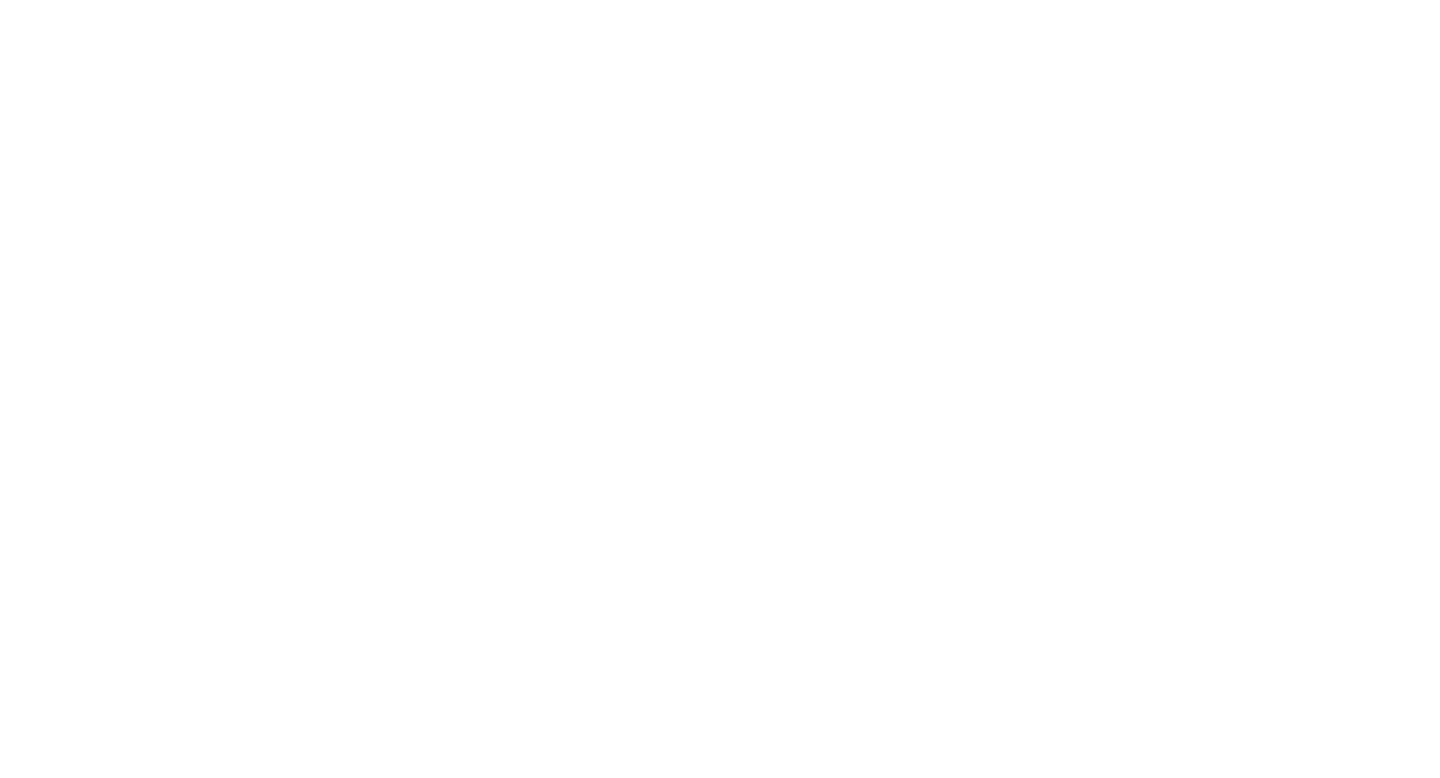 scroll, scrollTop: 0, scrollLeft: 0, axis: both 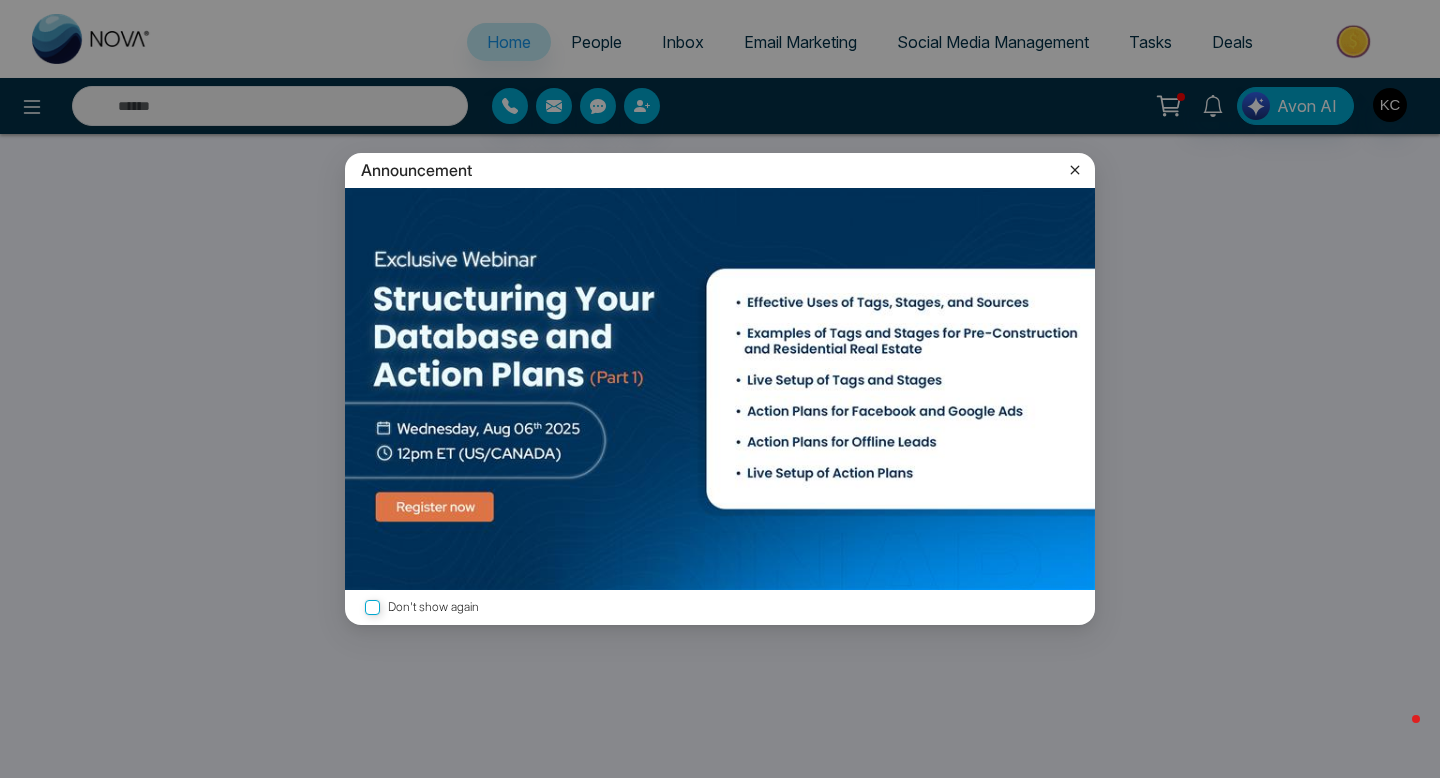 select on "*" 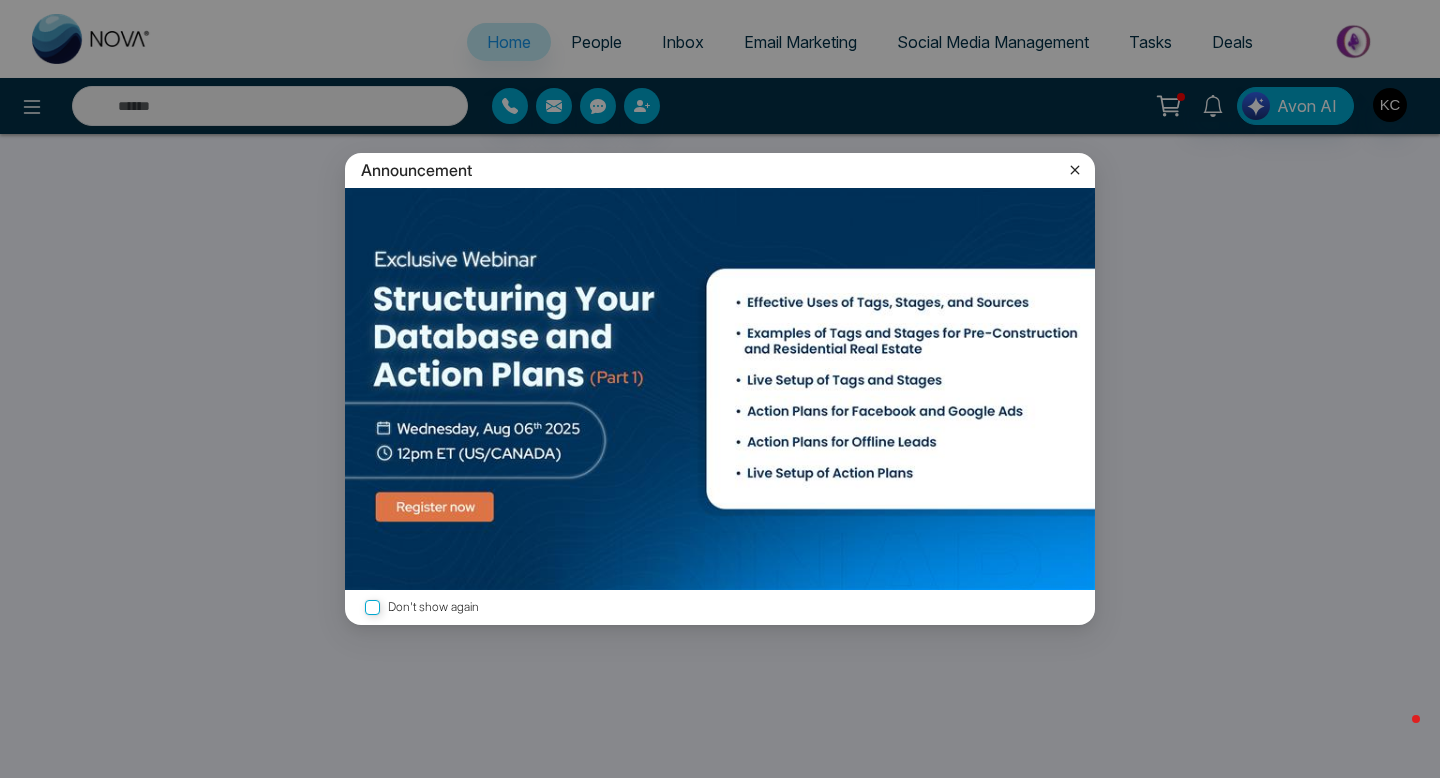 select on "*" 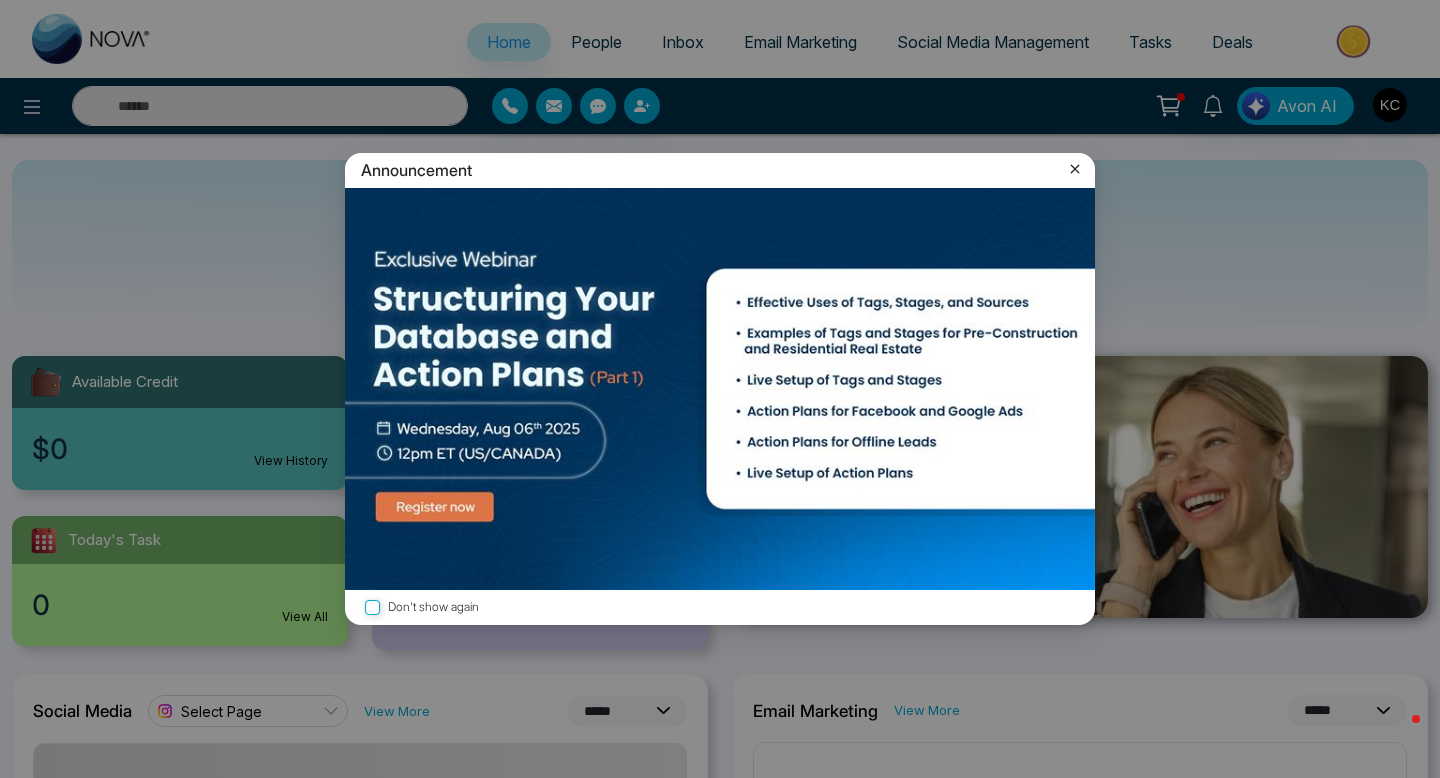 click 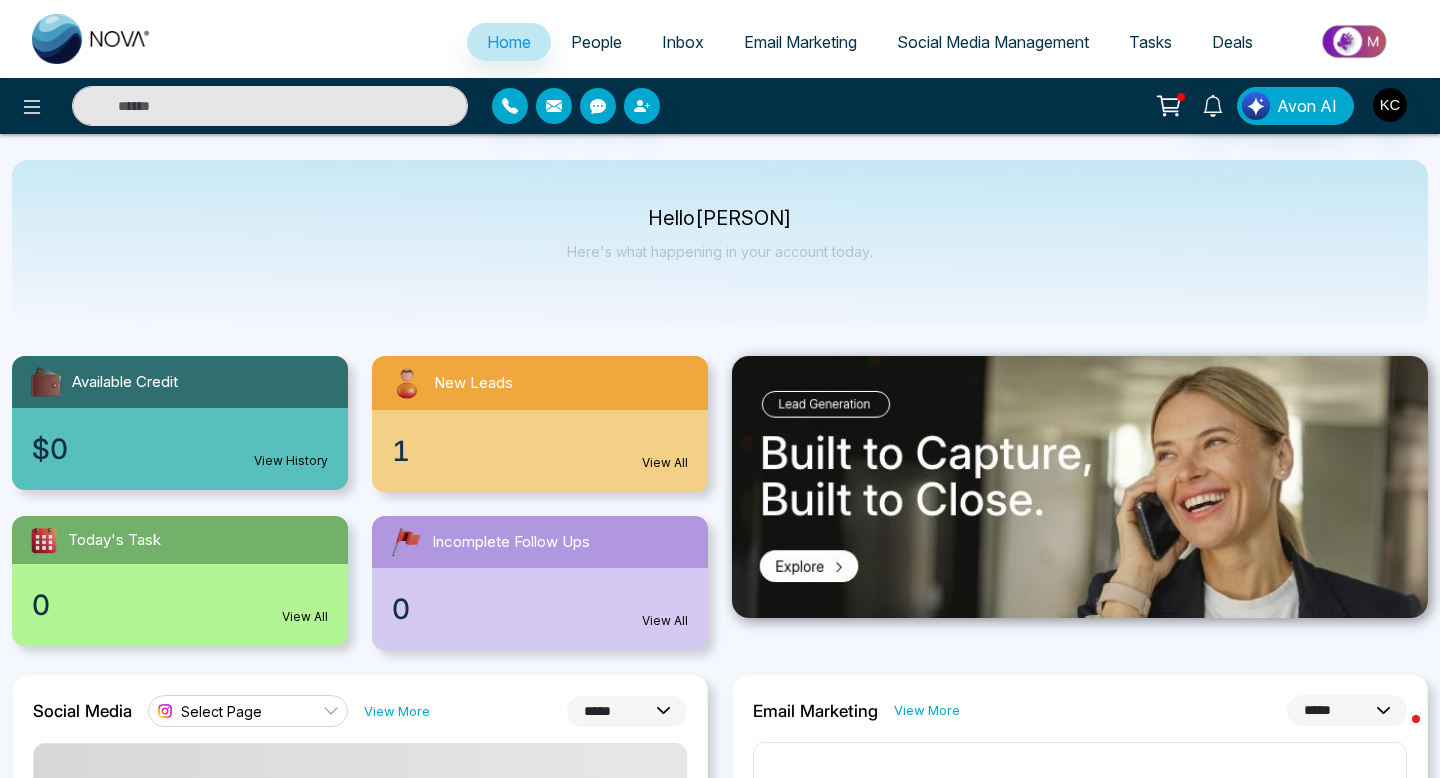 click on "View All" at bounding box center [665, 463] 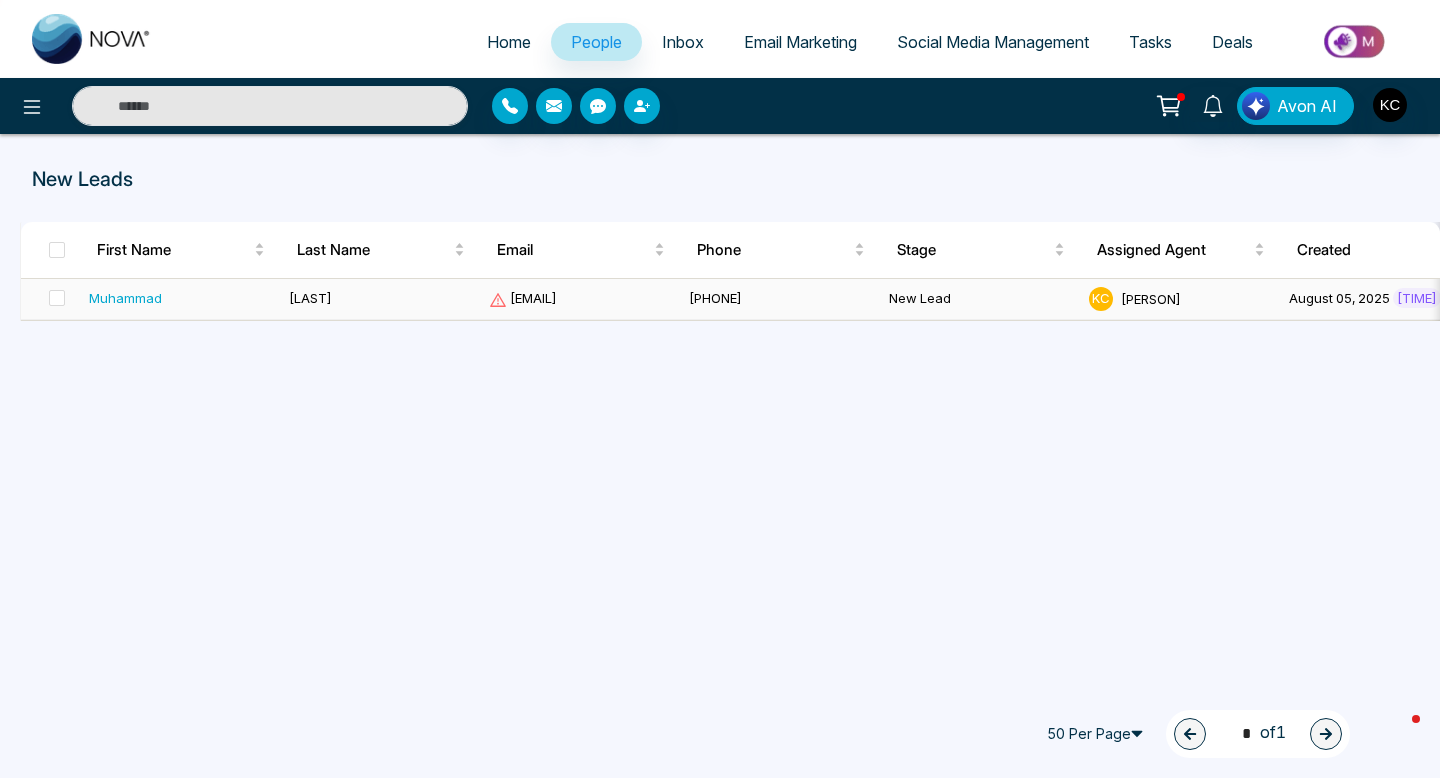 click on "New Lead" at bounding box center (981, 299) 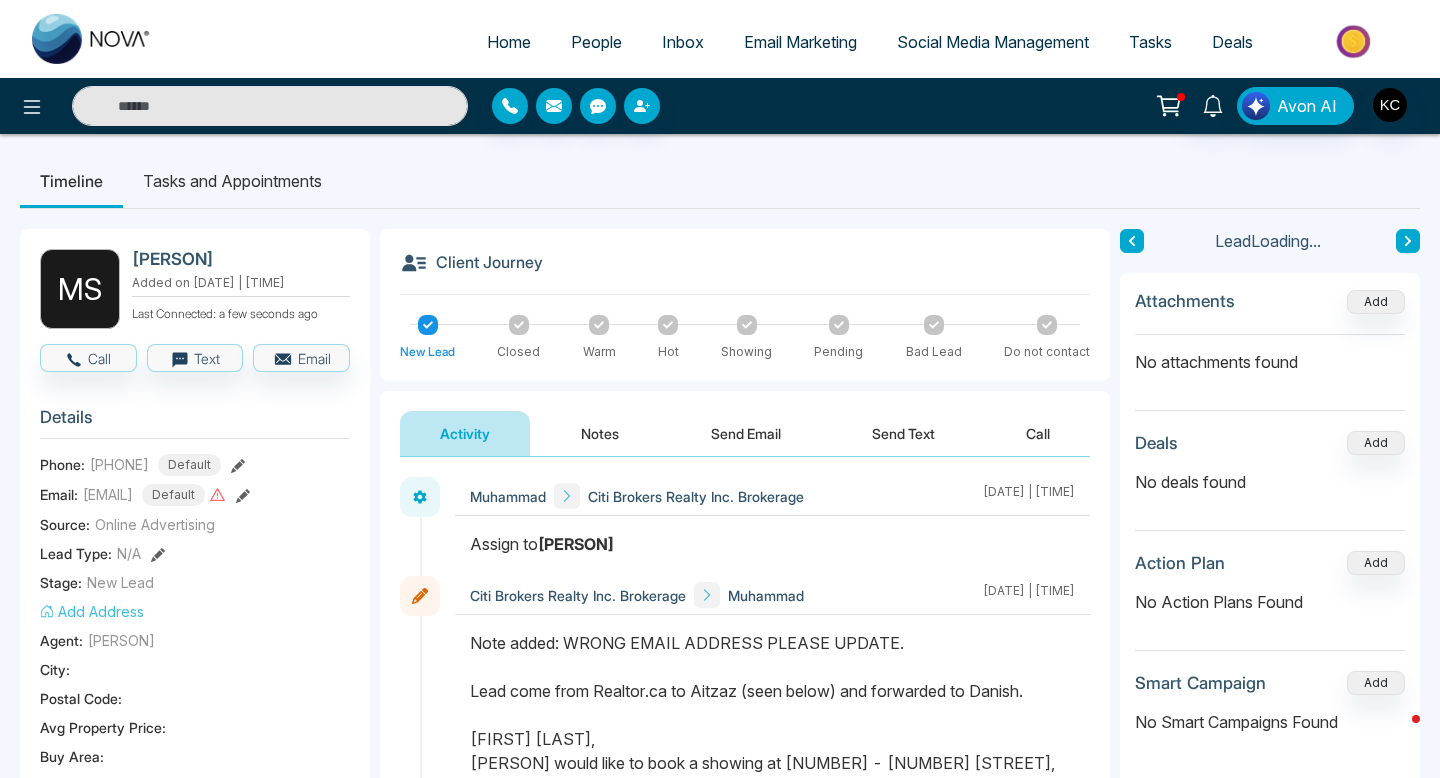 click on "Notes" at bounding box center [600, 433] 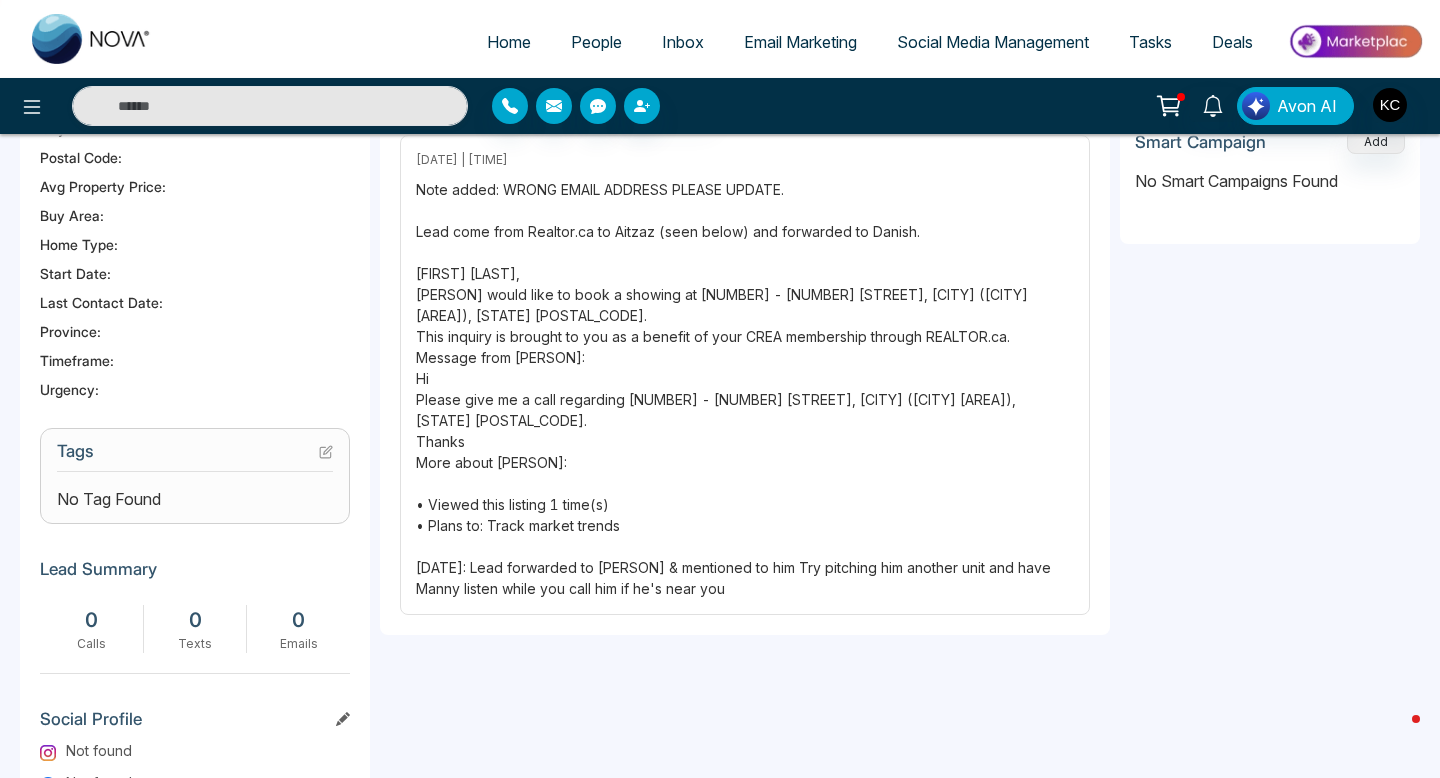 scroll, scrollTop: 542, scrollLeft: 0, axis: vertical 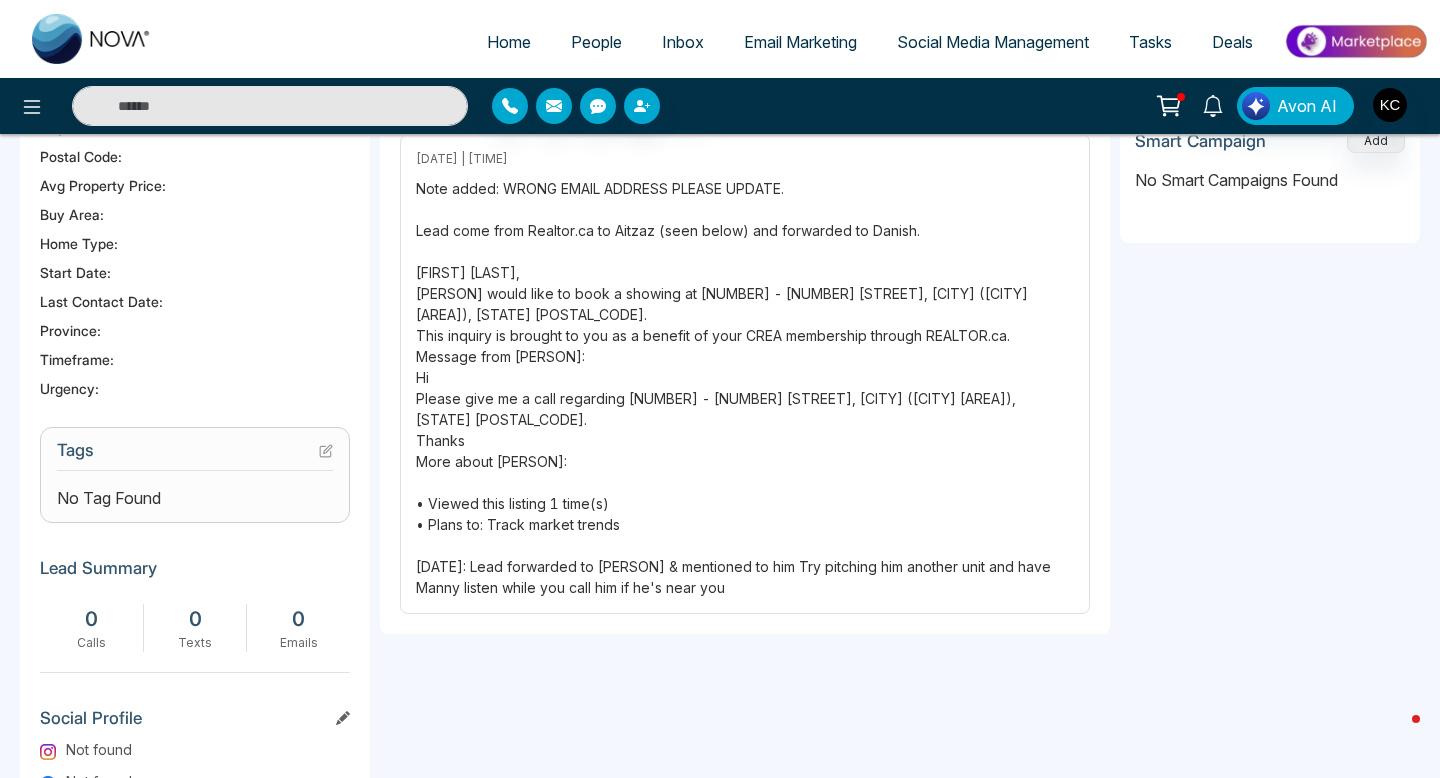 click on "Note added: WRONG EMAIL ADDRESS PLEASE UPDATE.
Lead come from Realtor.ca to Aitzaz (seen below) and forwarded to Danish.
AITZAZ AHMAD,
Muhammad Shahzad would like to book a showing at 7 - 80 HALE ROAD, Brampton (Brampton East), Ontario L6W3M1.
This inquiry is brought to you as a benefit of your CREA membership through REALTOR.ca.
Message from Muhammad Shahzad:
Hi
Please give me a call regarding 7 - 80 HALE ROAD, Brampton (Brampton East), Ontario L6W3M1.
Thanks
More about Muhammad Shahzad:
•       Viewed this listing 1 time(s)
•       Plans to: Track market trends
August 1, 2025: Lead forwarded to Kanwar & mentioned to him Try pitching him another unit and have Manny listen while you call him if he's near you" at bounding box center [745, 388] 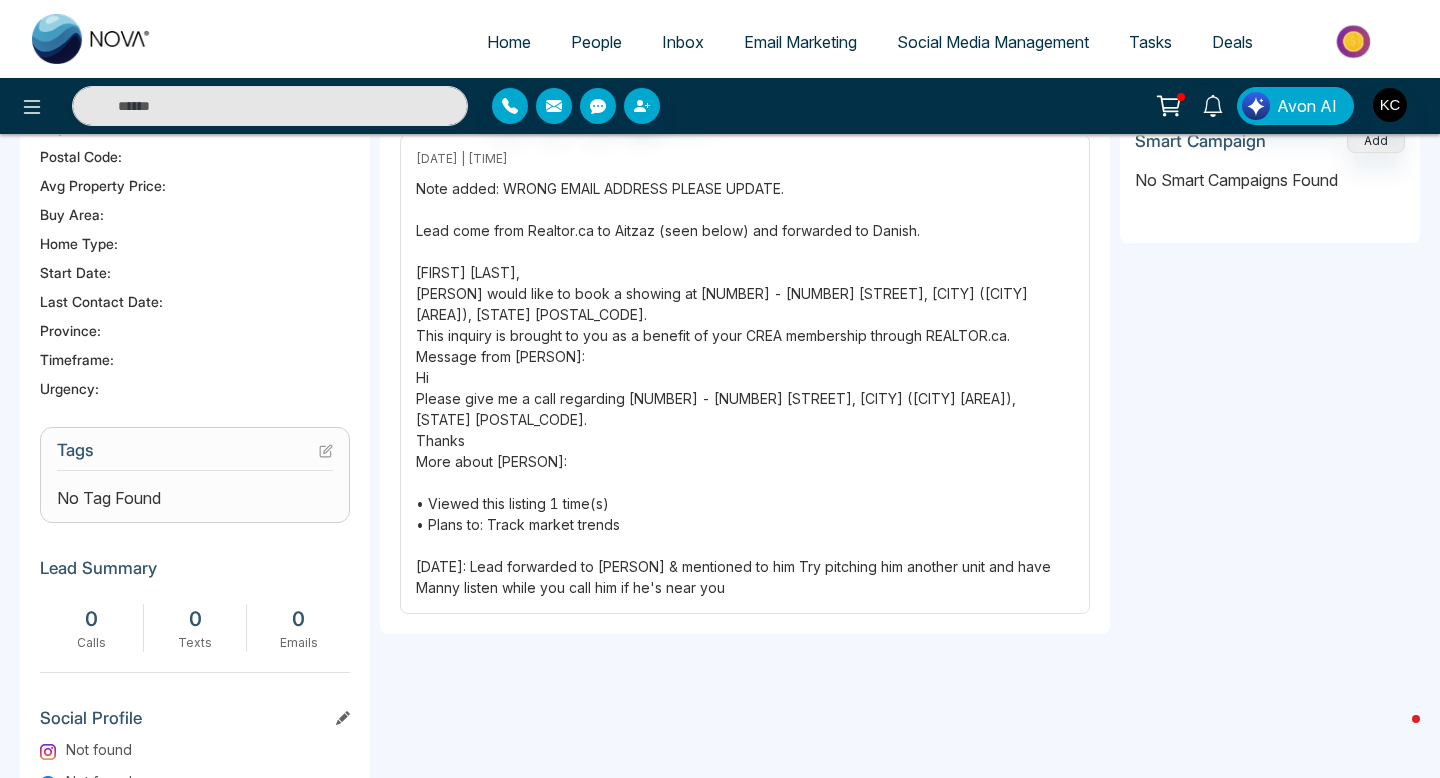click on "Note added: WRONG EMAIL ADDRESS PLEASE UPDATE.
Lead come from Realtor.ca to Aitzaz (seen below) and forwarded to Danish.
AITZAZ AHMAD,
Muhammad Shahzad would like to book a showing at 7 - 80 HALE ROAD, Brampton (Brampton East), Ontario L6W3M1.
This inquiry is brought to you as a benefit of your CREA membership through REALTOR.ca.
Message from Muhammad Shahzad:
Hi
Please give me a call regarding 7 - 80 HALE ROAD, Brampton (Brampton East), Ontario L6W3M1.
Thanks
More about Muhammad Shahzad:
•       Viewed this listing 1 time(s)
•       Plans to: Track market trends
August 1, 2025: Lead forwarded to Kanwar & mentioned to him Try pitching him another unit and have Manny listen while you call him if he's near you" at bounding box center (745, 388) 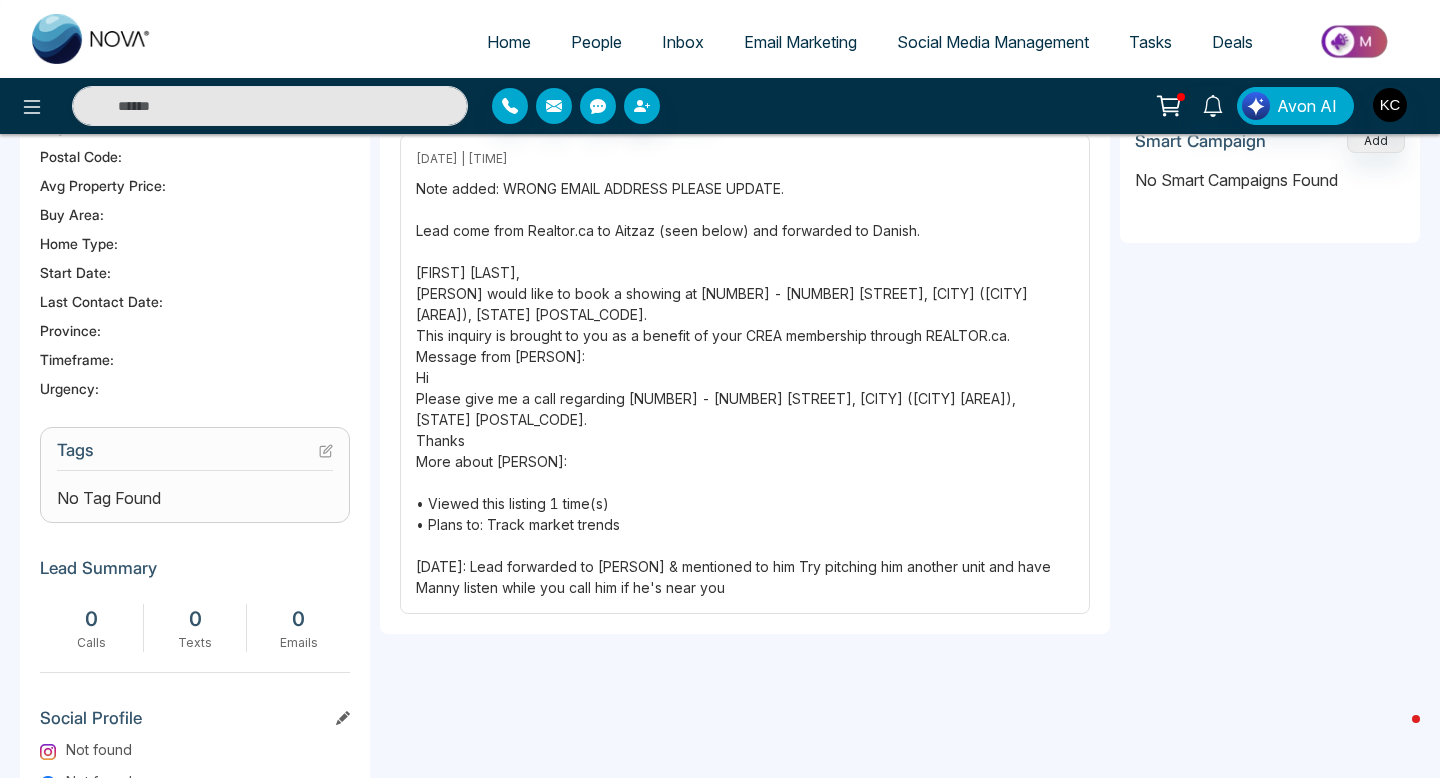 click on "Note added: WRONG EMAIL ADDRESS PLEASE UPDATE.
Lead come from Realtor.ca to Aitzaz (seen below) and forwarded to Danish.
AITZAZ AHMAD,
Muhammad Shahzad would like to book a showing at 7 - 80 HALE ROAD, Brampton (Brampton East), Ontario L6W3M1.
This inquiry is brought to you as a benefit of your CREA membership through REALTOR.ca.
Message from Muhammad Shahzad:
Hi
Please give me a call regarding 7 - 80 HALE ROAD, Brampton (Brampton East), Ontario L6W3M1.
Thanks
More about Muhammad Shahzad:
•       Viewed this listing 1 time(s)
•       Plans to: Track market trends
August 1, 2025: Lead forwarded to Kanwar & mentioned to him Try pitching him another unit and have Manny listen while you call him if he's near you" at bounding box center [745, 388] 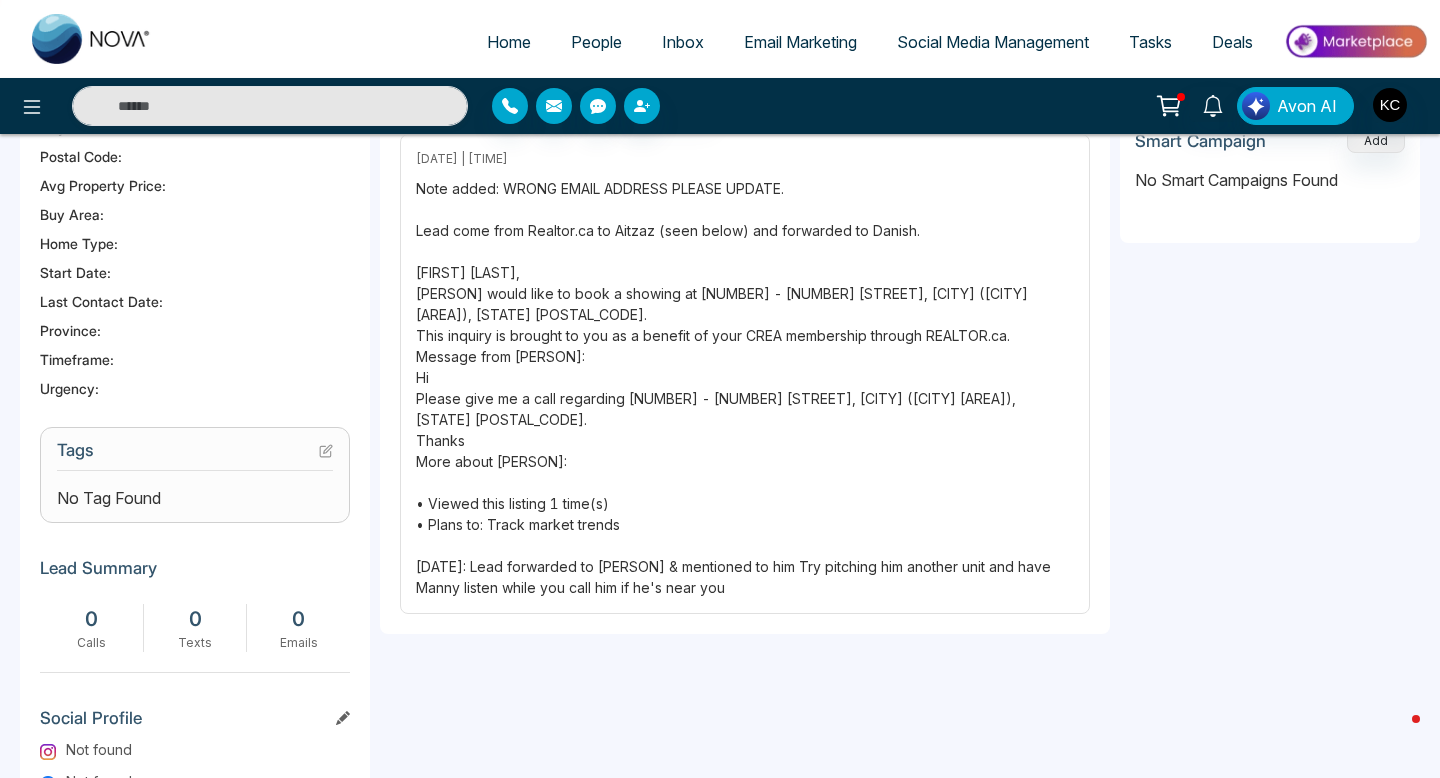 click on "Note added: WRONG EMAIL ADDRESS PLEASE UPDATE.
Lead come from Realtor.ca to Aitzaz (seen below) and forwarded to Danish.
AITZAZ AHMAD,
Muhammad Shahzad would like to book a showing at 7 - 80 HALE ROAD, Brampton (Brampton East), Ontario L6W3M1.
This inquiry is brought to you as a benefit of your CREA membership through REALTOR.ca.
Message from Muhammad Shahzad:
Hi
Please give me a call regarding 7 - 80 HALE ROAD, Brampton (Brampton East), Ontario L6W3M1.
Thanks
More about Muhammad Shahzad:
•       Viewed this listing 1 time(s)
•       Plans to: Track market trends
August 1, 2025: Lead forwarded to Kanwar & mentioned to him Try pitching him another unit and have Manny listen while you call him if he's near you" at bounding box center (745, 388) 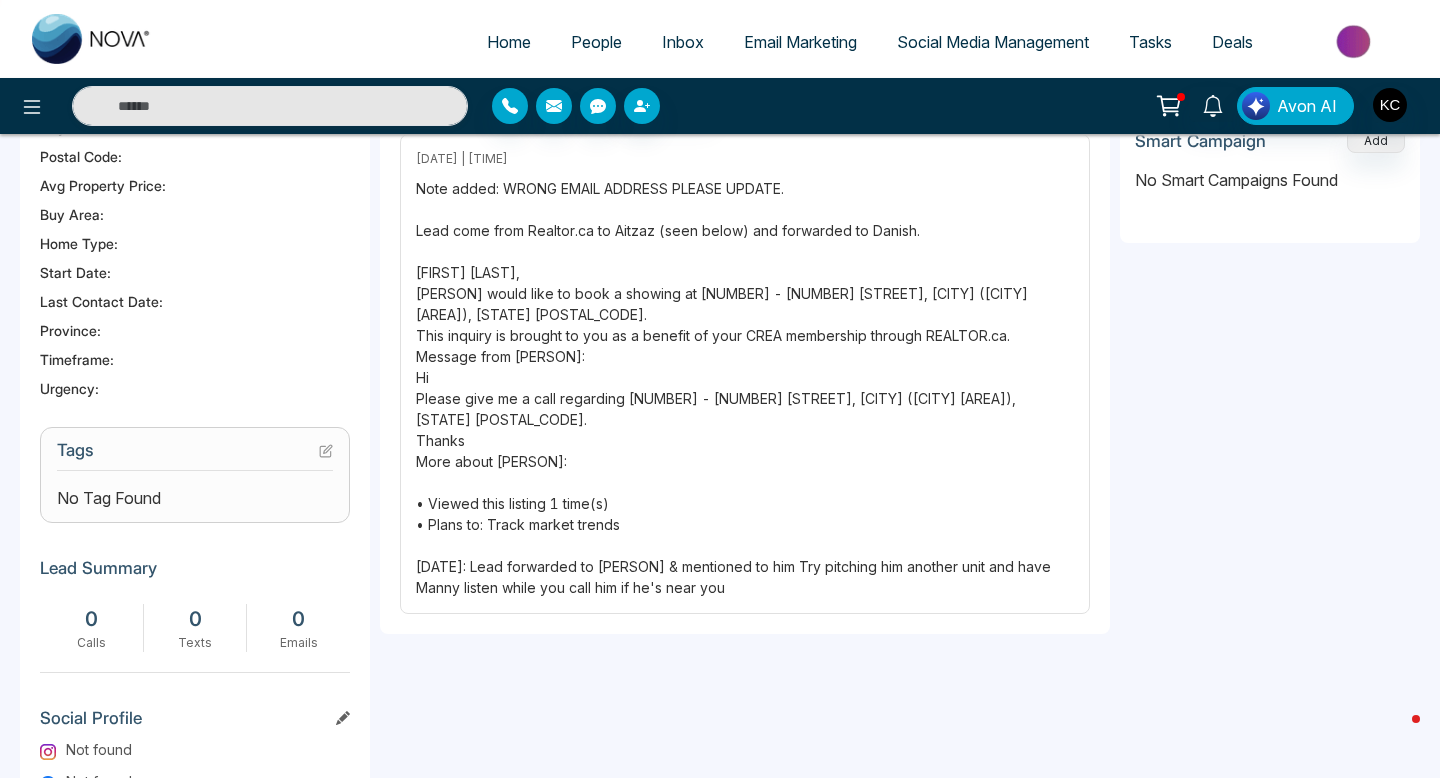 click on "Note added: WRONG EMAIL ADDRESS PLEASE UPDATE.
Lead come from Realtor.ca to Aitzaz (seen below) and forwarded to Danish.
AITZAZ AHMAD,
Muhammad Shahzad would like to book a showing at 7 - 80 HALE ROAD, Brampton (Brampton East), Ontario L6W3M1.
This inquiry is brought to you as a benefit of your CREA membership through REALTOR.ca.
Message from Muhammad Shahzad:
Hi
Please give me a call regarding 7 - 80 HALE ROAD, Brampton (Brampton East), Ontario L6W3M1.
Thanks
More about Muhammad Shahzad:
•       Viewed this listing 1 time(s)
•       Plans to: Track market trends
August 1, 2025: Lead forwarded to Kanwar & mentioned to him Try pitching him another unit and have Manny listen while you call him if he's near you" at bounding box center (745, 388) 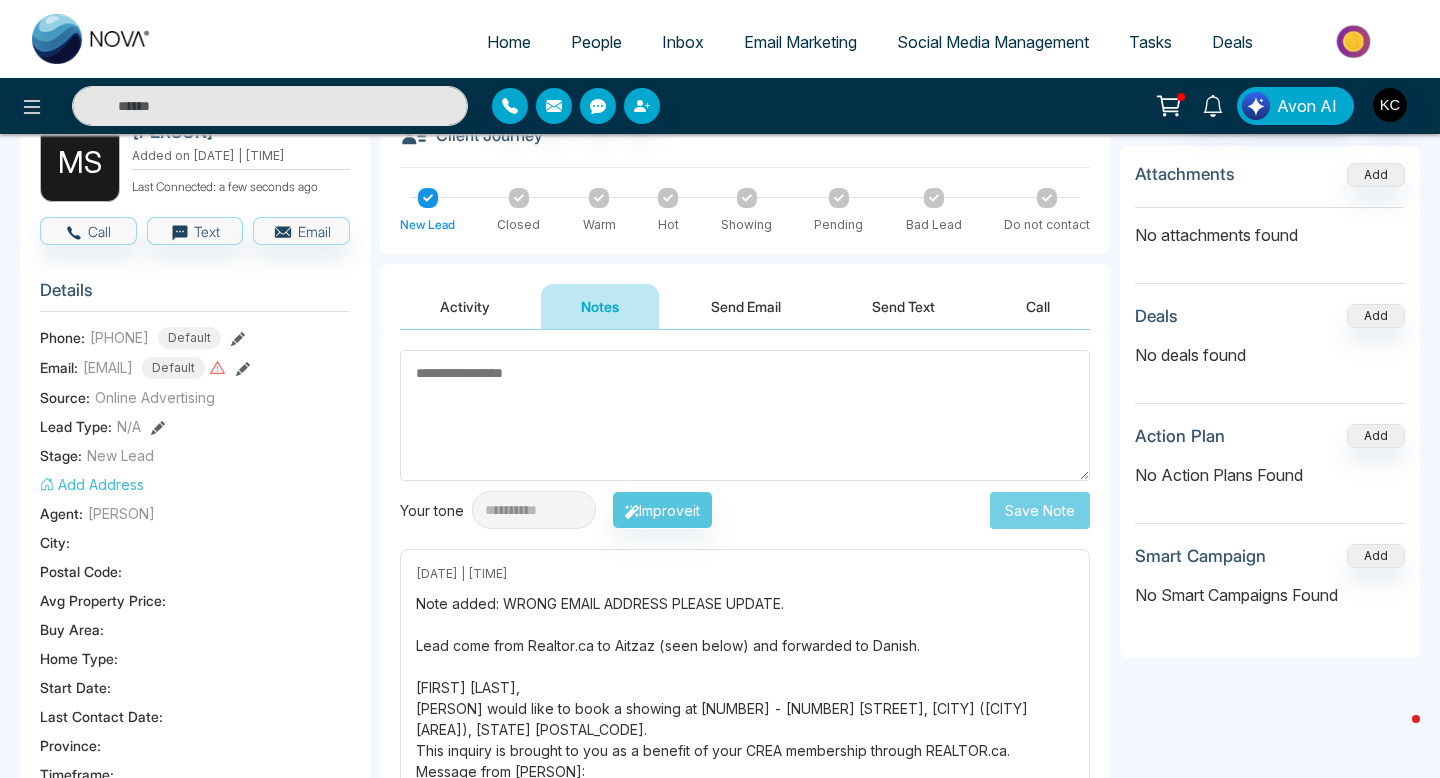 scroll, scrollTop: 105, scrollLeft: 0, axis: vertical 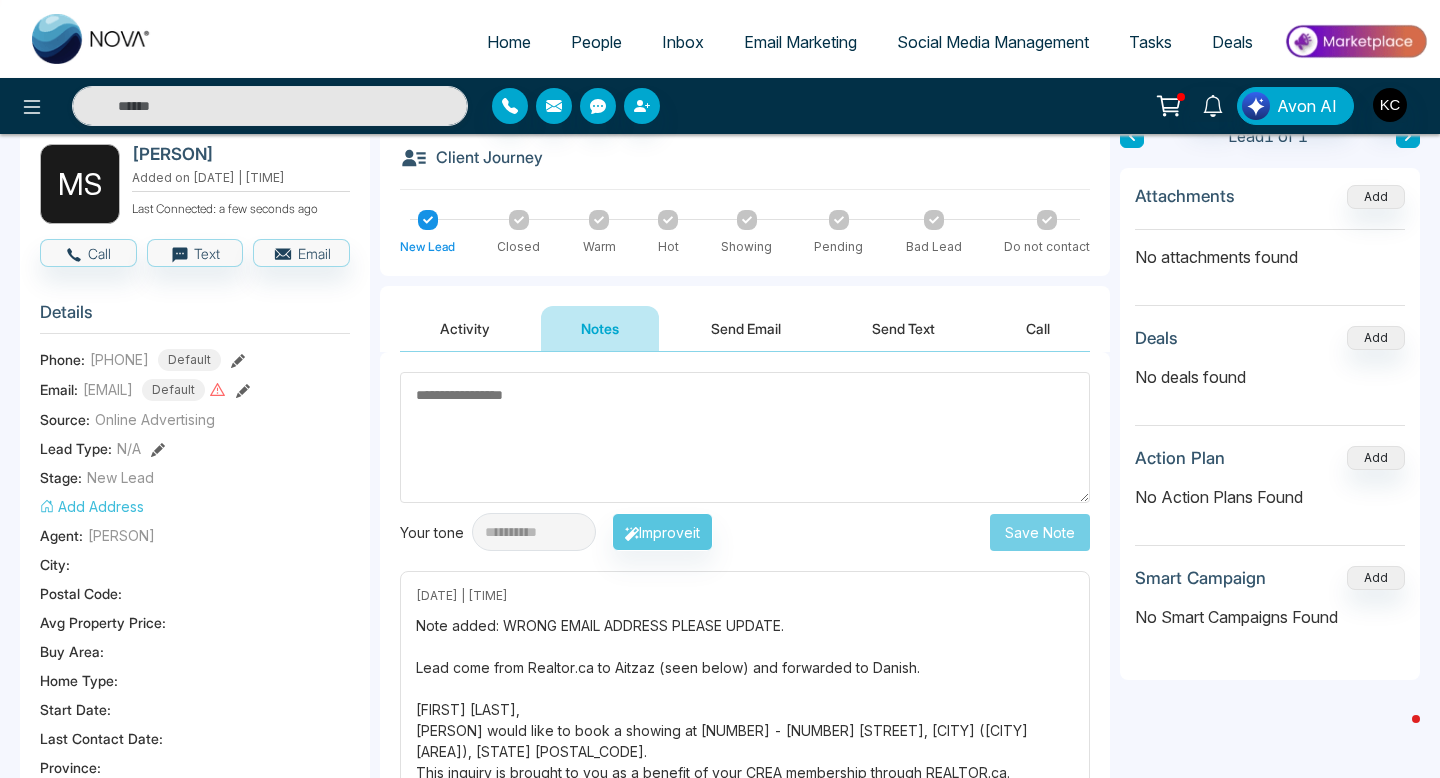 click at bounding box center (745, 437) 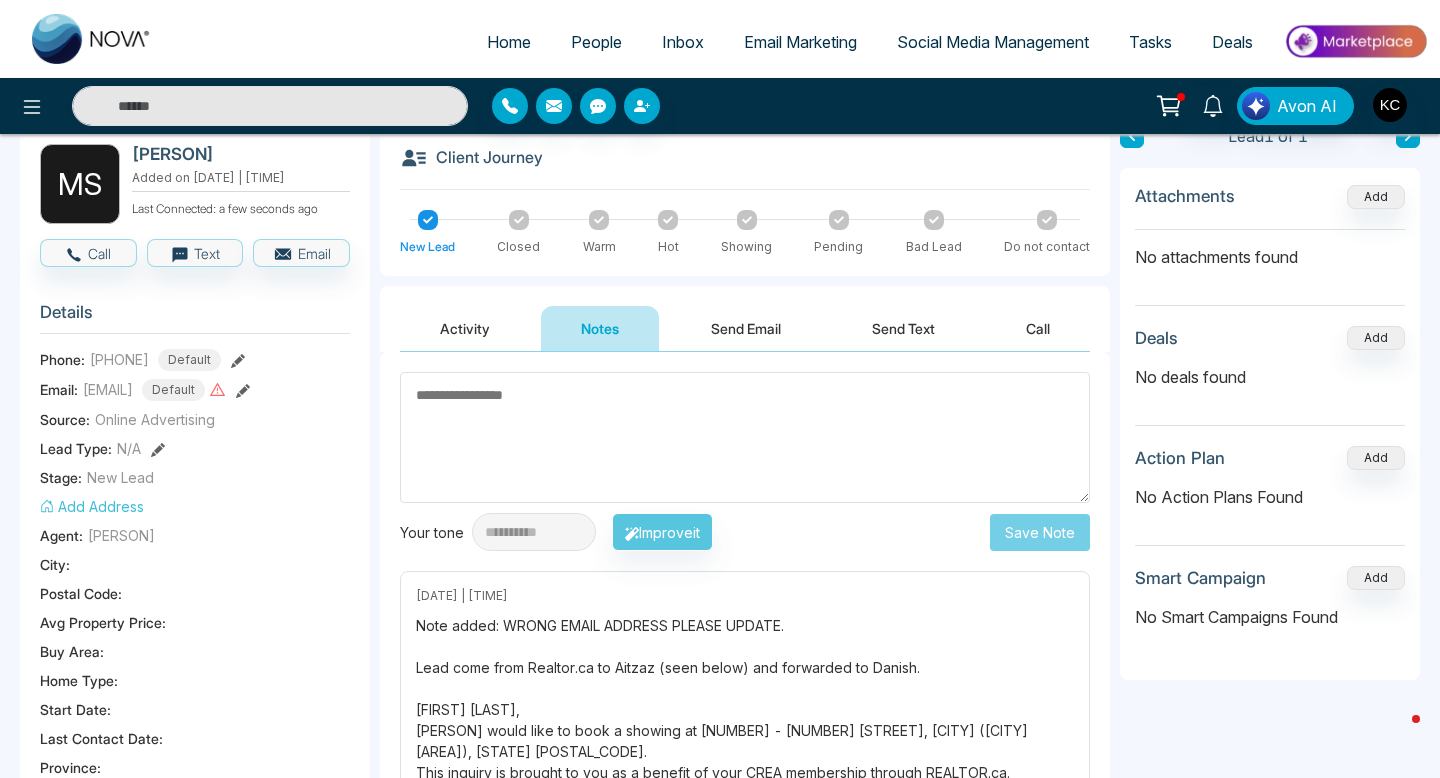 paste on "**********" 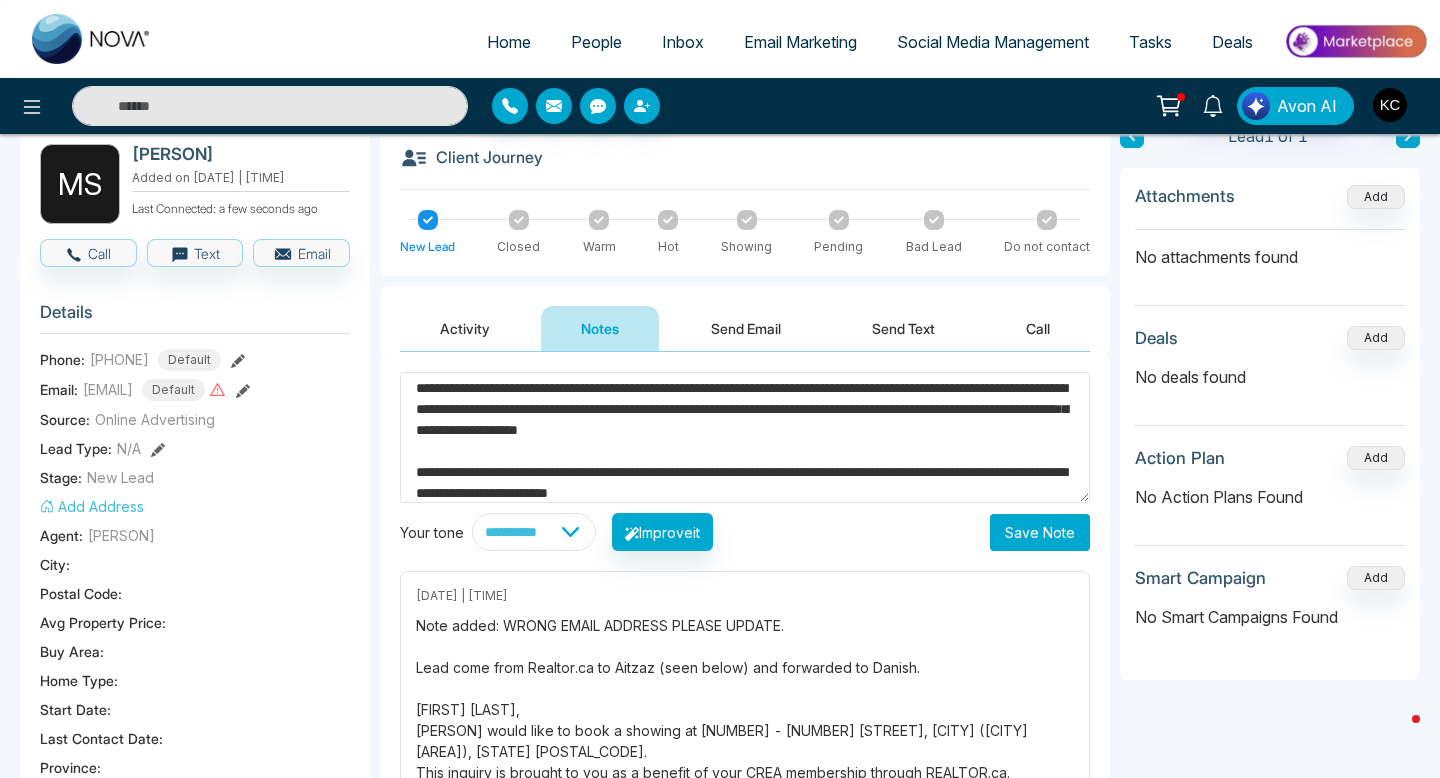 scroll, scrollTop: 0, scrollLeft: 0, axis: both 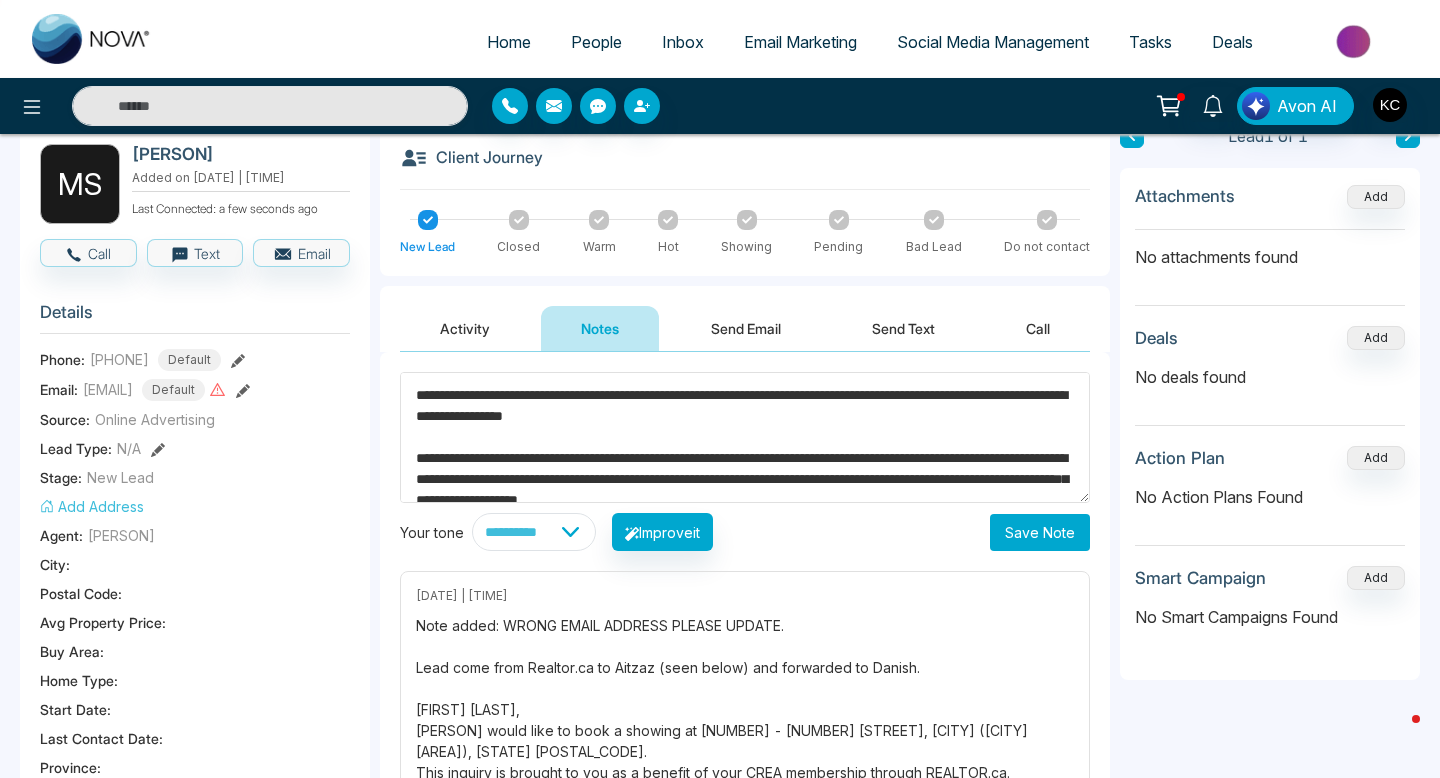 drag, startPoint x: 764, startPoint y: 419, endPoint x: 394, endPoint y: 382, distance: 371.8454 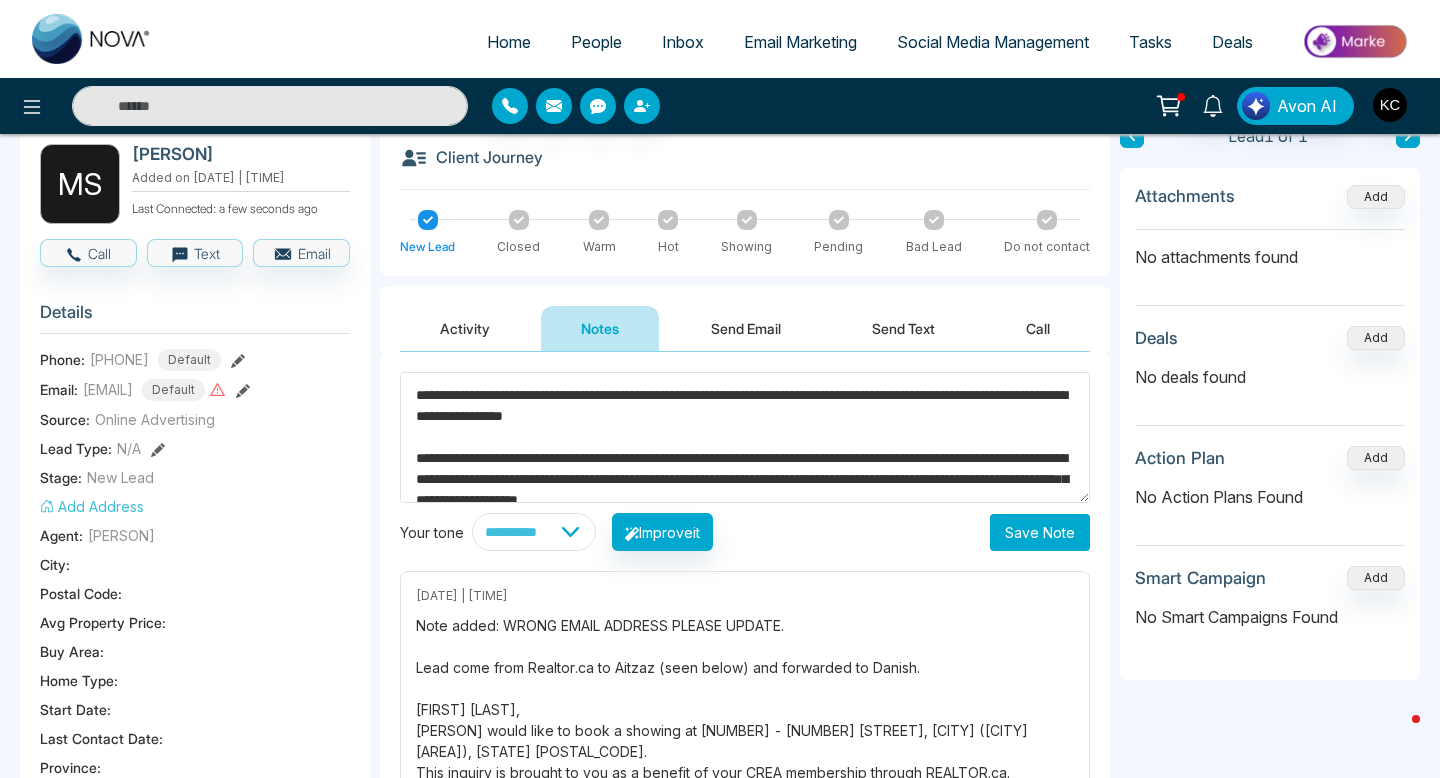 click on "**********" at bounding box center (745, 711) 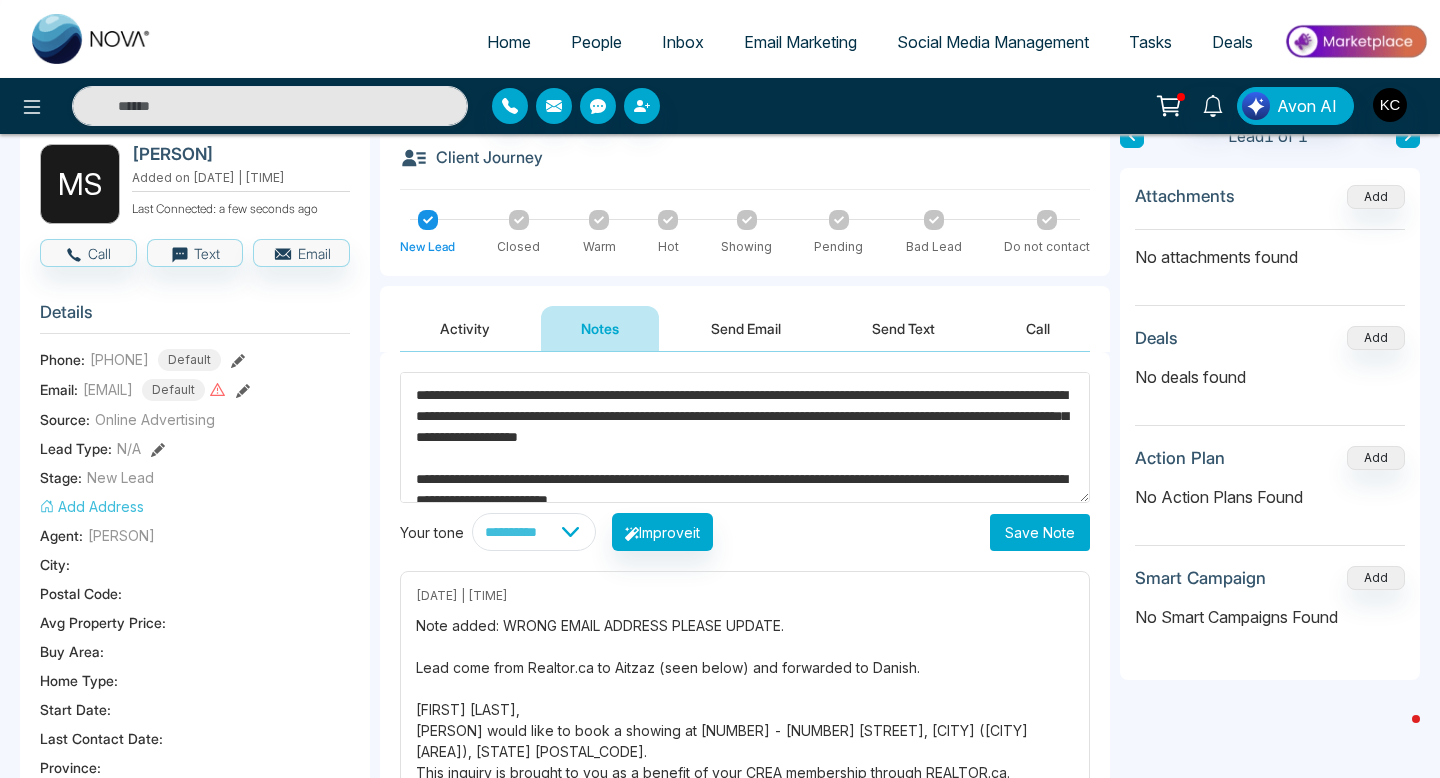 type on "**********" 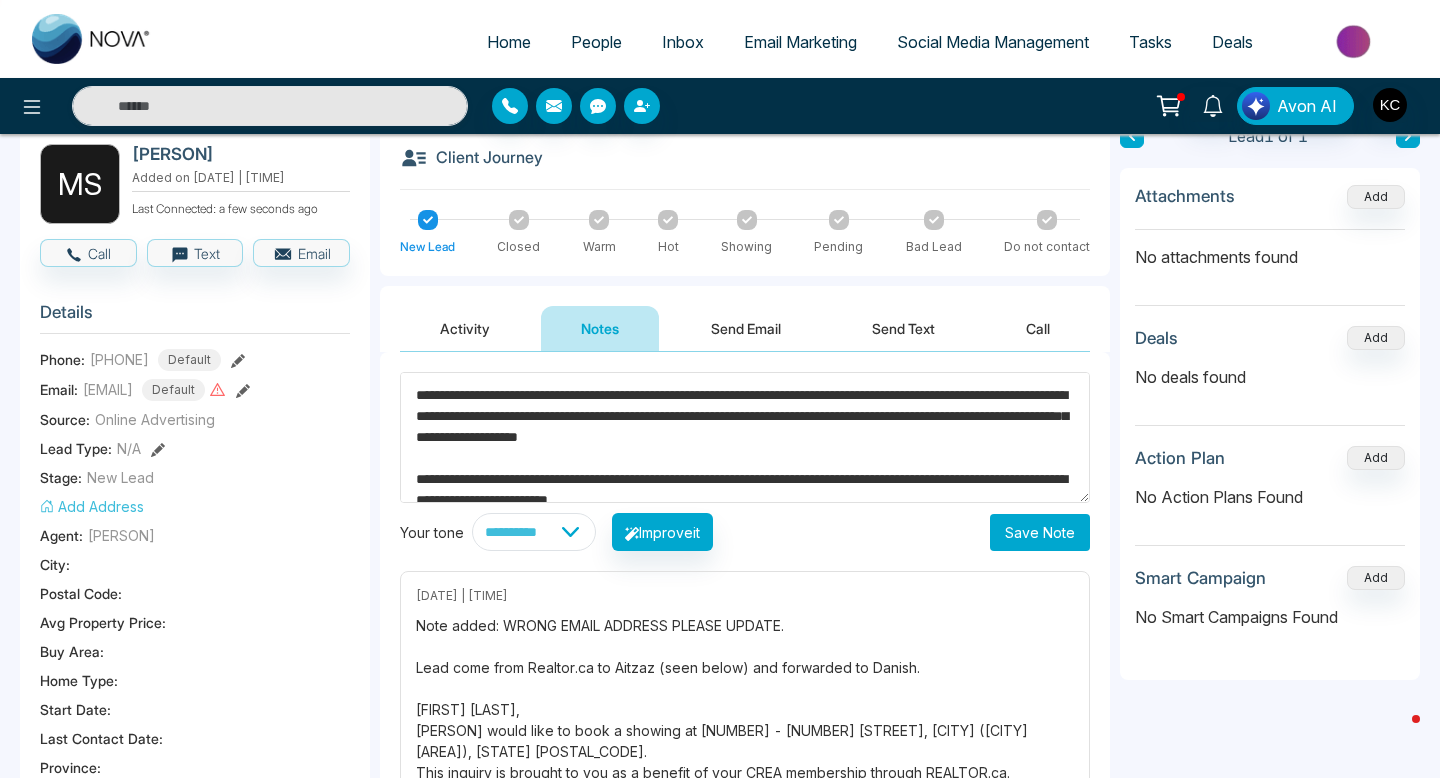click on "Save Note" at bounding box center (1040, 532) 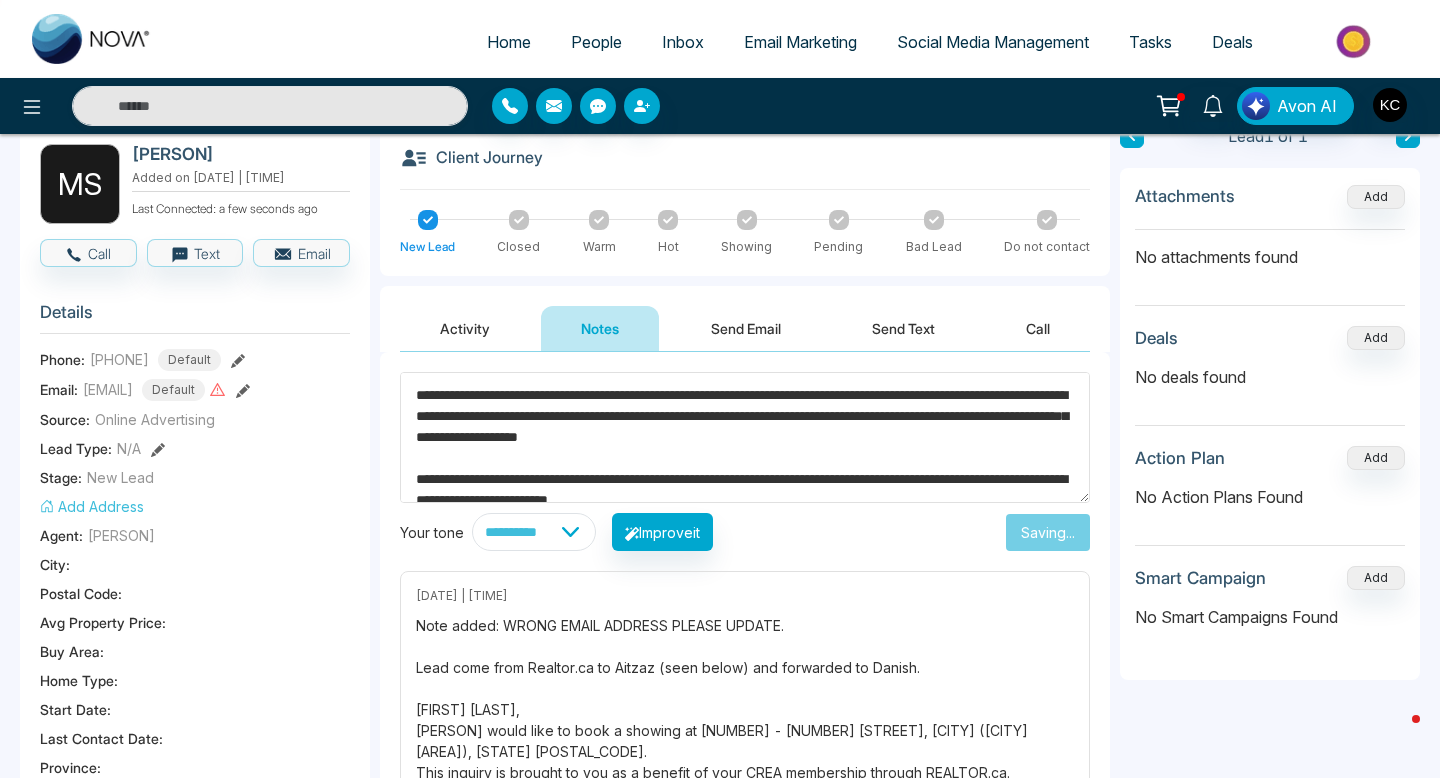 type 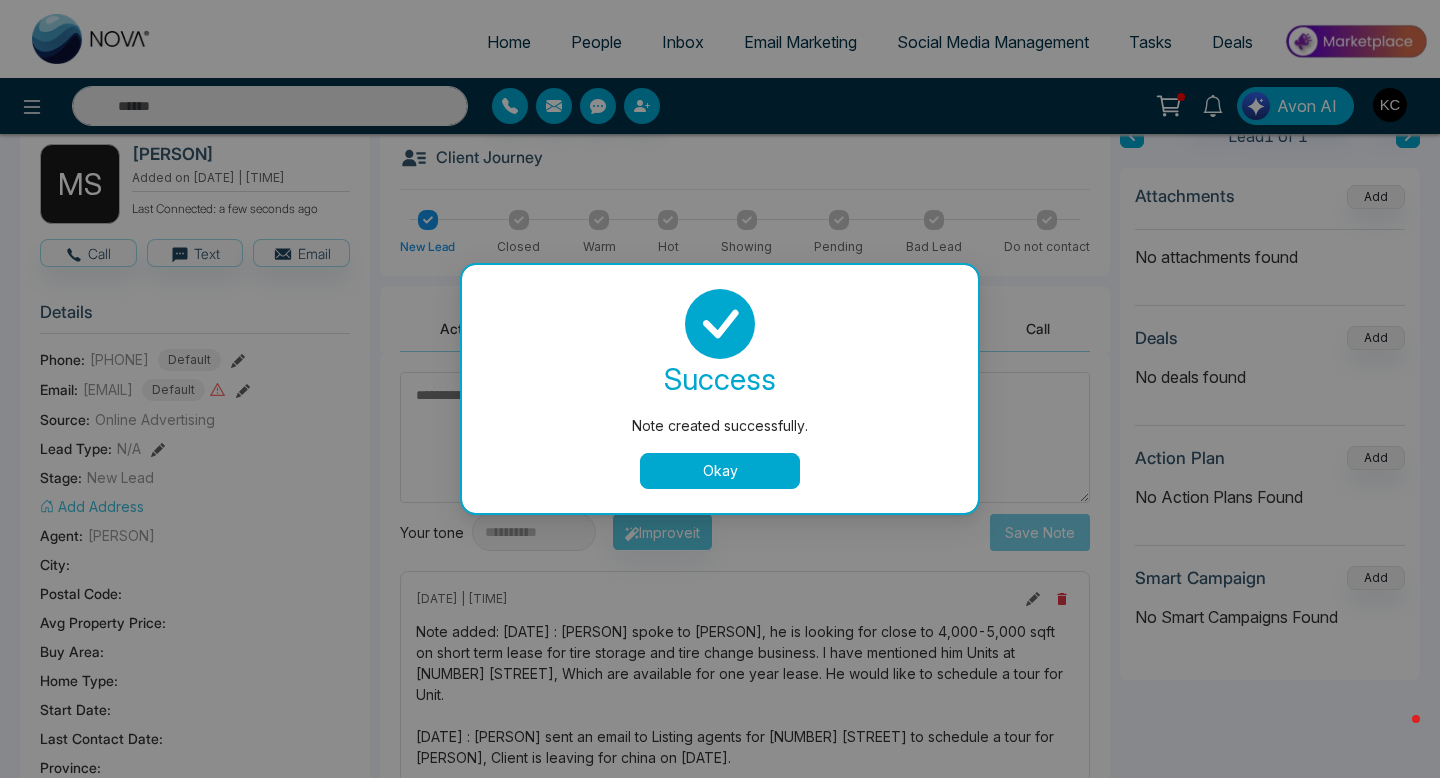 click on "Okay" at bounding box center [720, 471] 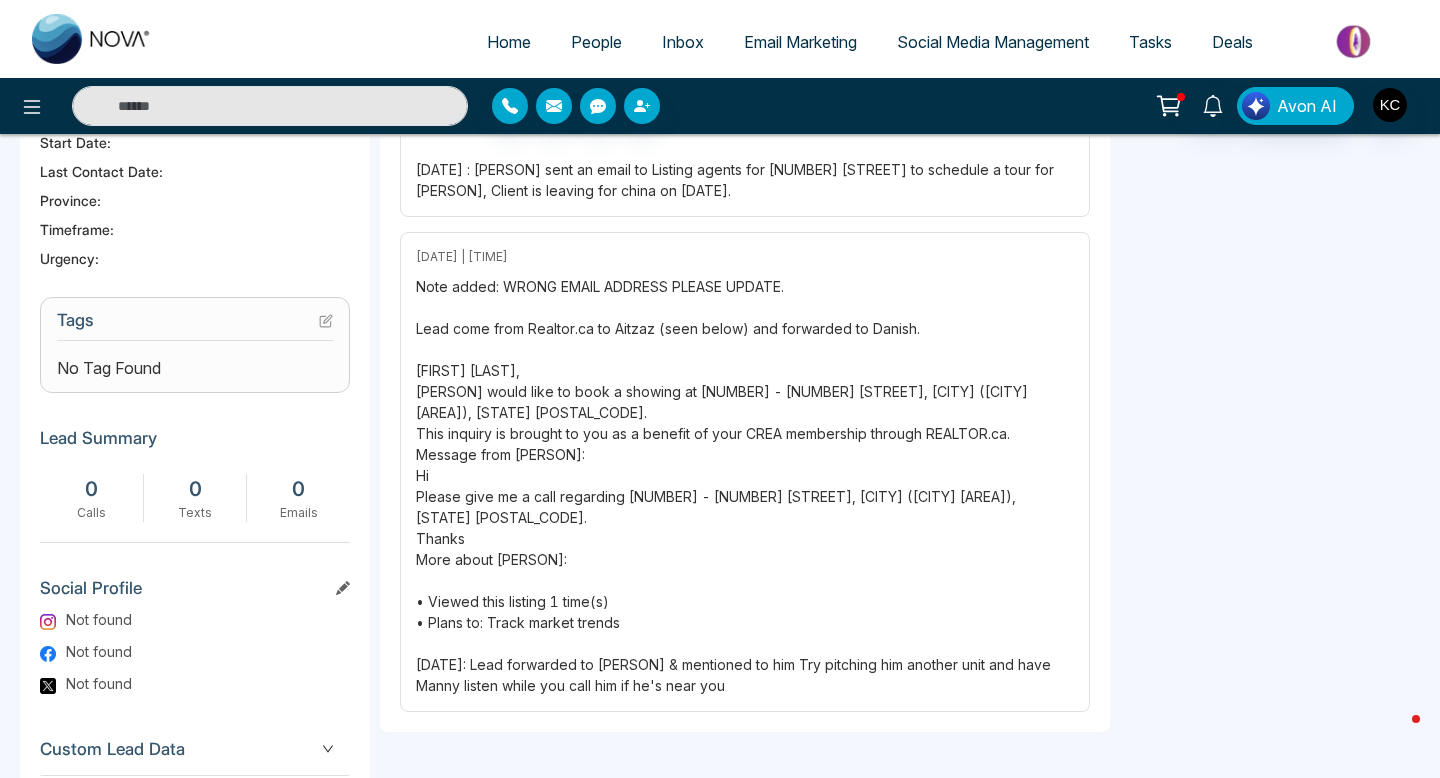 scroll, scrollTop: 728, scrollLeft: 0, axis: vertical 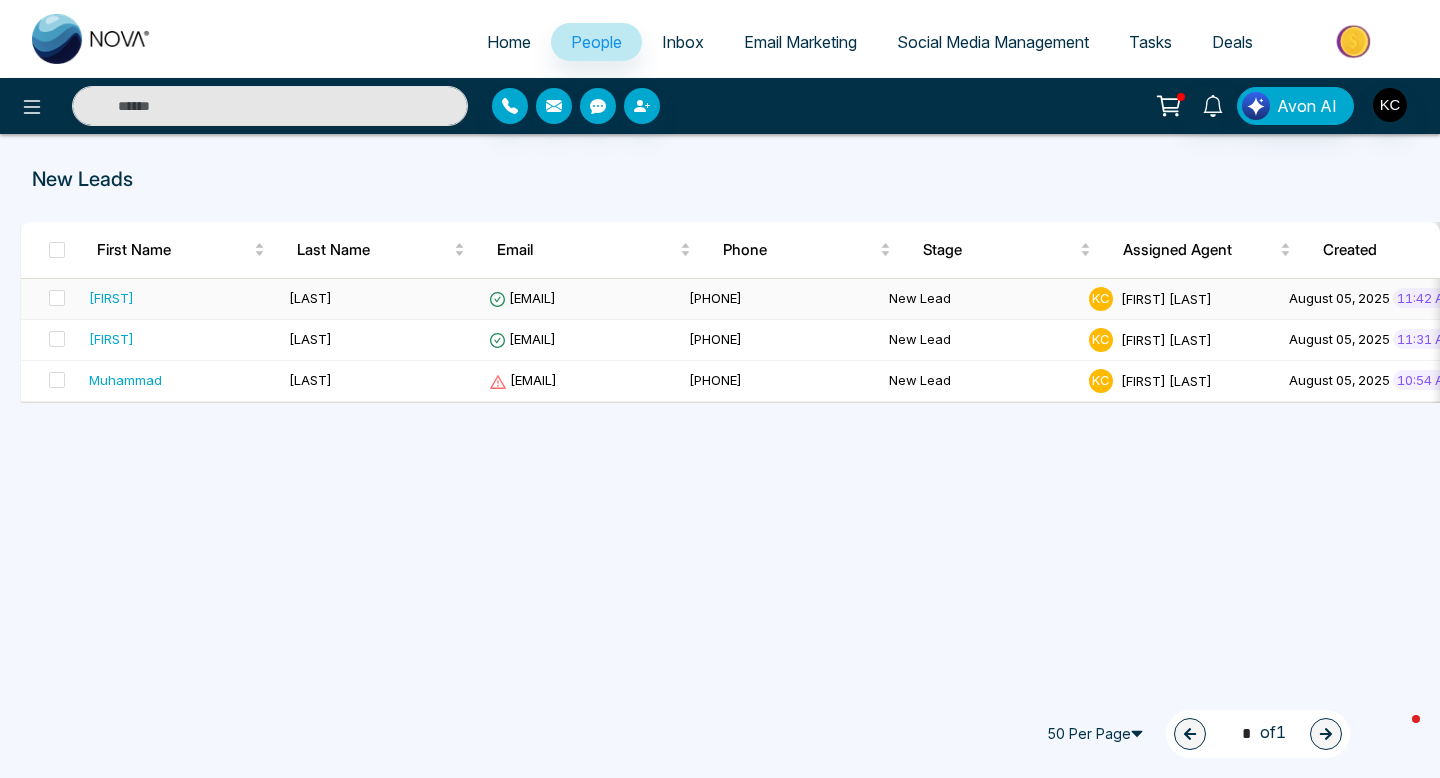 click on "[EMAIL]" at bounding box center [522, 298] 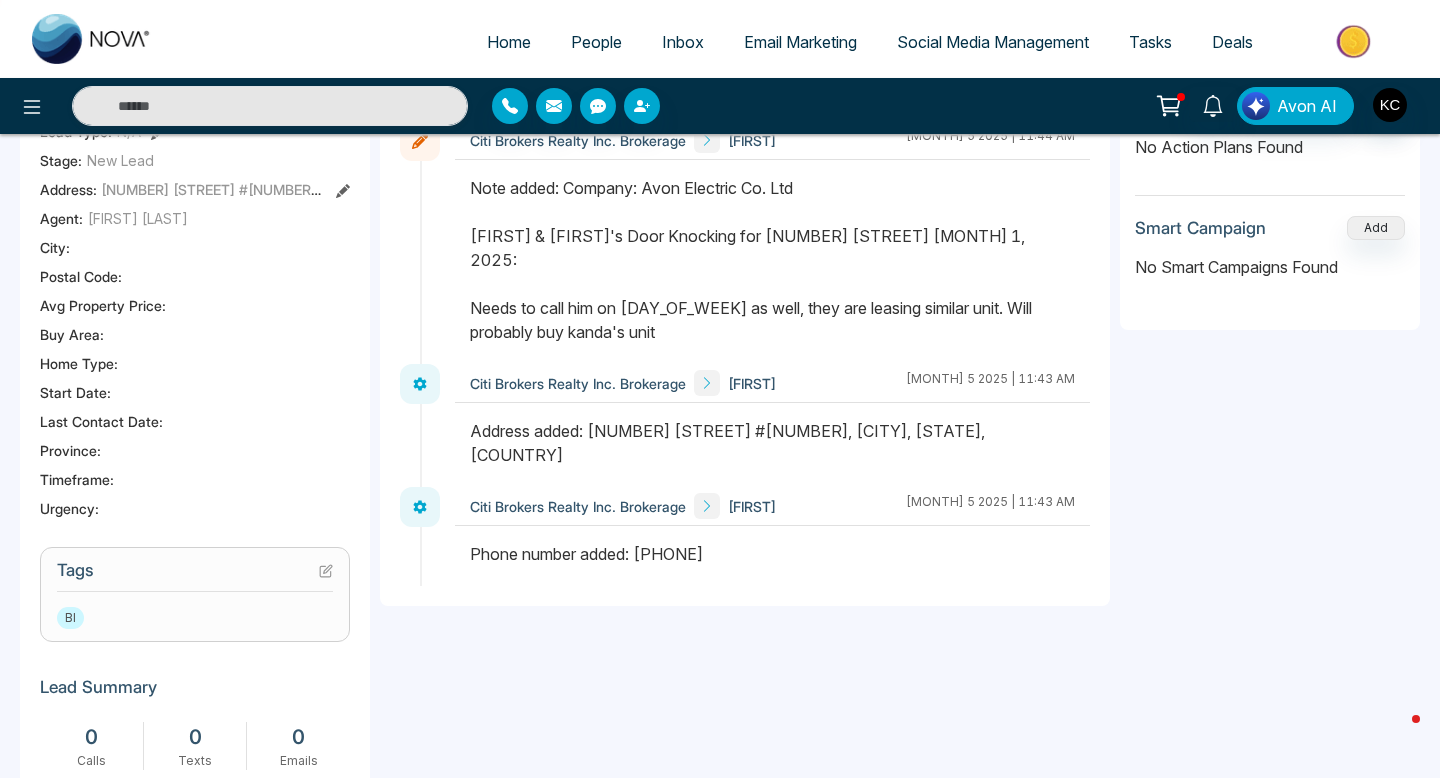 scroll, scrollTop: 0, scrollLeft: 0, axis: both 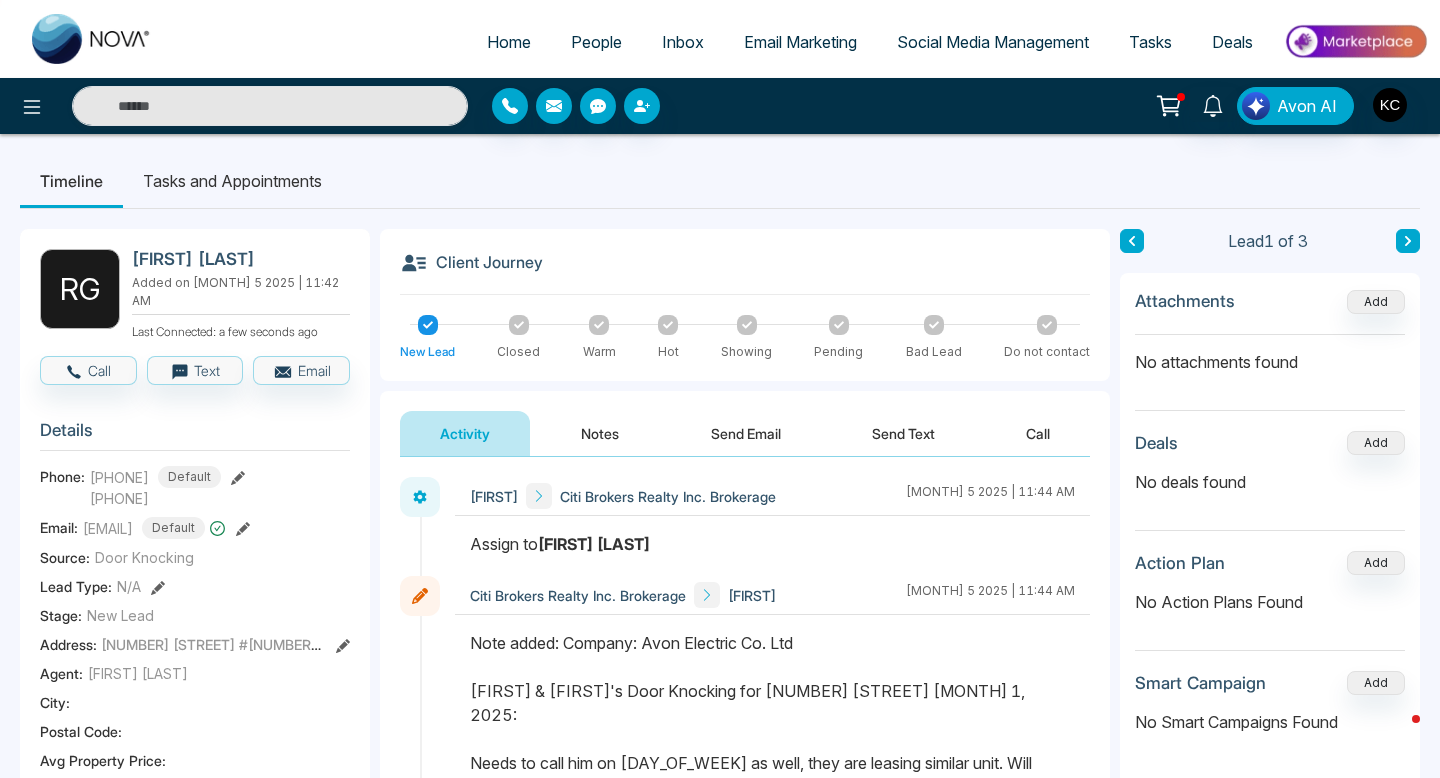 click on "Notes" at bounding box center (600, 433) 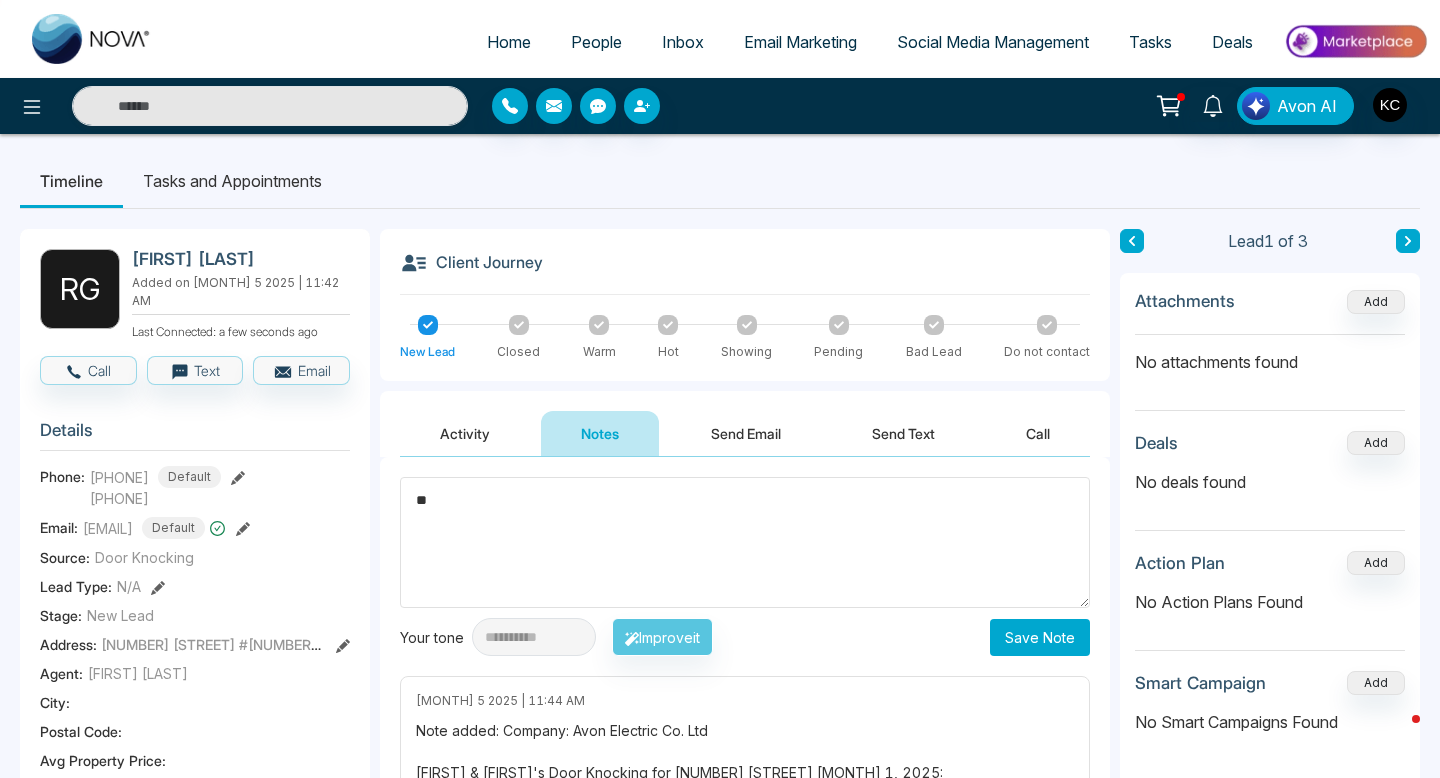 type on "*" 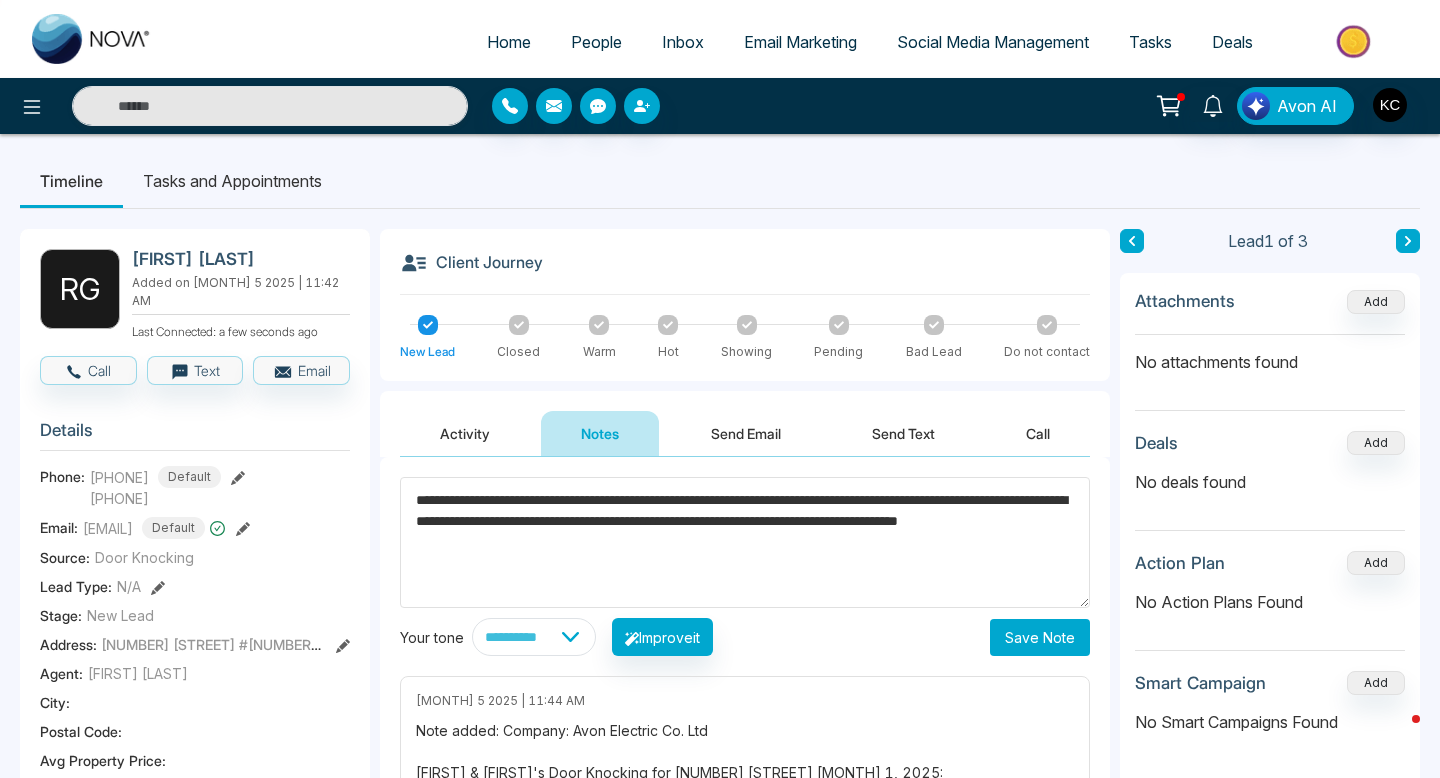 type on "**********" 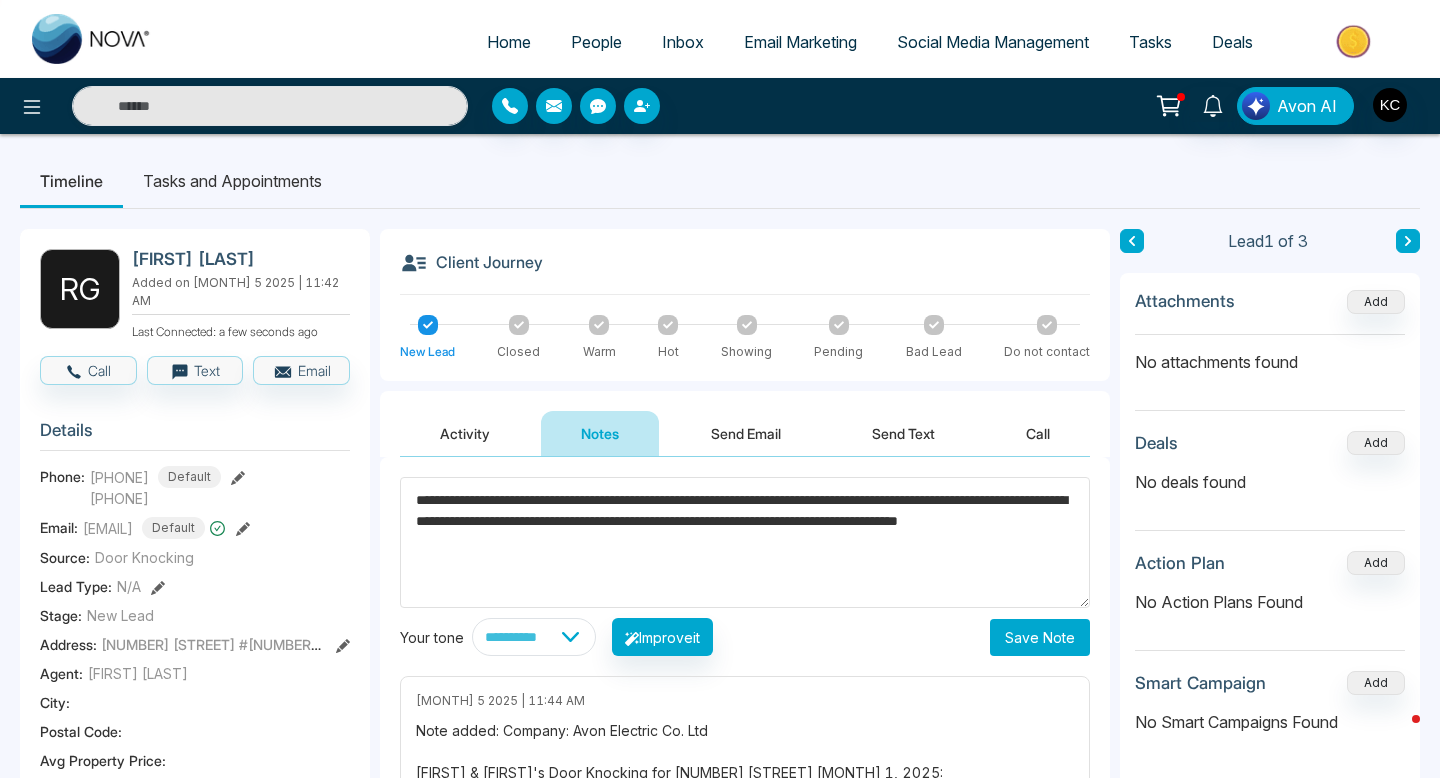 click on "Save Note" at bounding box center [1040, 637] 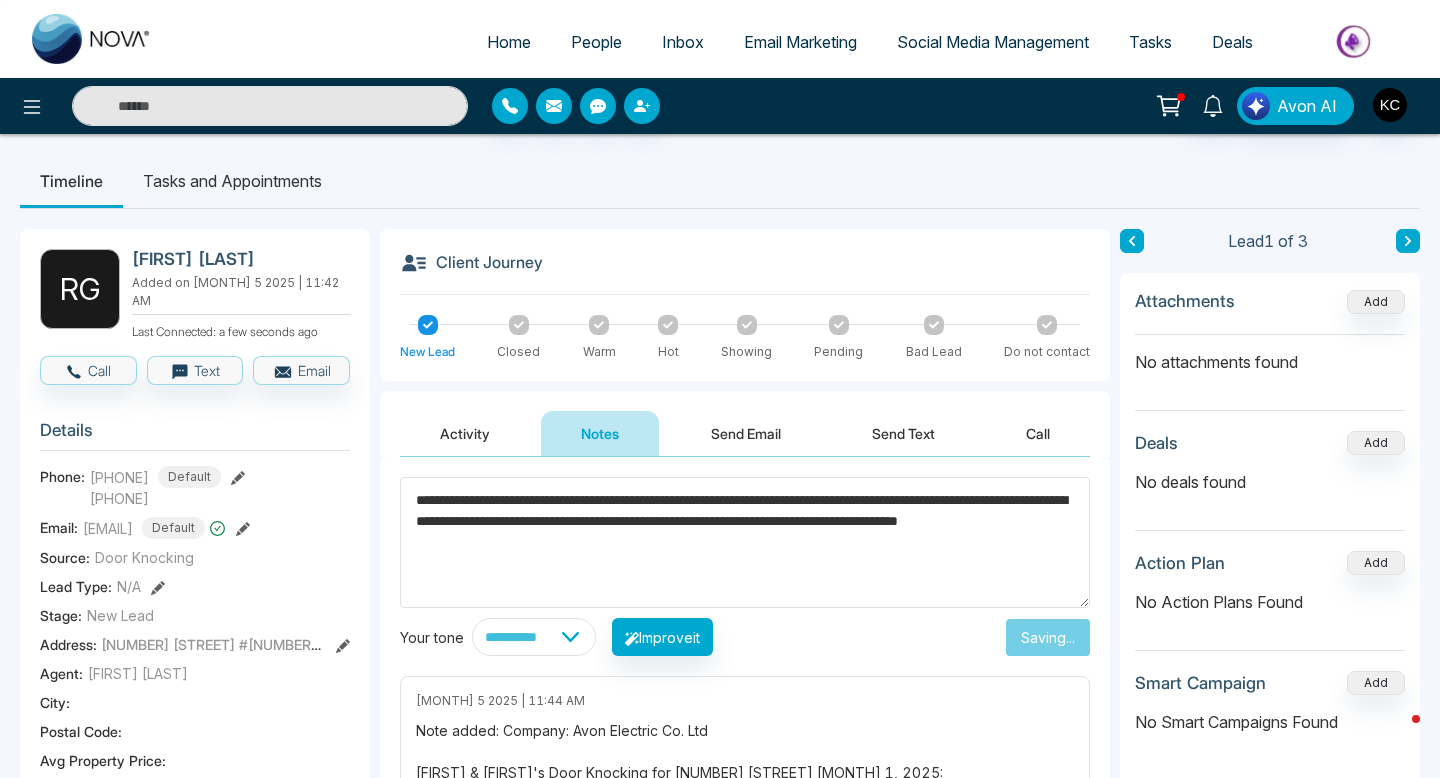 type 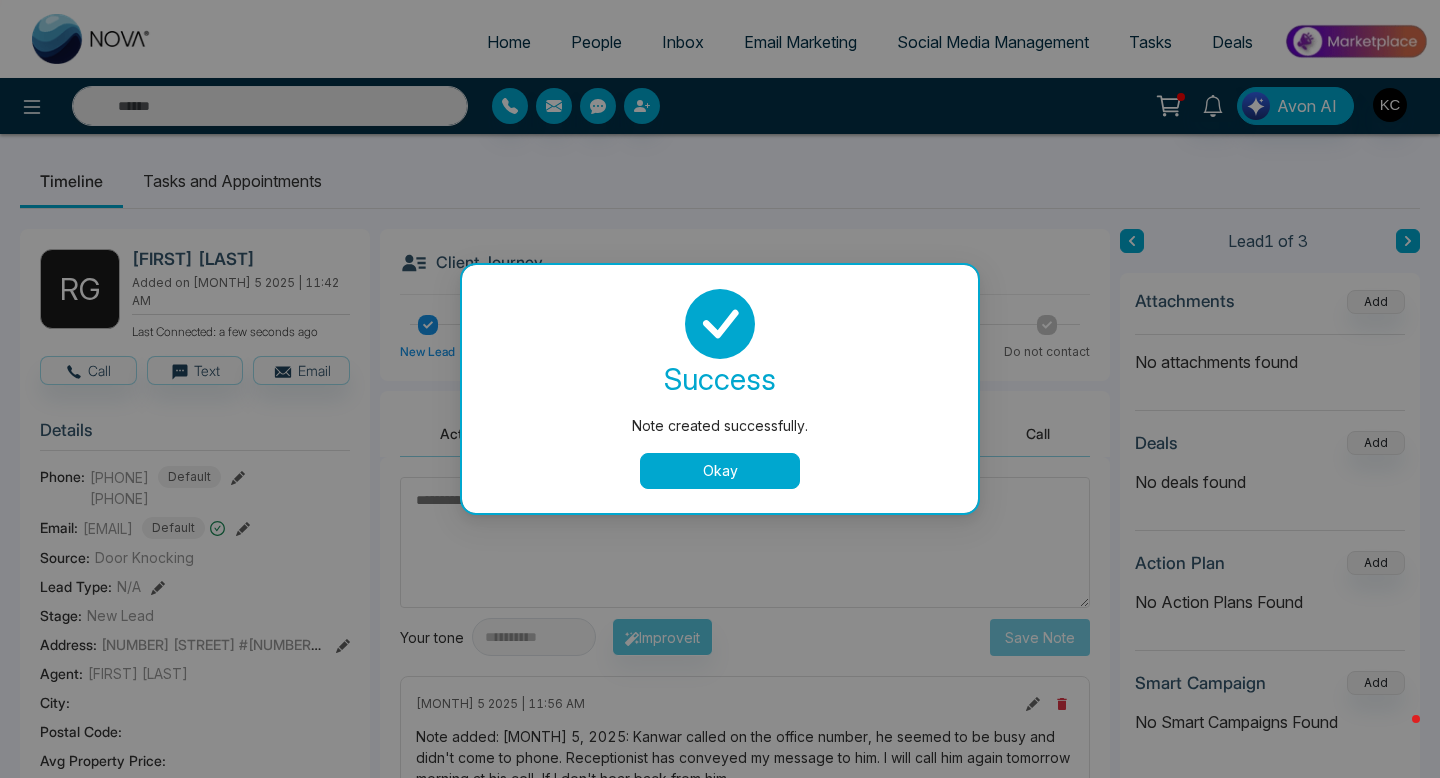 click on "Okay" at bounding box center [720, 471] 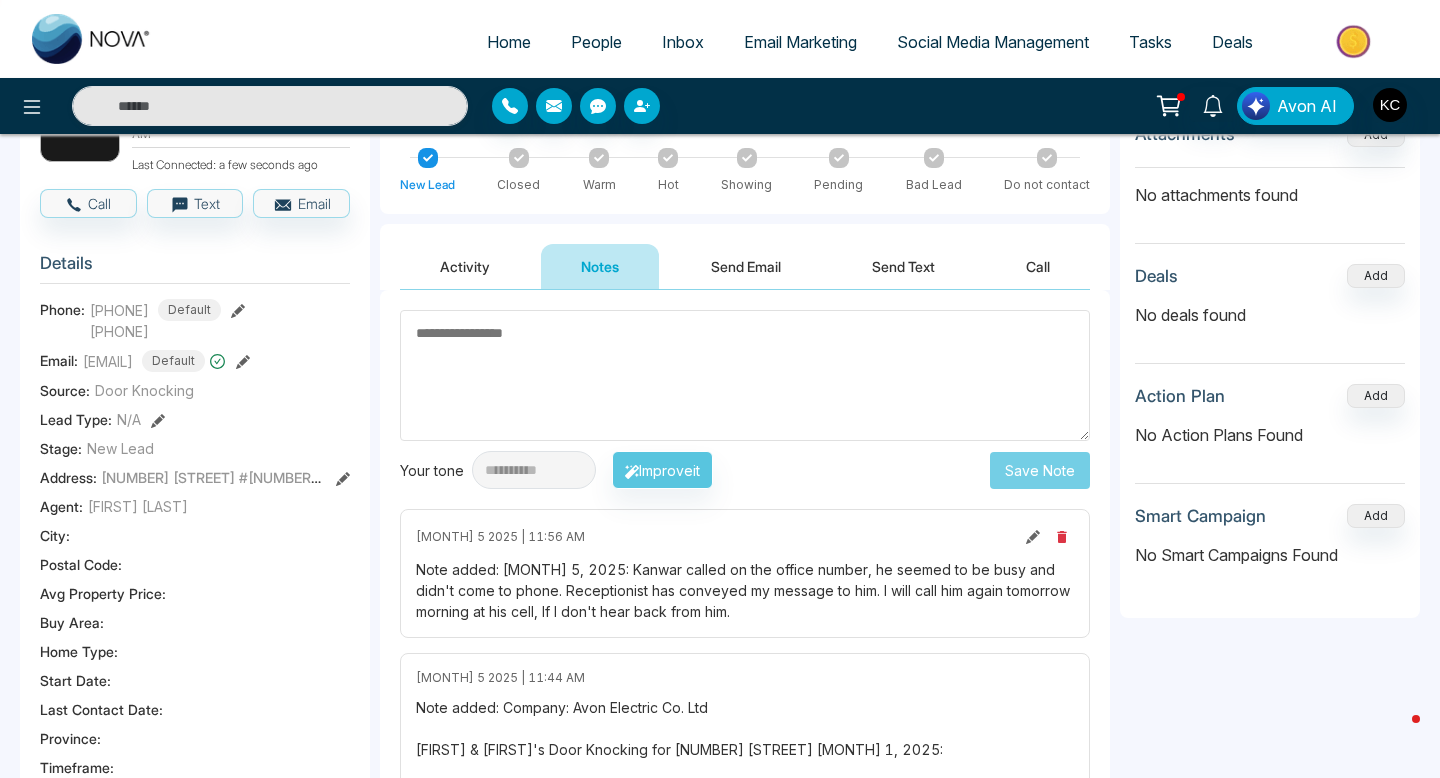 scroll, scrollTop: 0, scrollLeft: 0, axis: both 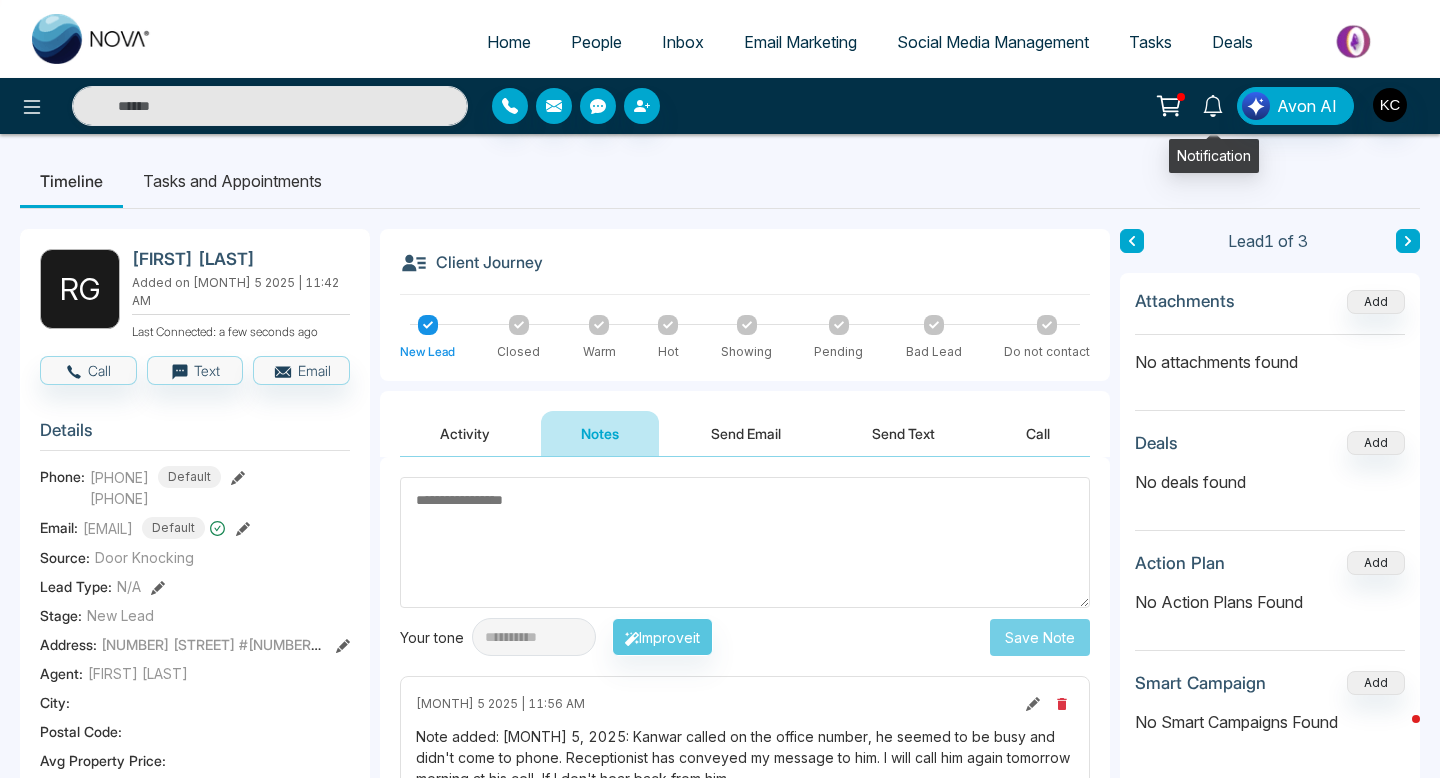 click 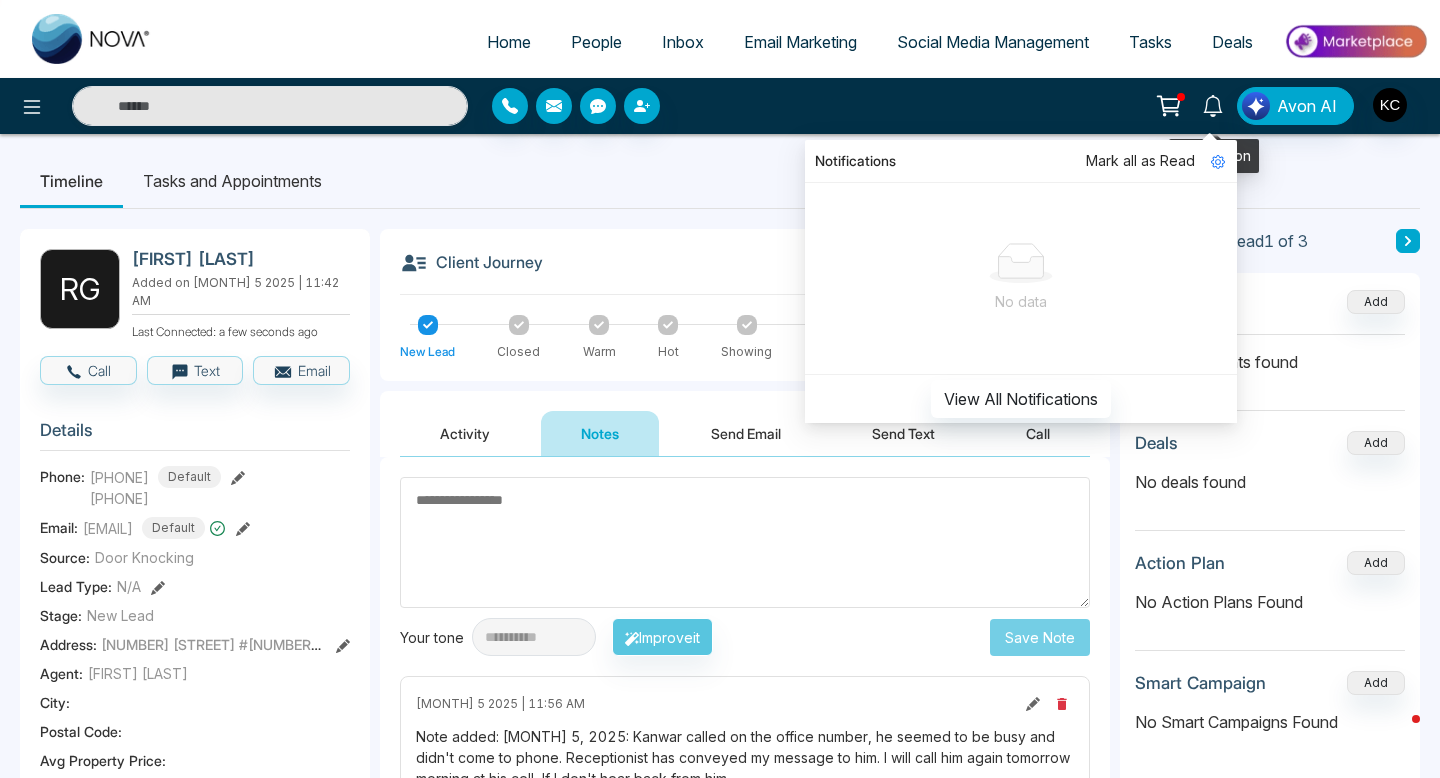 click 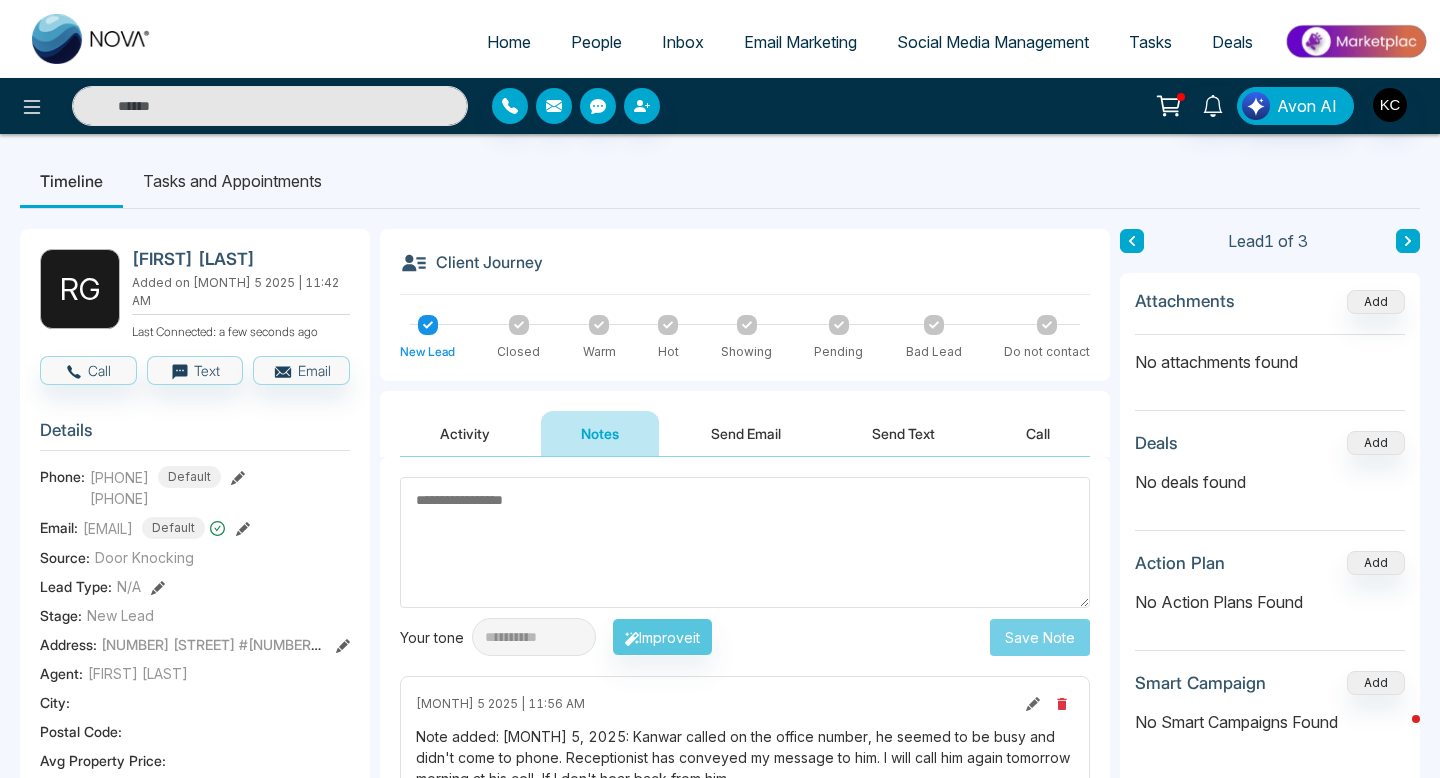 click on "Tasks and Appointments" at bounding box center (232, 181) 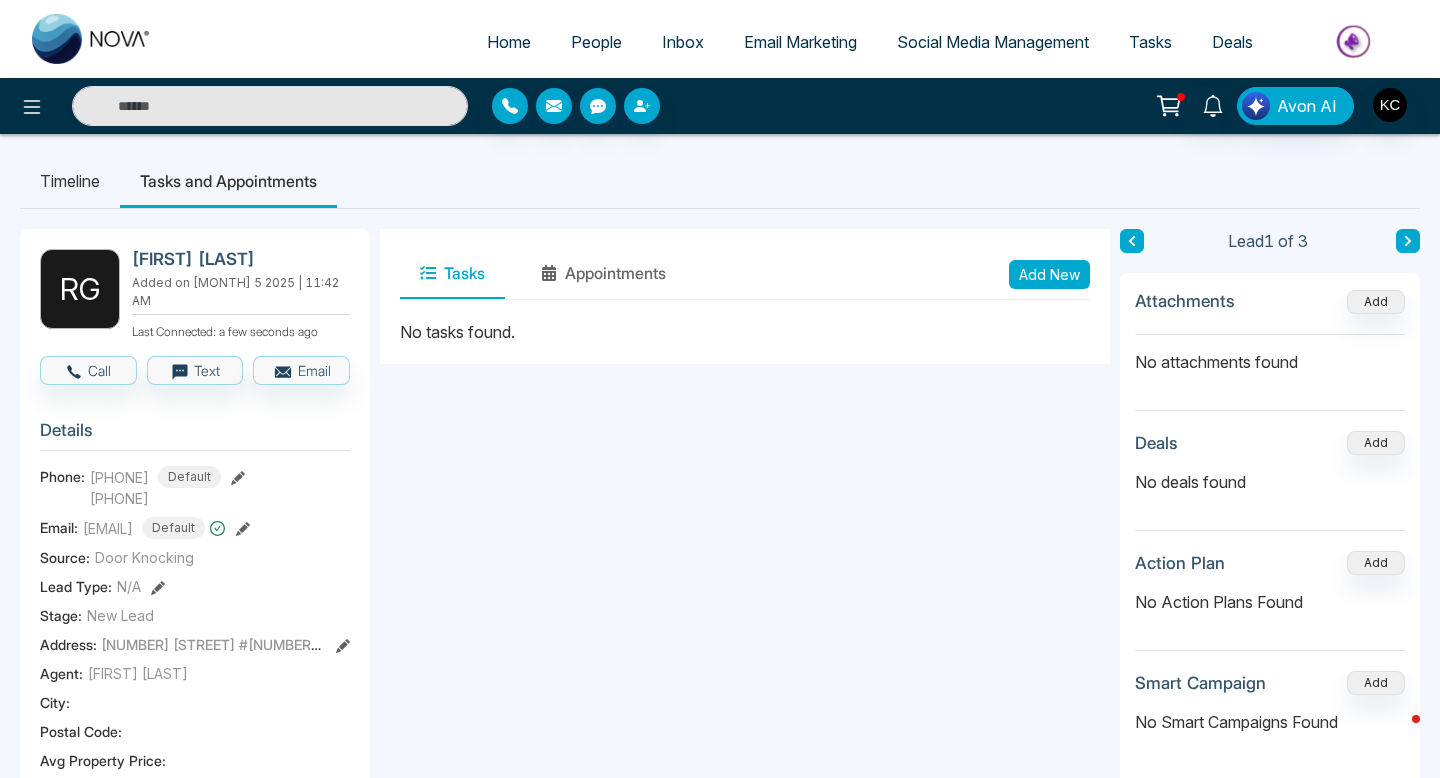 click on "Add New" at bounding box center (1049, 274) 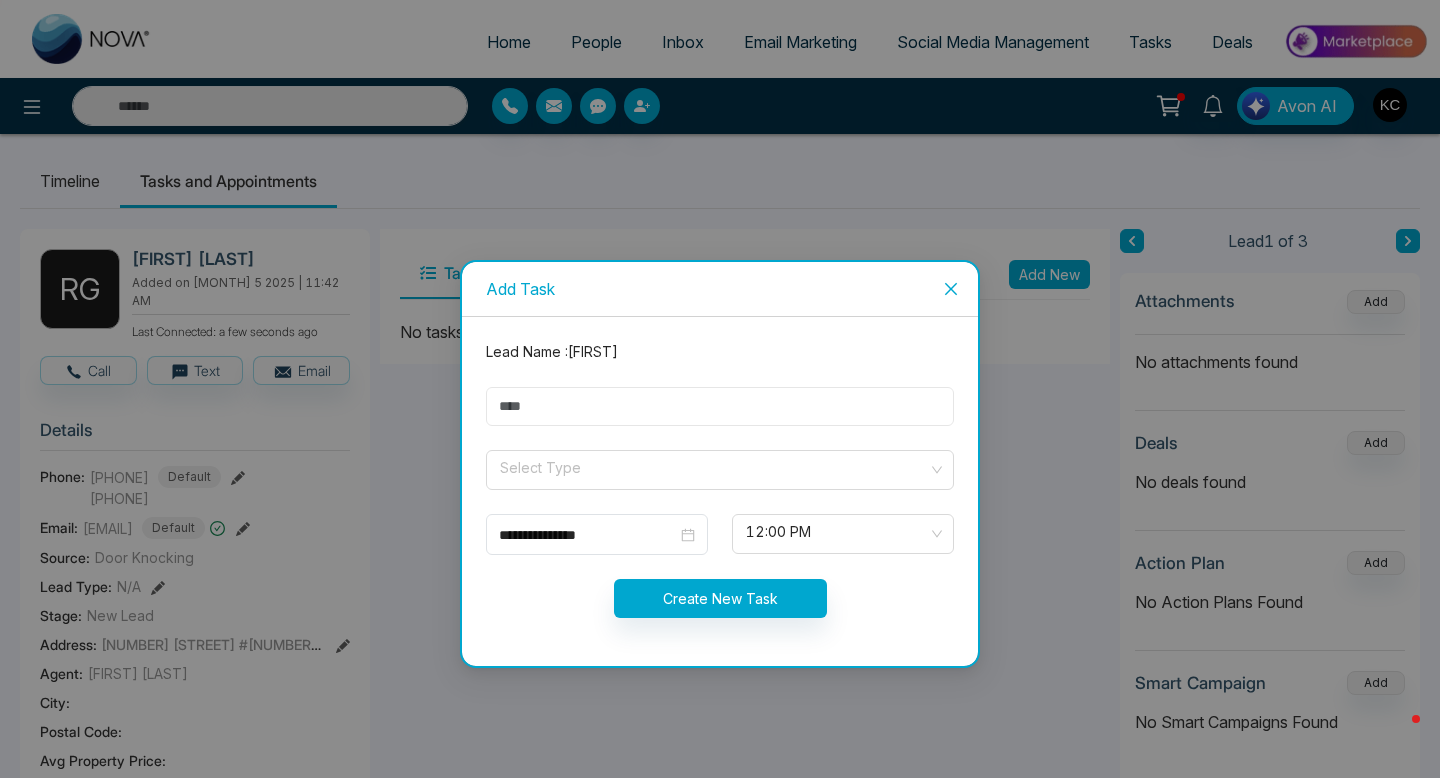 click at bounding box center [720, 406] 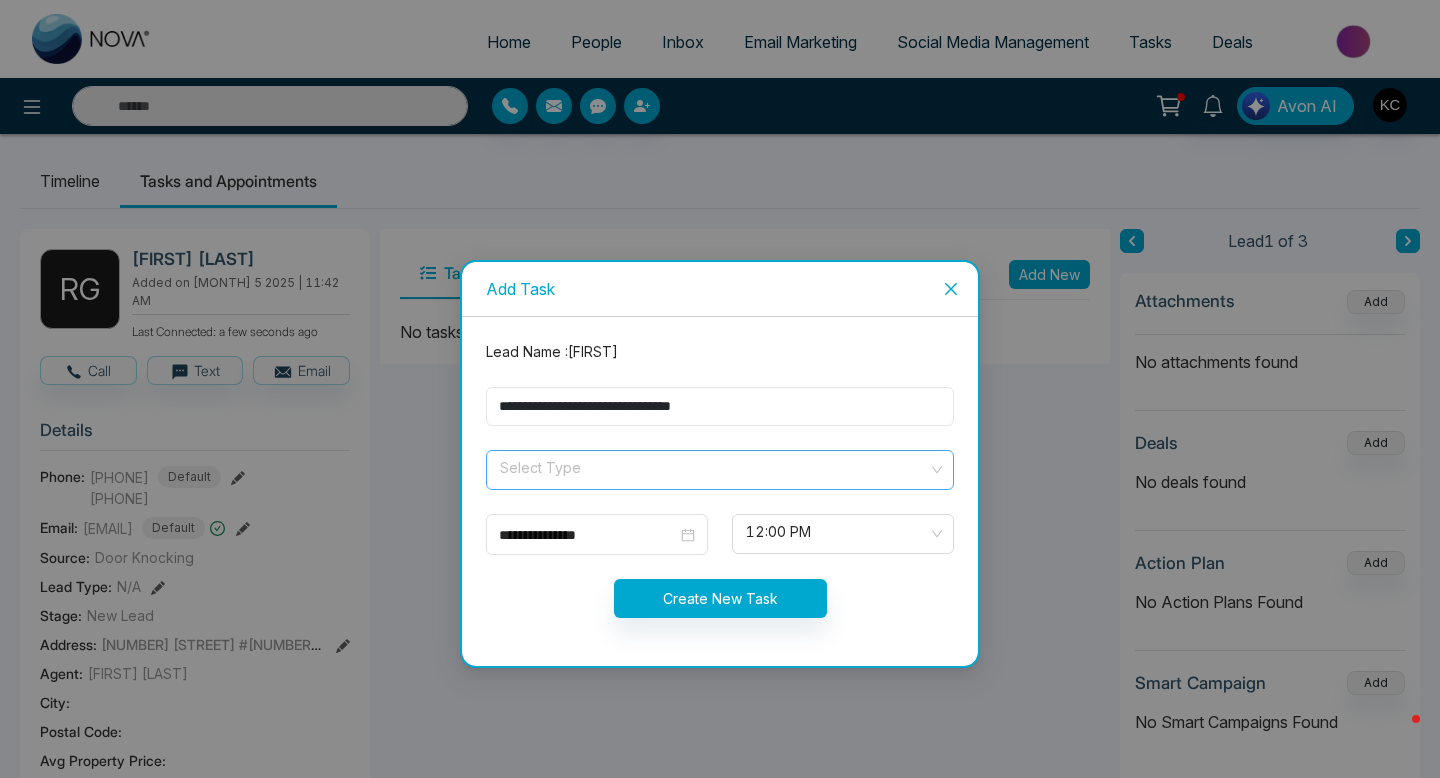 type on "**********" 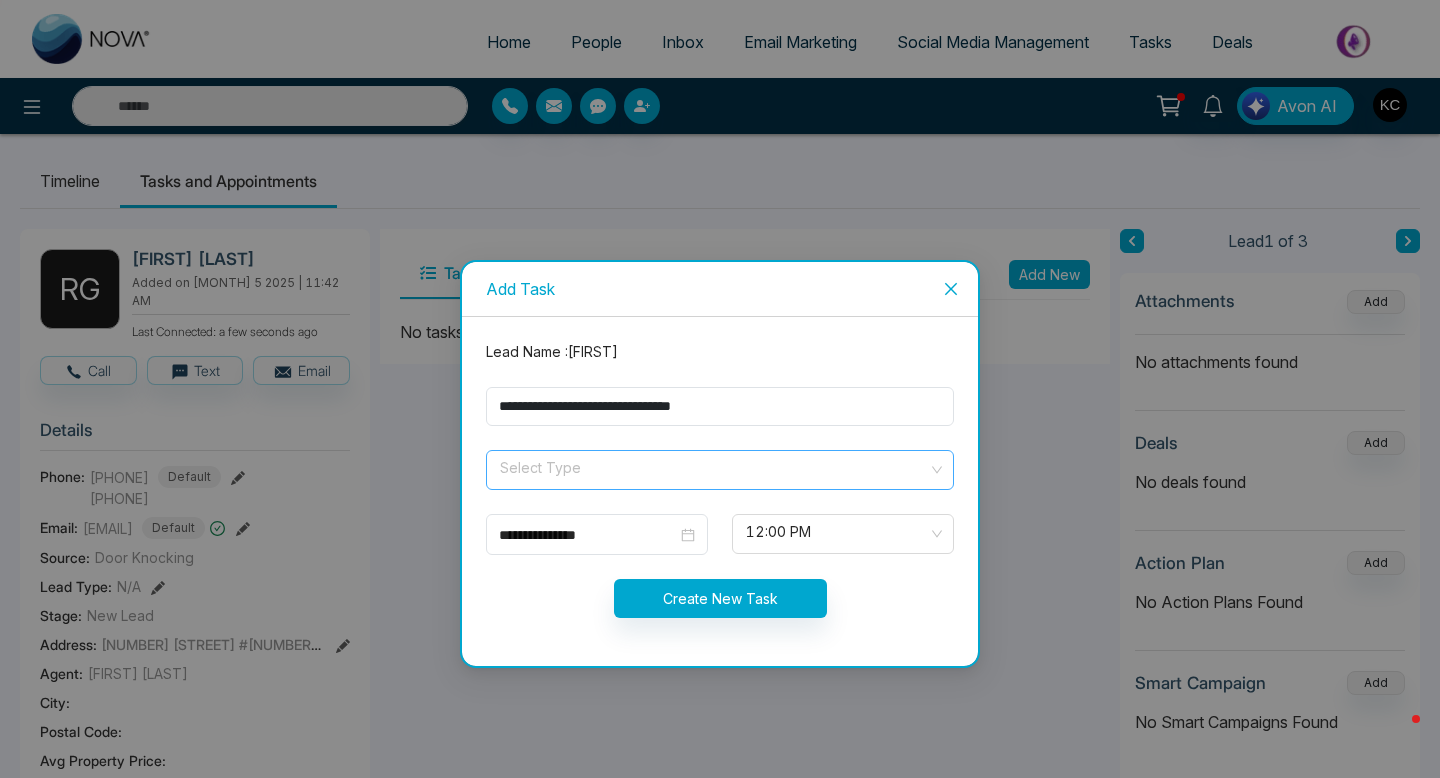 click at bounding box center (713, 466) 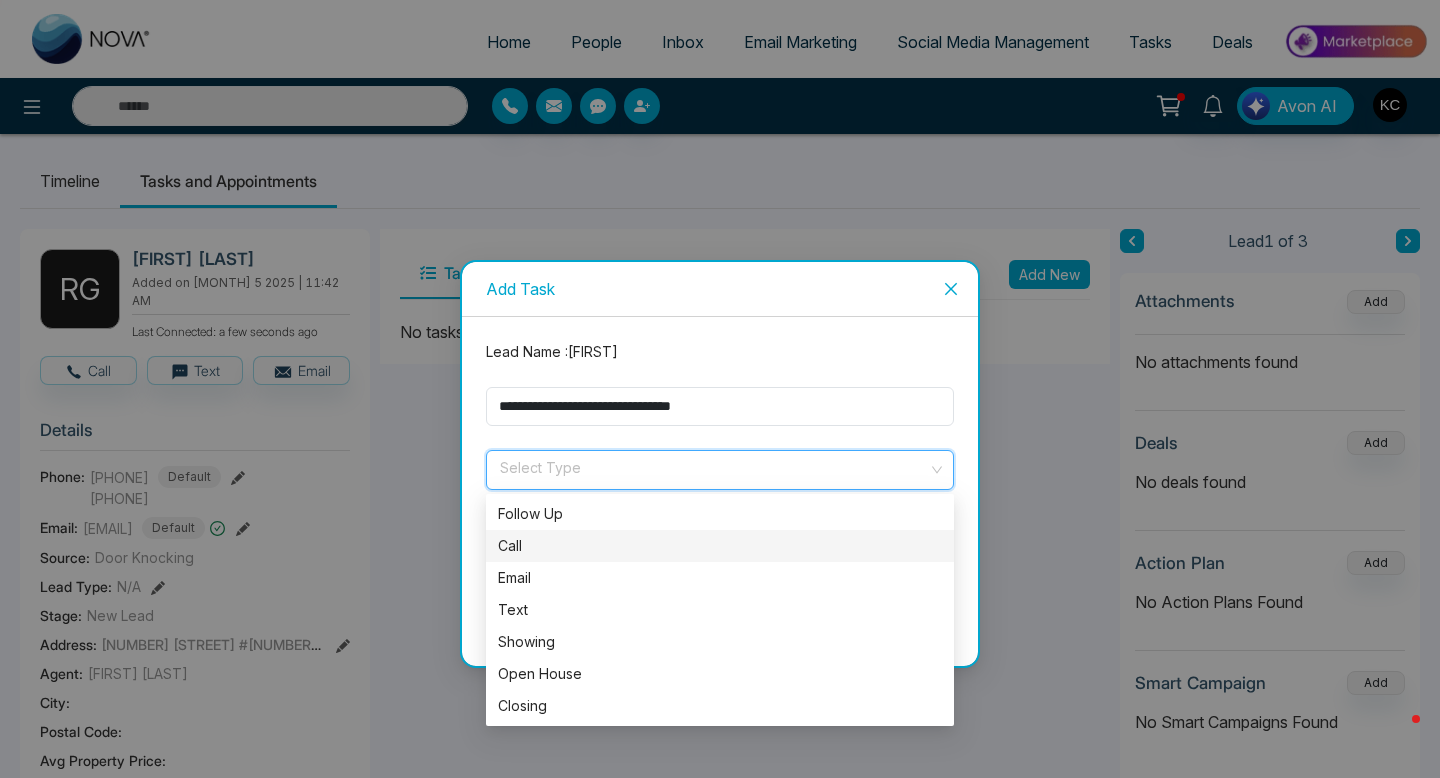 click on "Call" at bounding box center [720, 546] 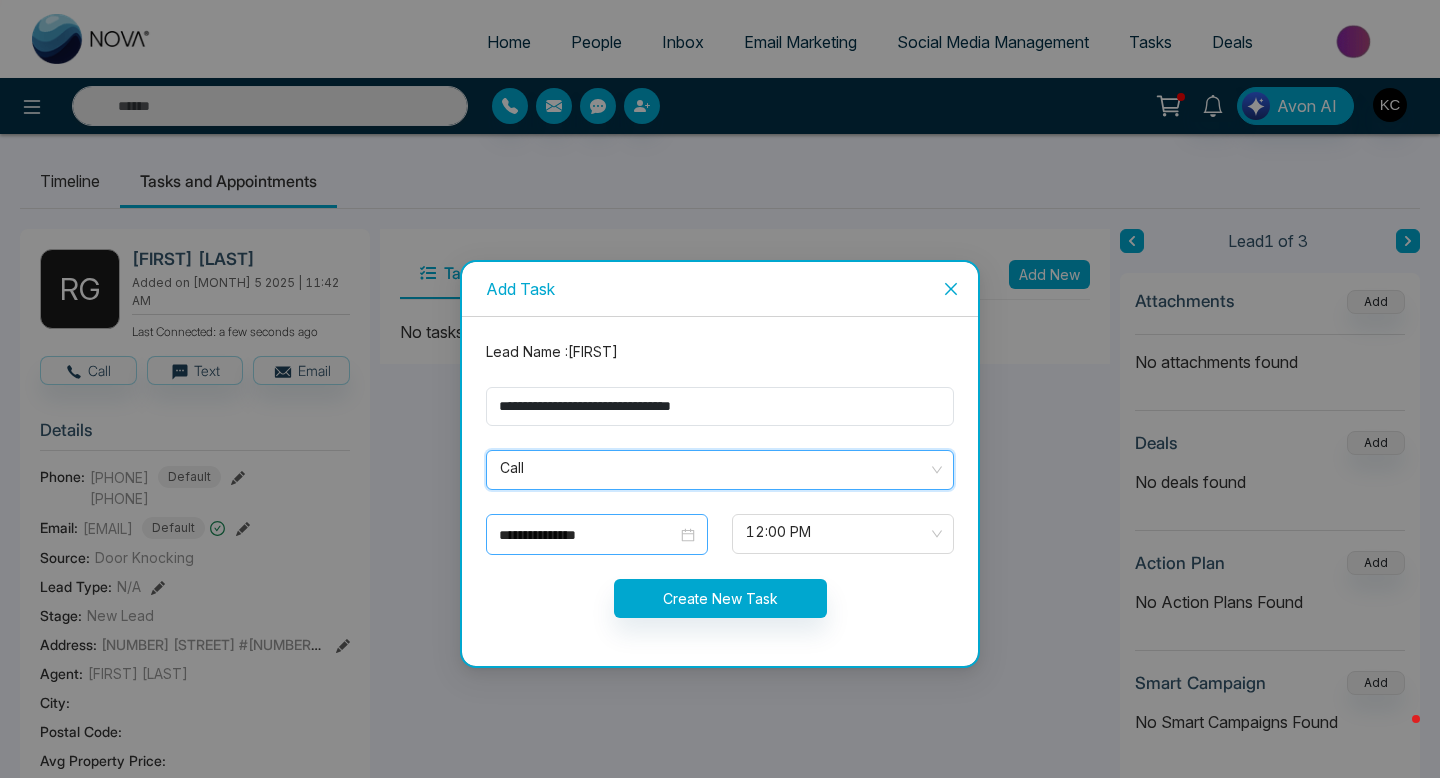 click on "**********" at bounding box center [597, 535] 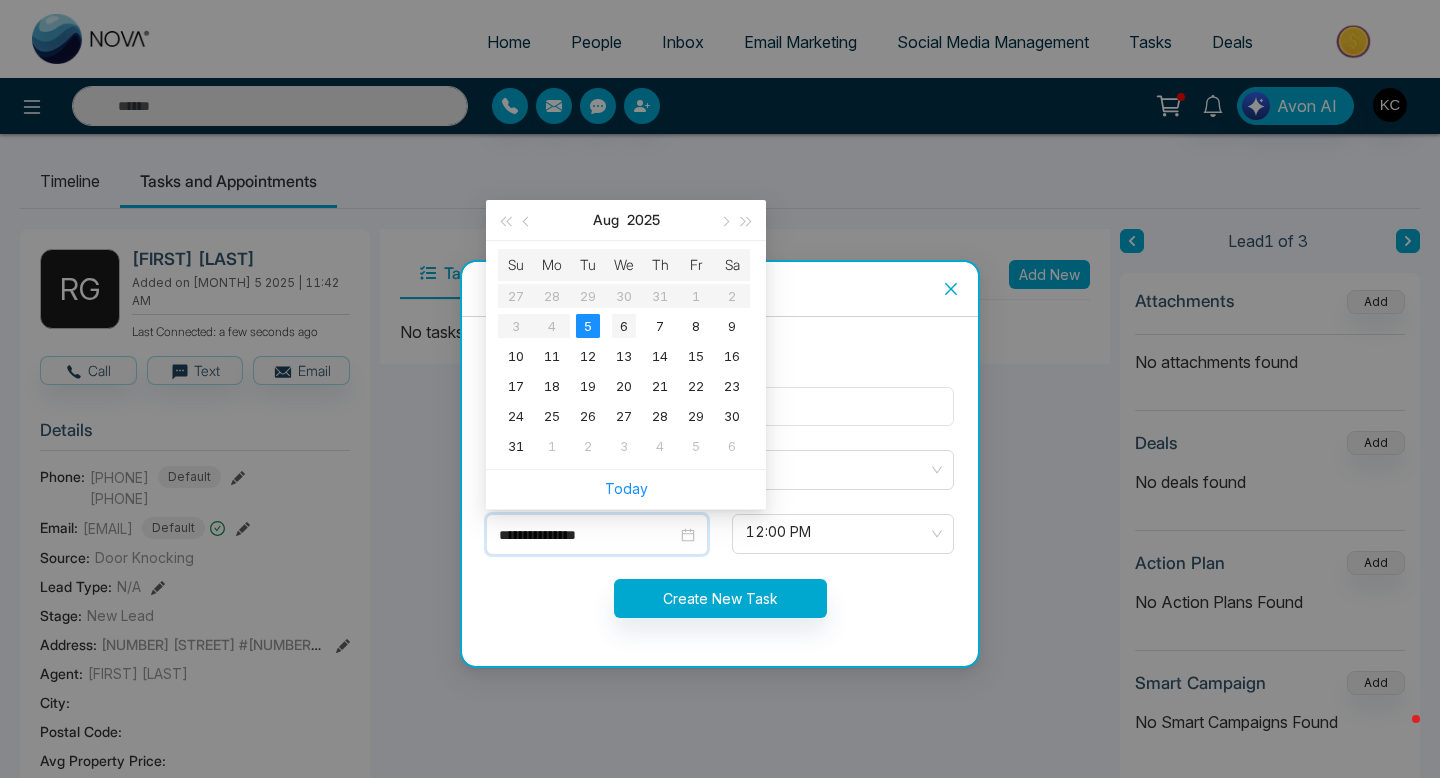 type on "**********" 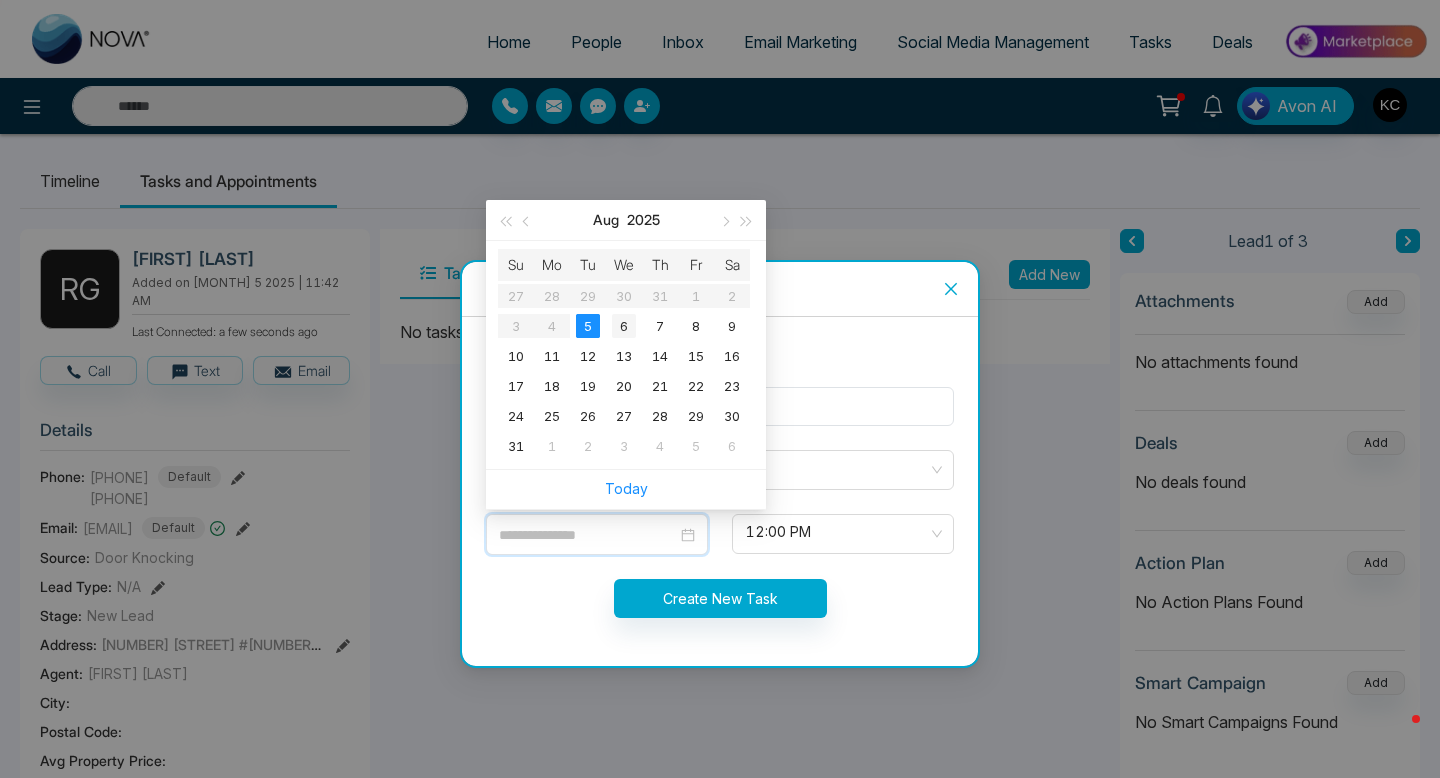 click on "6" at bounding box center [624, 326] 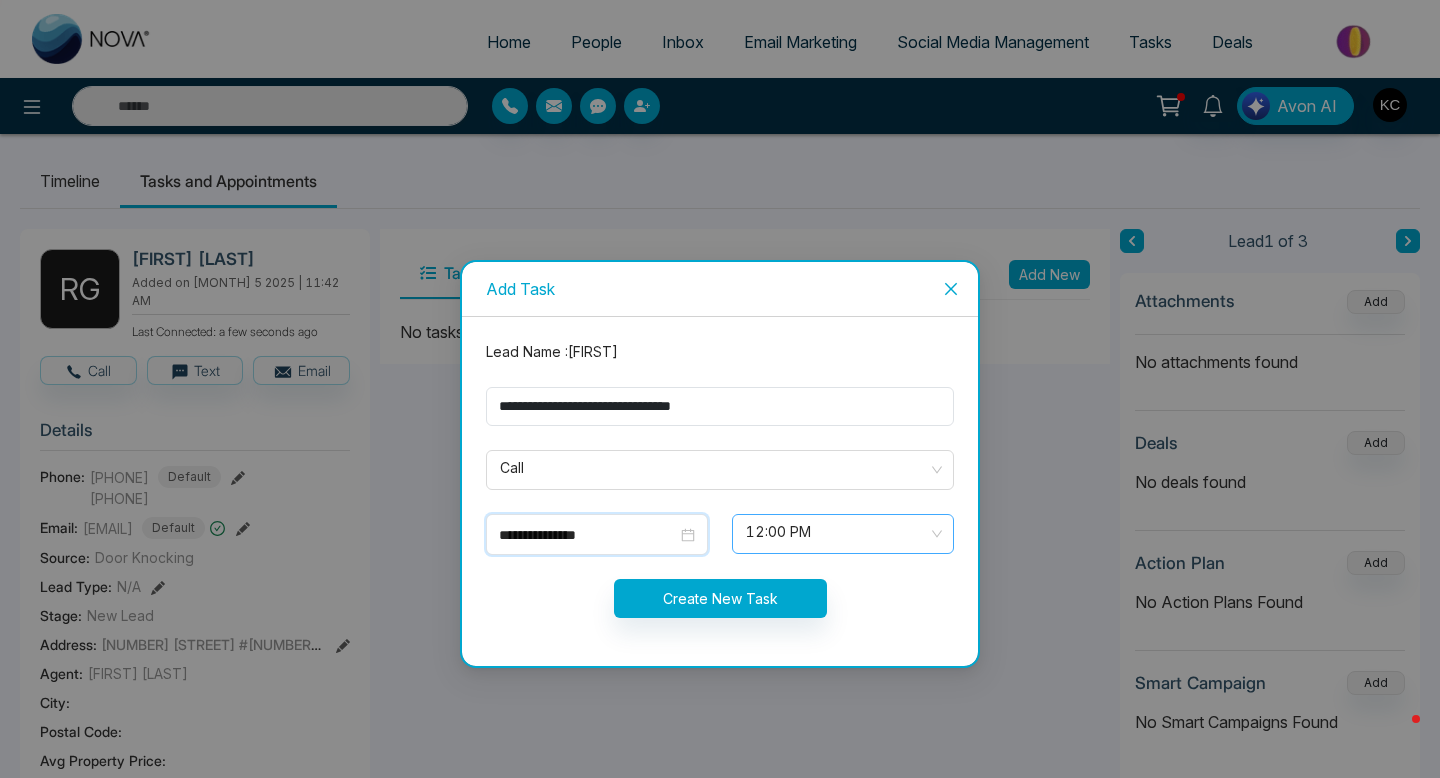 click on "12:00 PM" at bounding box center [843, 534] 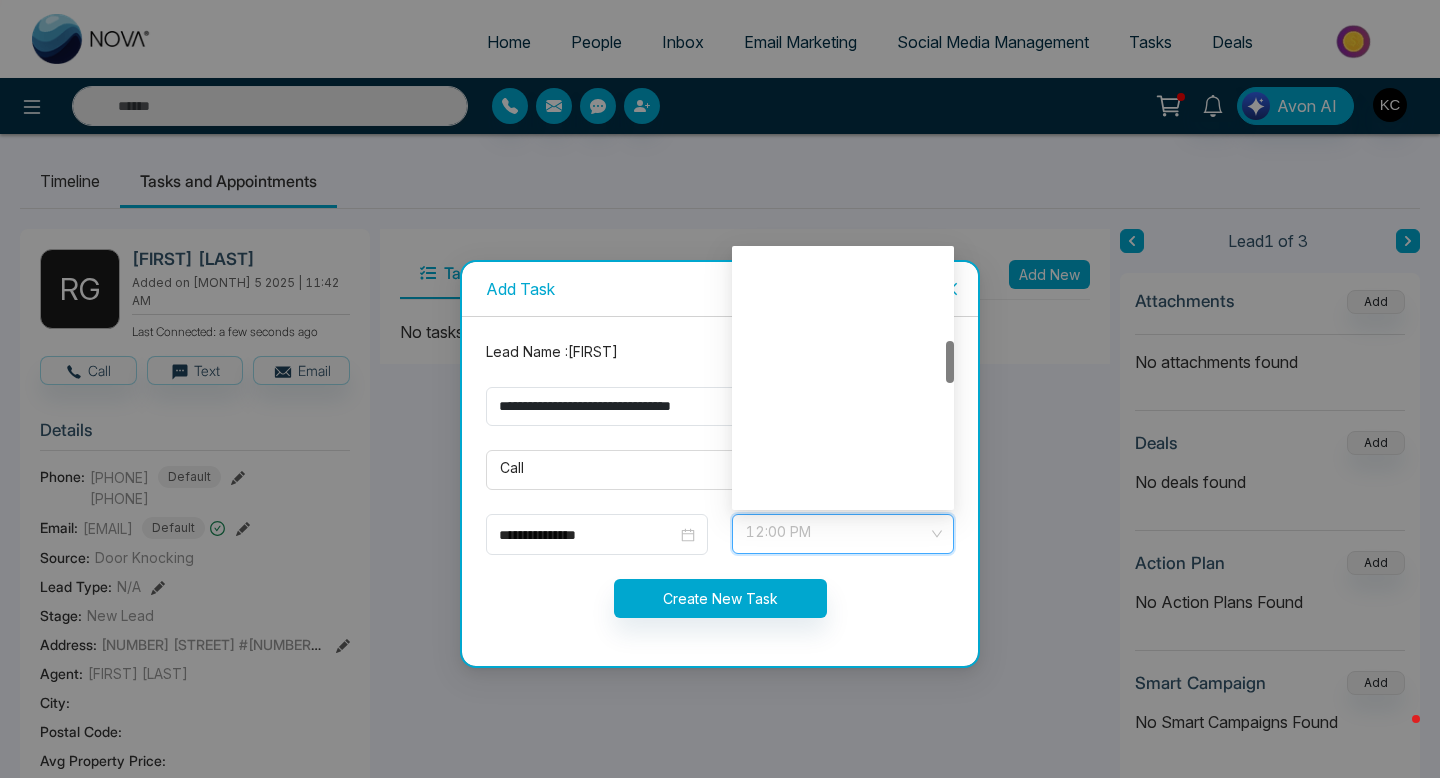 scroll, scrollTop: 544, scrollLeft: 0, axis: vertical 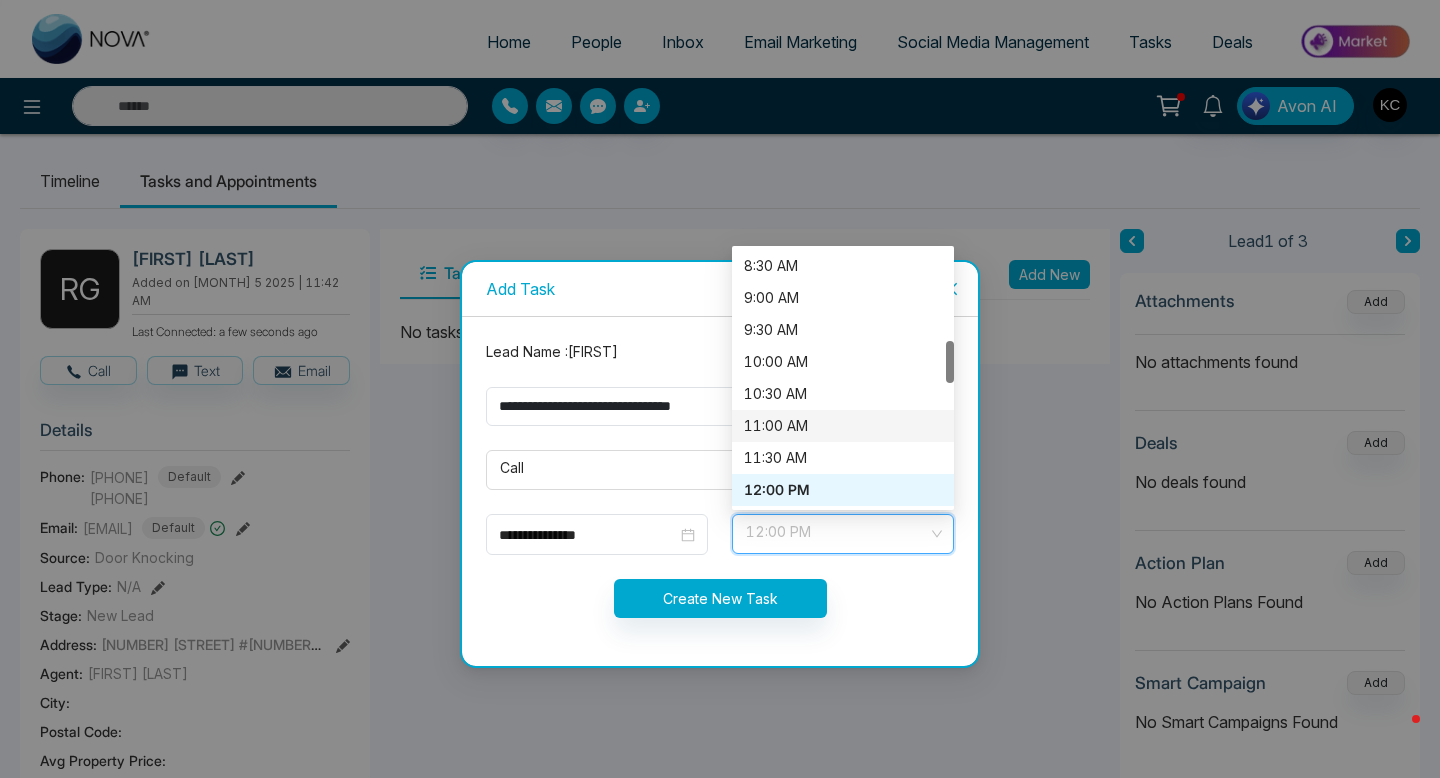 click on "11:00 AM" at bounding box center [843, 426] 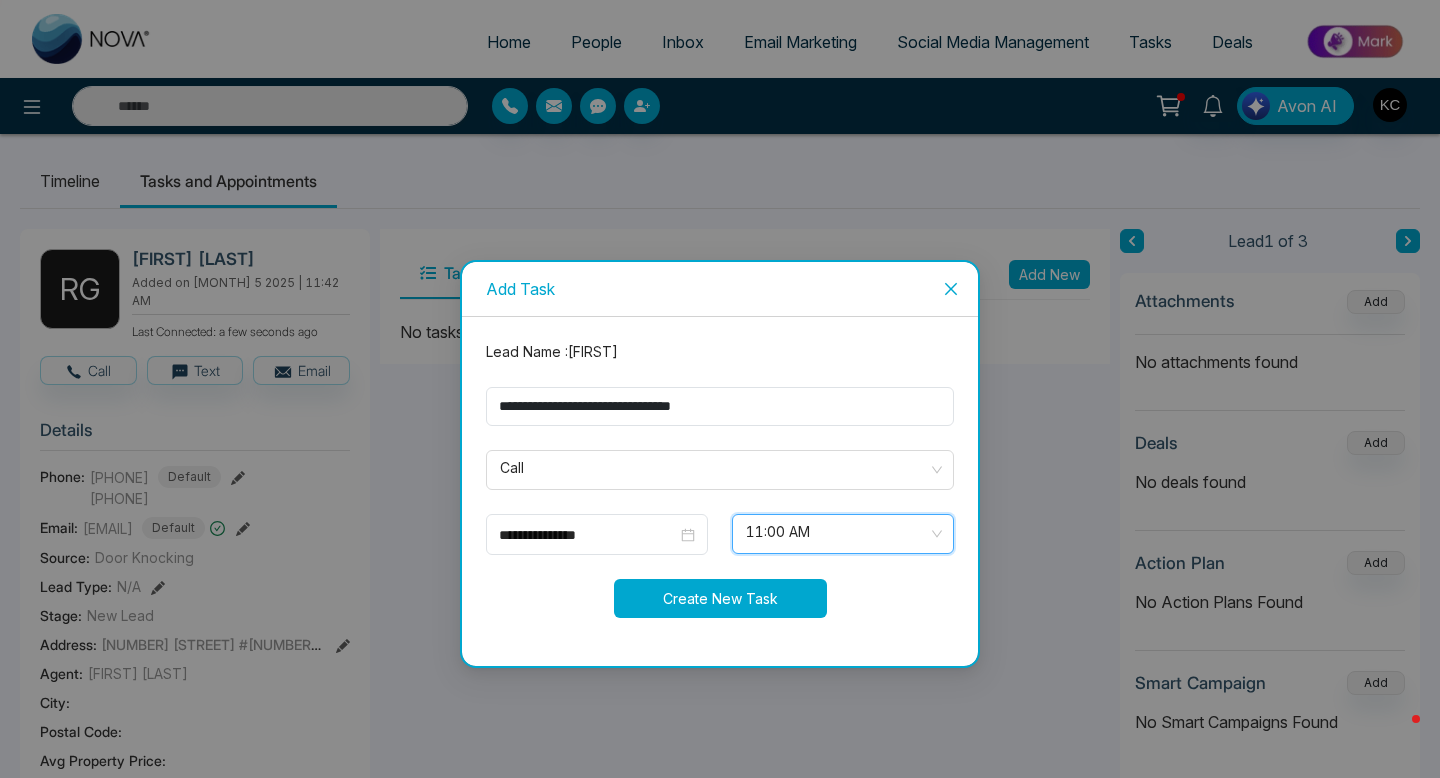 click on "Create New Task" at bounding box center [720, 598] 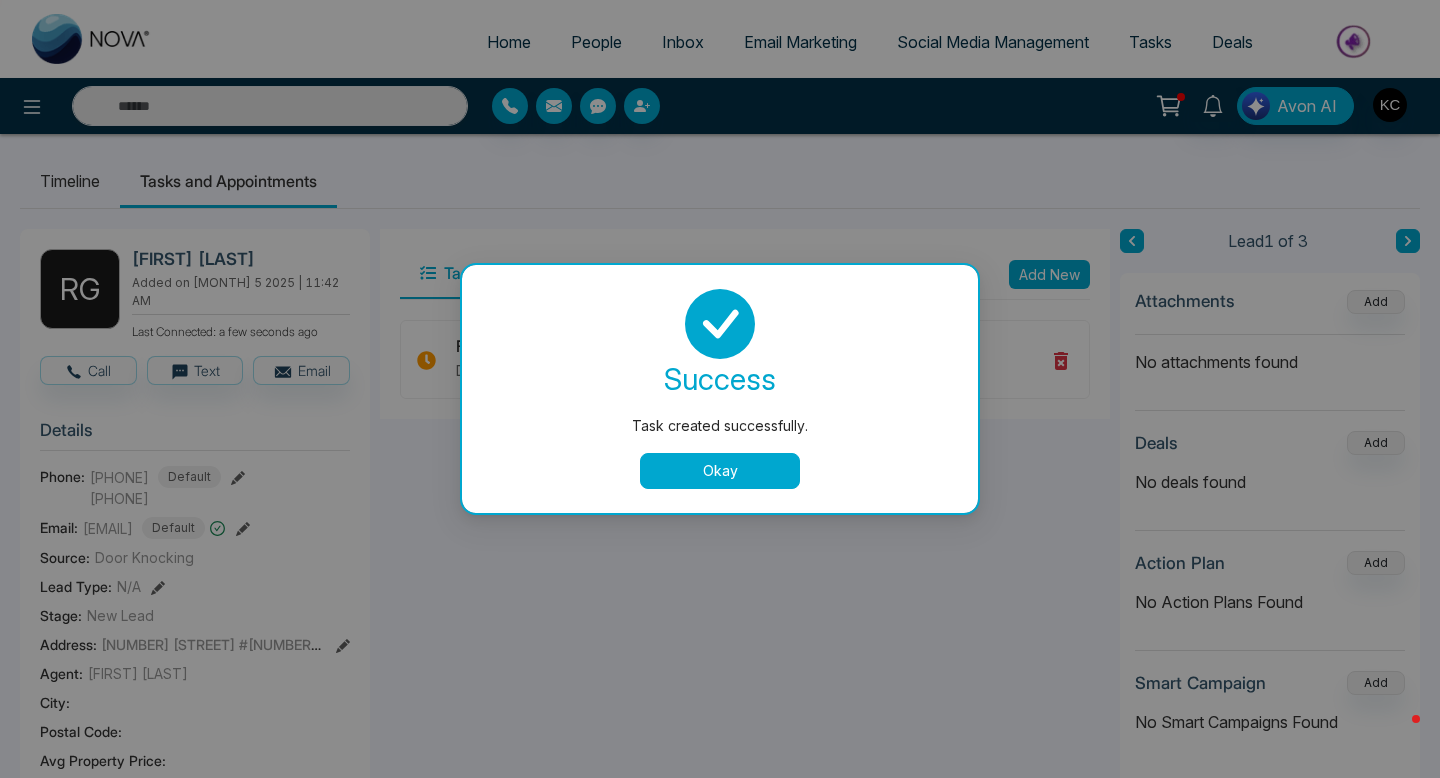 click on "Okay" at bounding box center [720, 471] 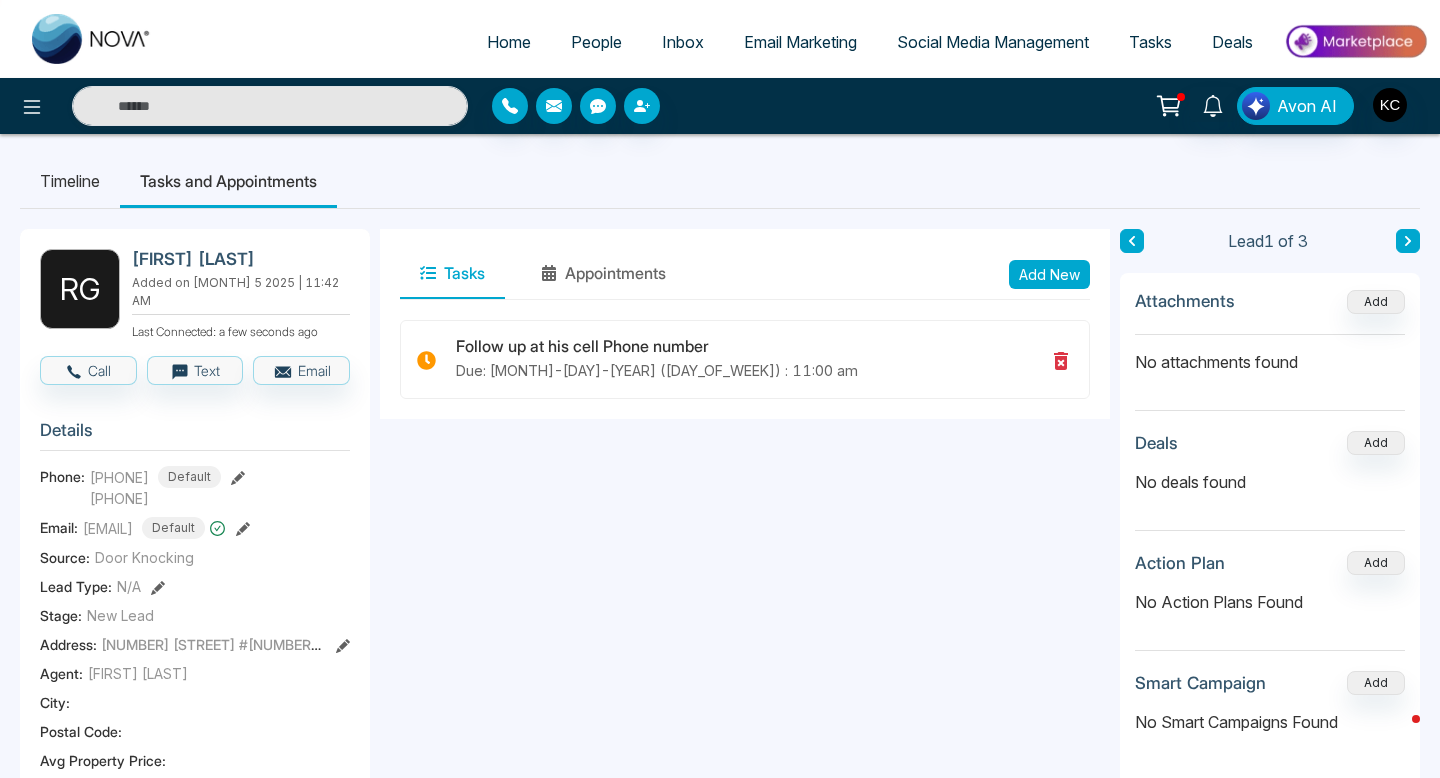 click at bounding box center (92, 39) 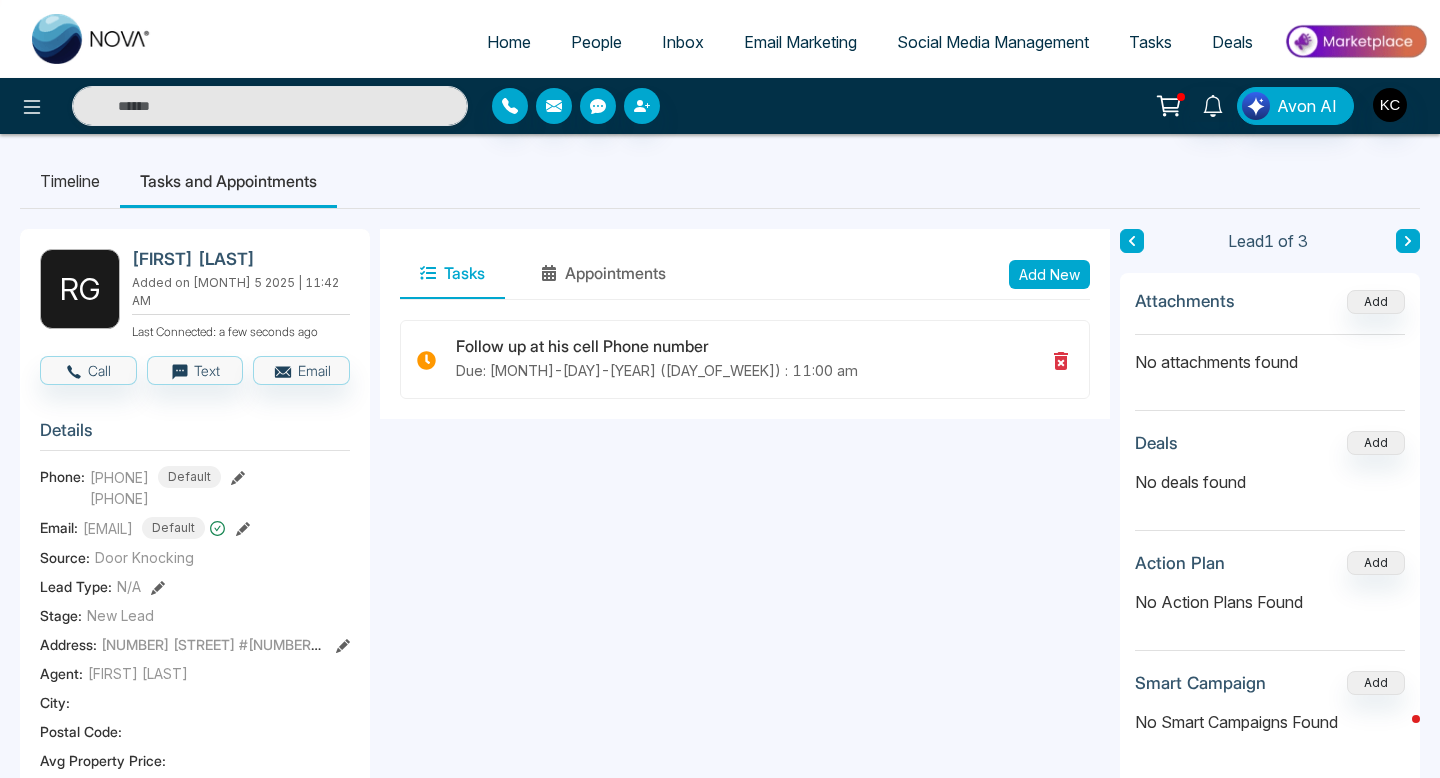 select on "*" 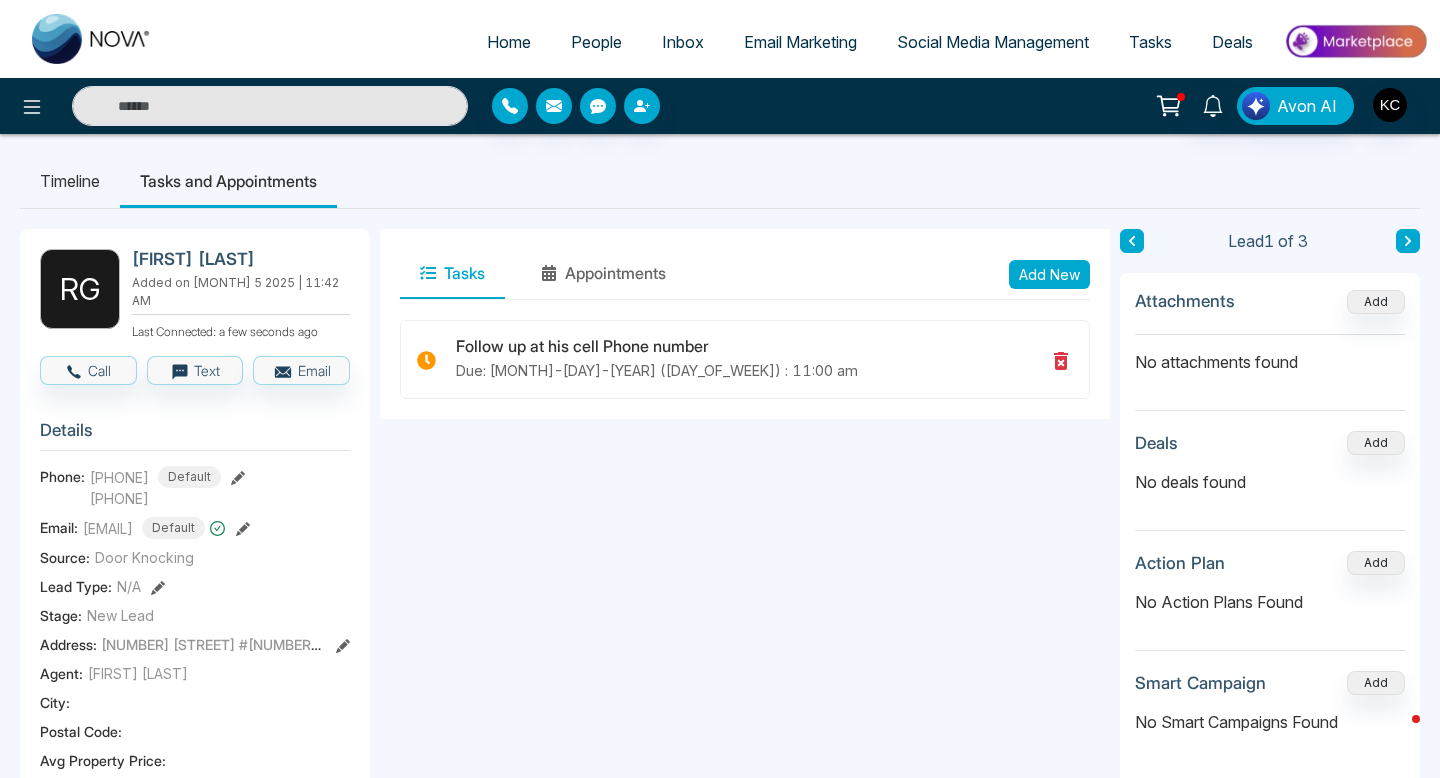 select on "*" 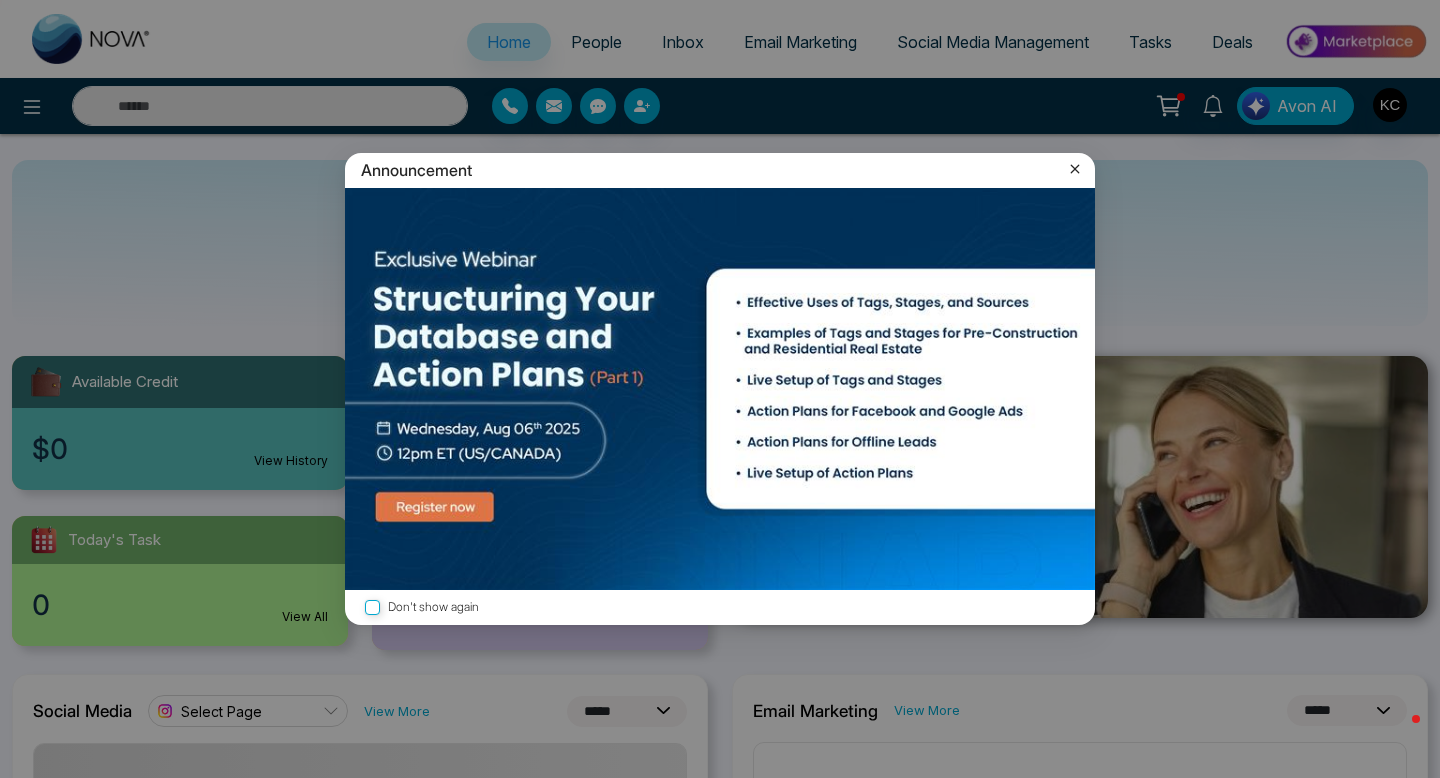 click 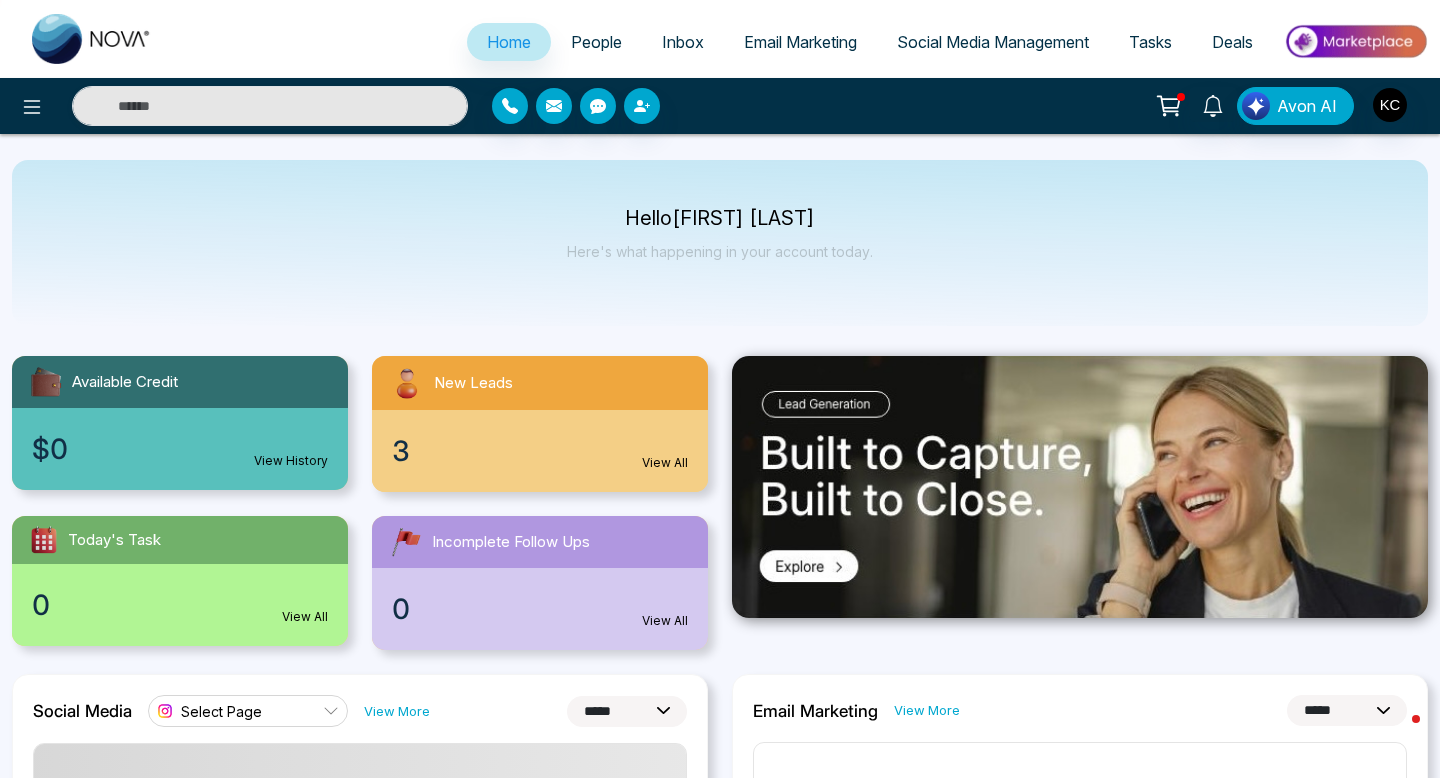 click on "3 View All" at bounding box center (540, 451) 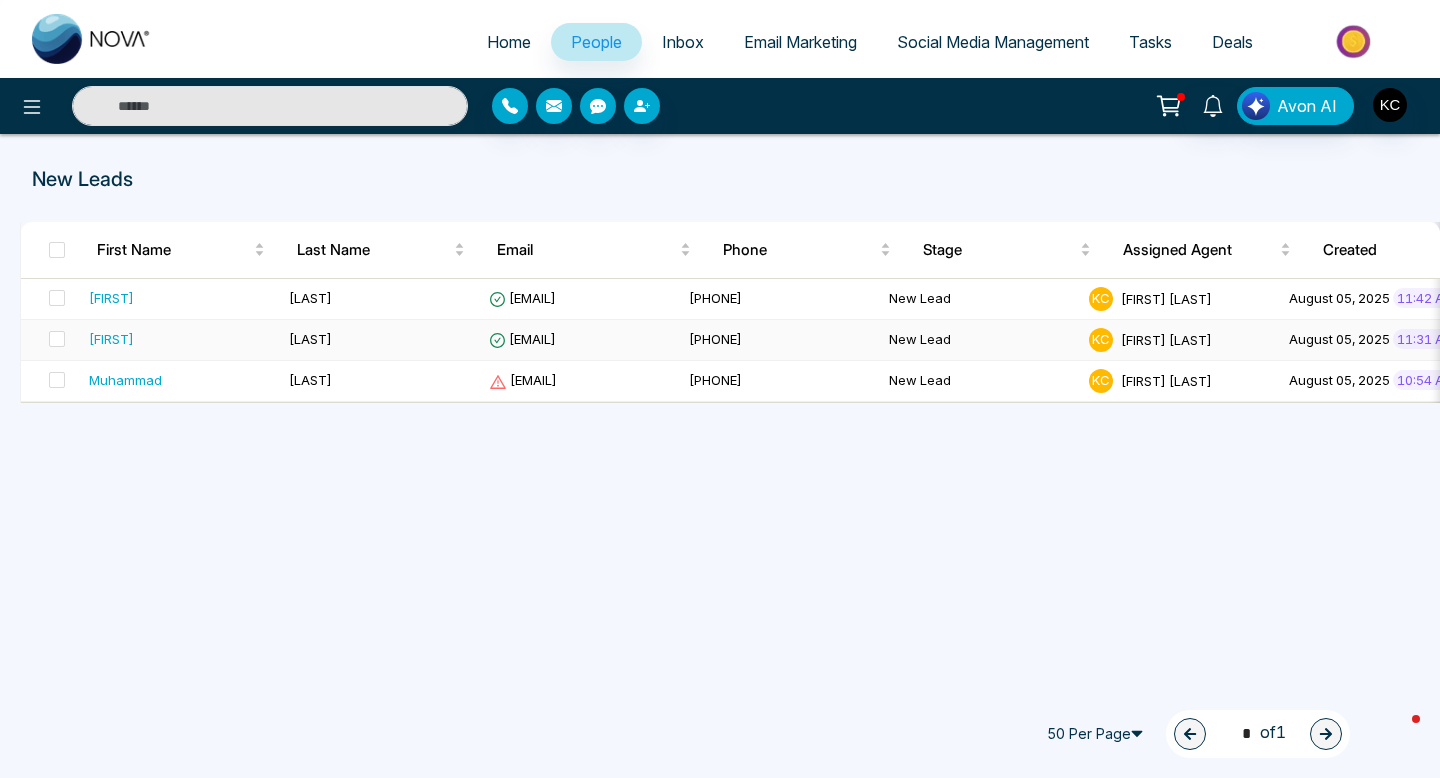 click on "New Lead" at bounding box center [981, 340] 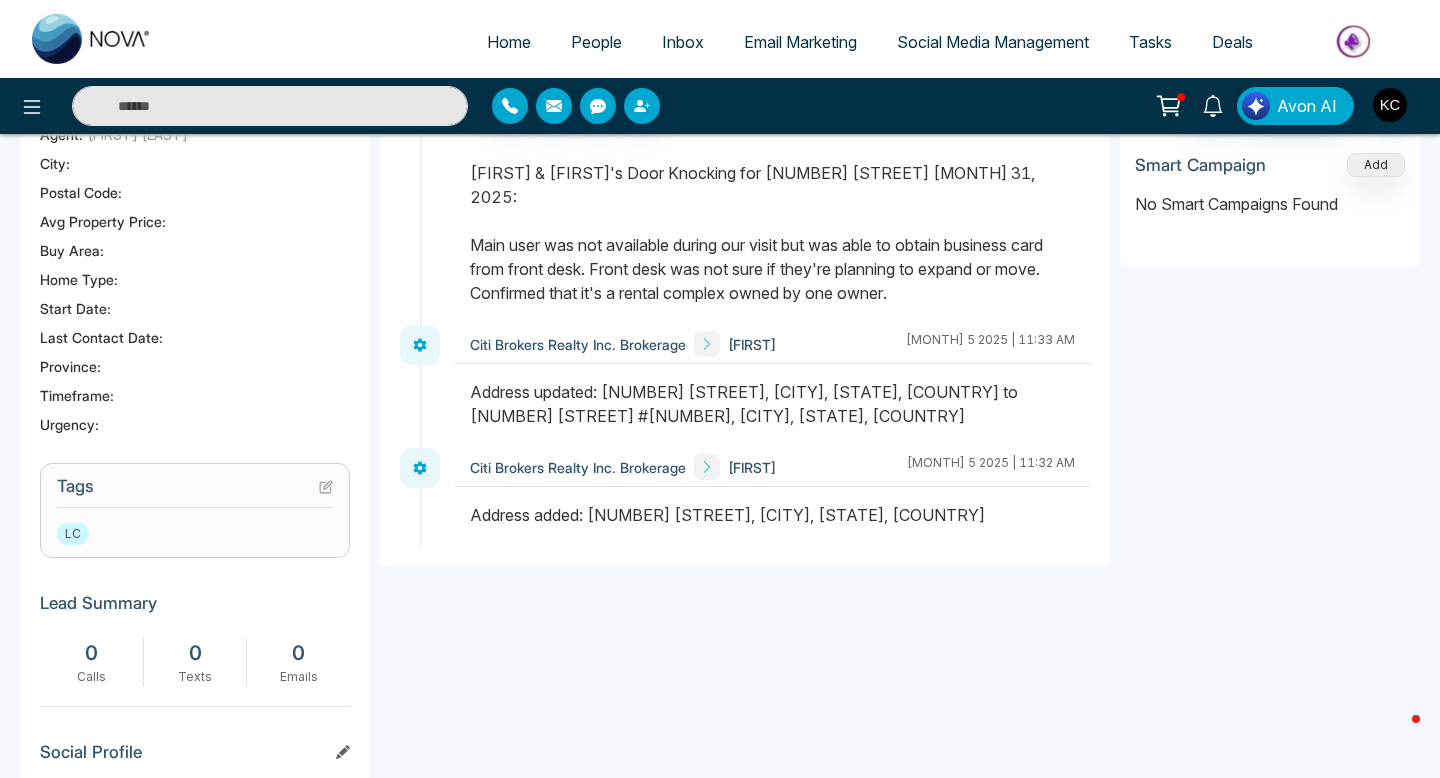 scroll, scrollTop: 0, scrollLeft: 0, axis: both 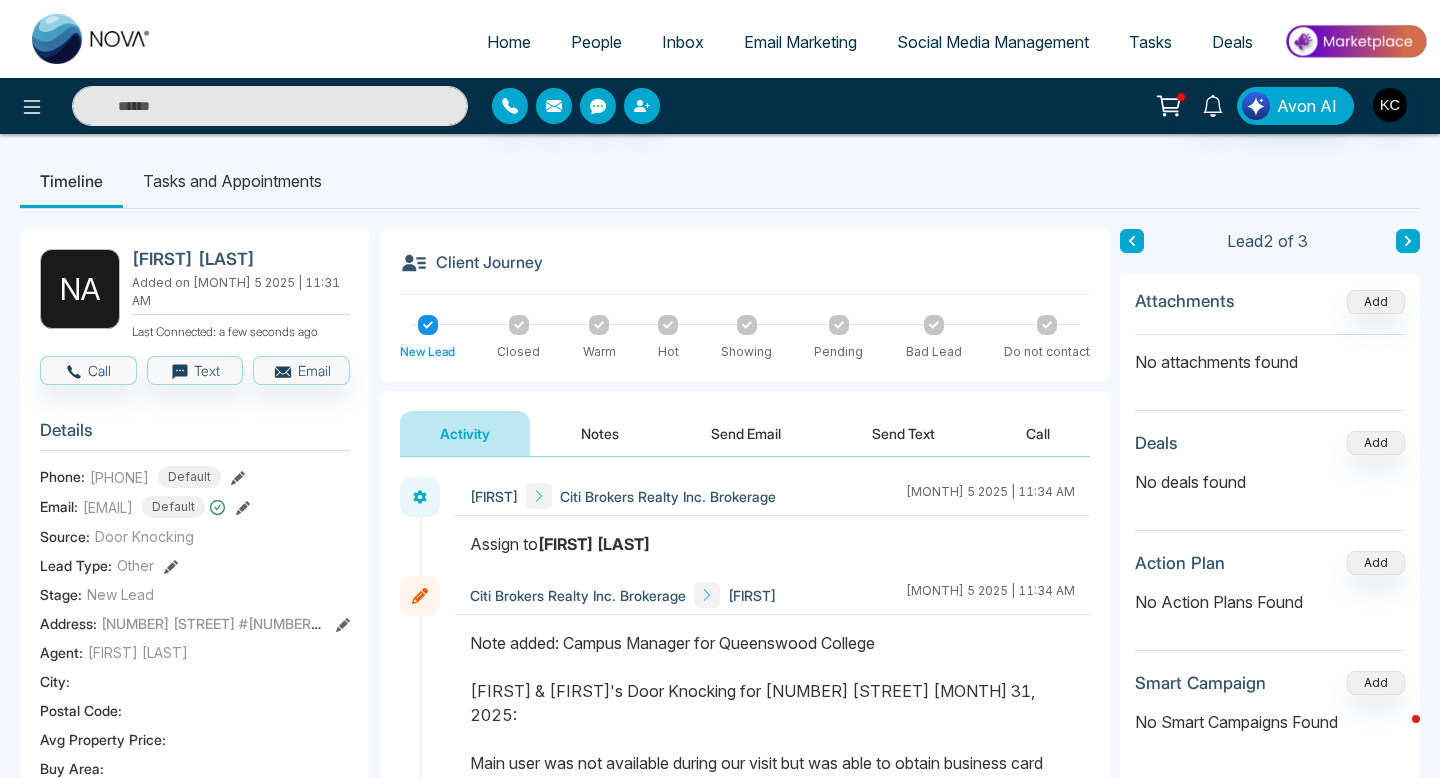 click on "Notes" at bounding box center [600, 433] 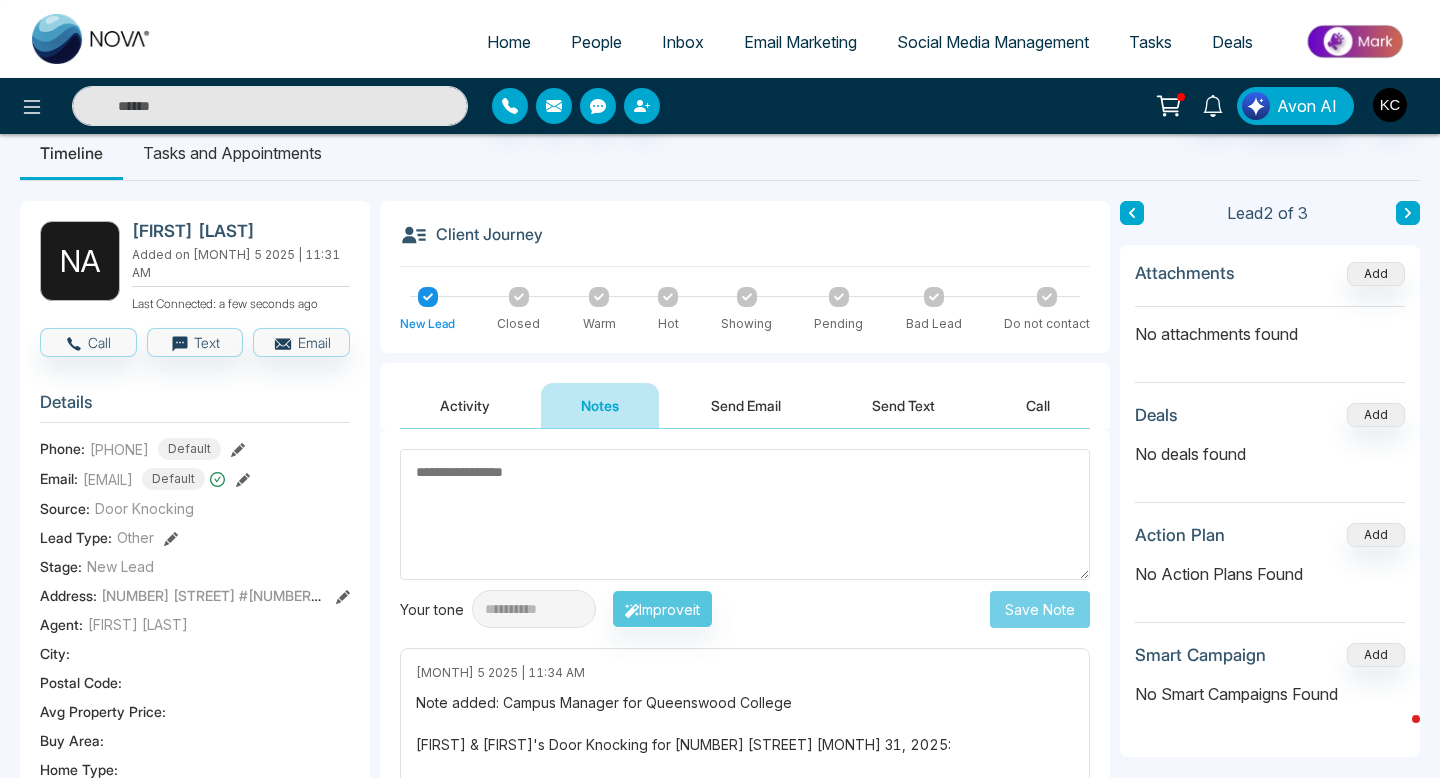 scroll, scrollTop: 22, scrollLeft: 0, axis: vertical 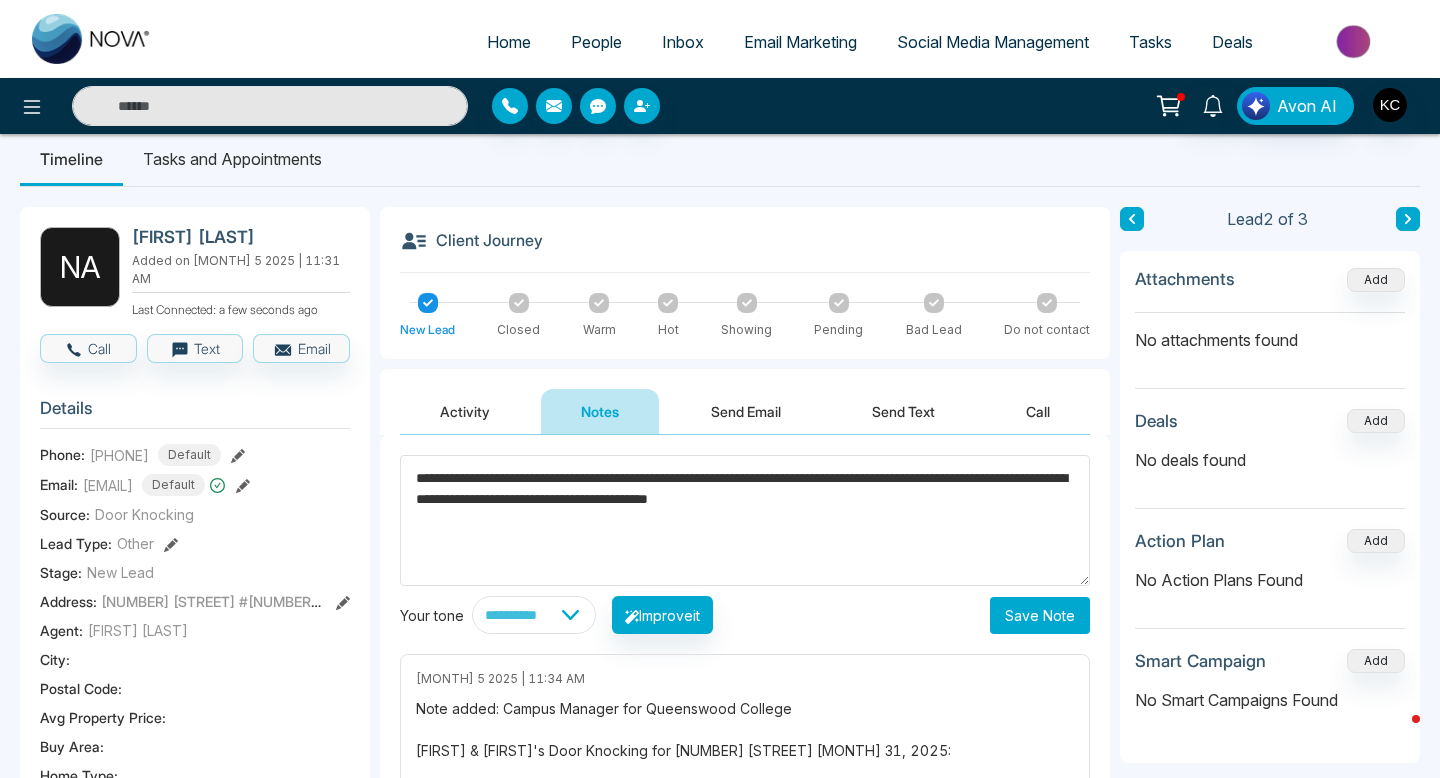 type on "**********" 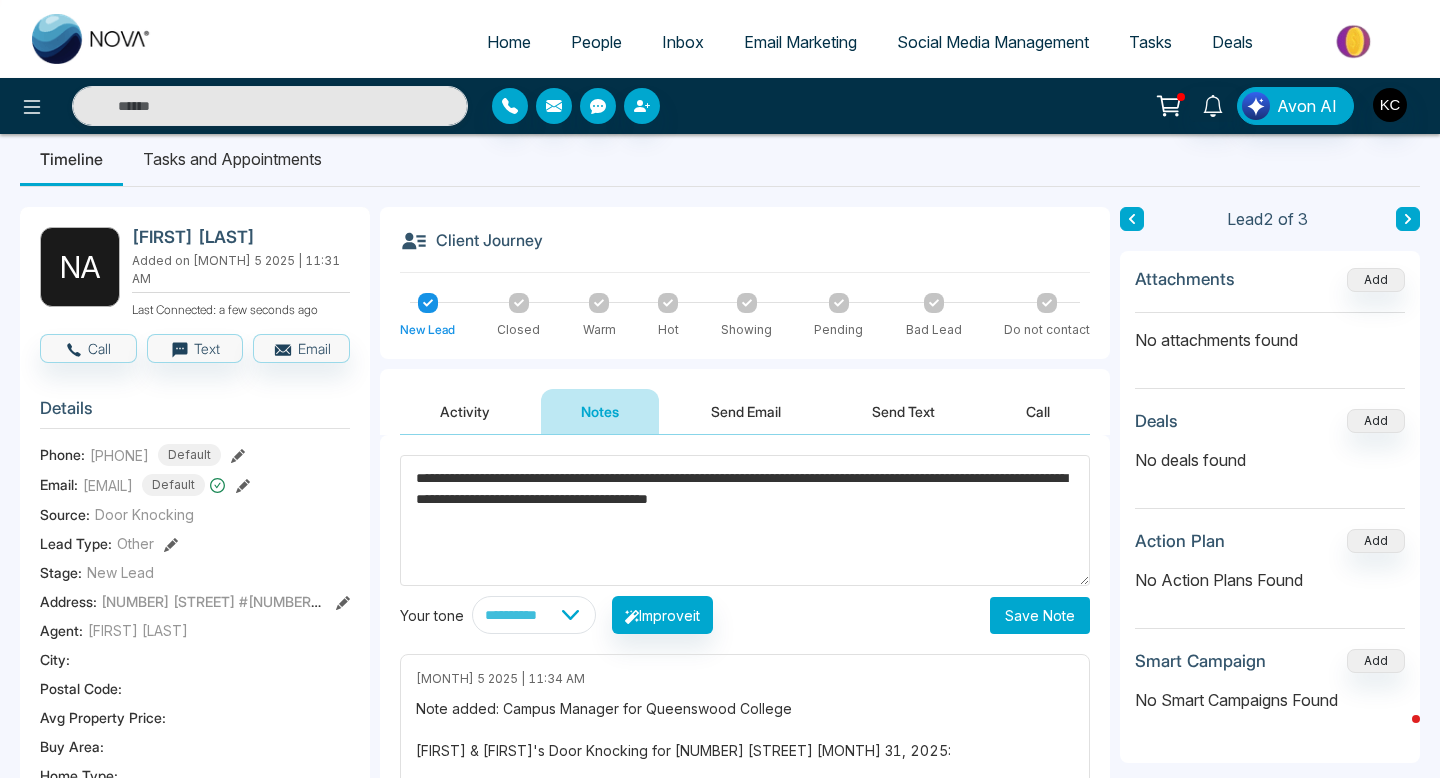 click on "Save Note" at bounding box center [1040, 615] 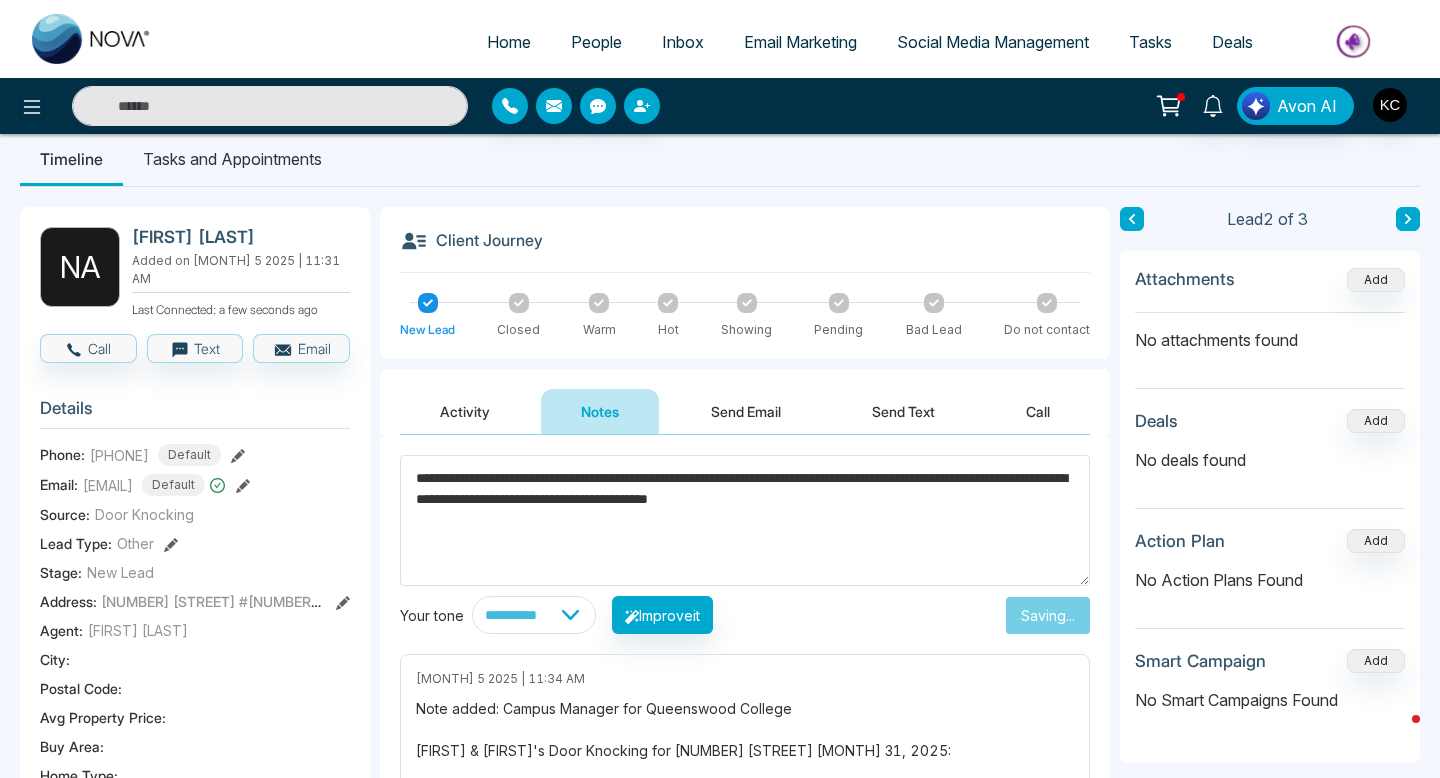 type 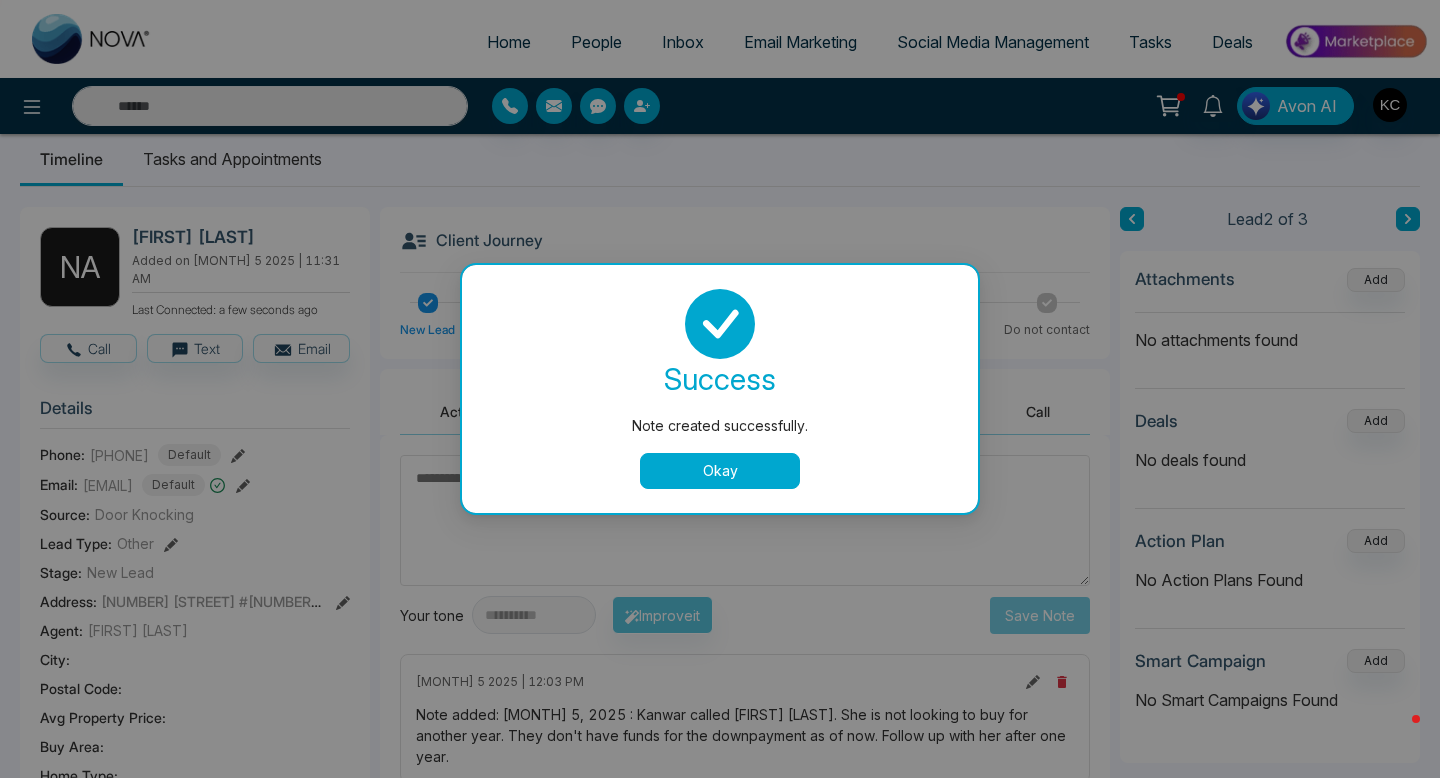 click on "Okay" at bounding box center (720, 471) 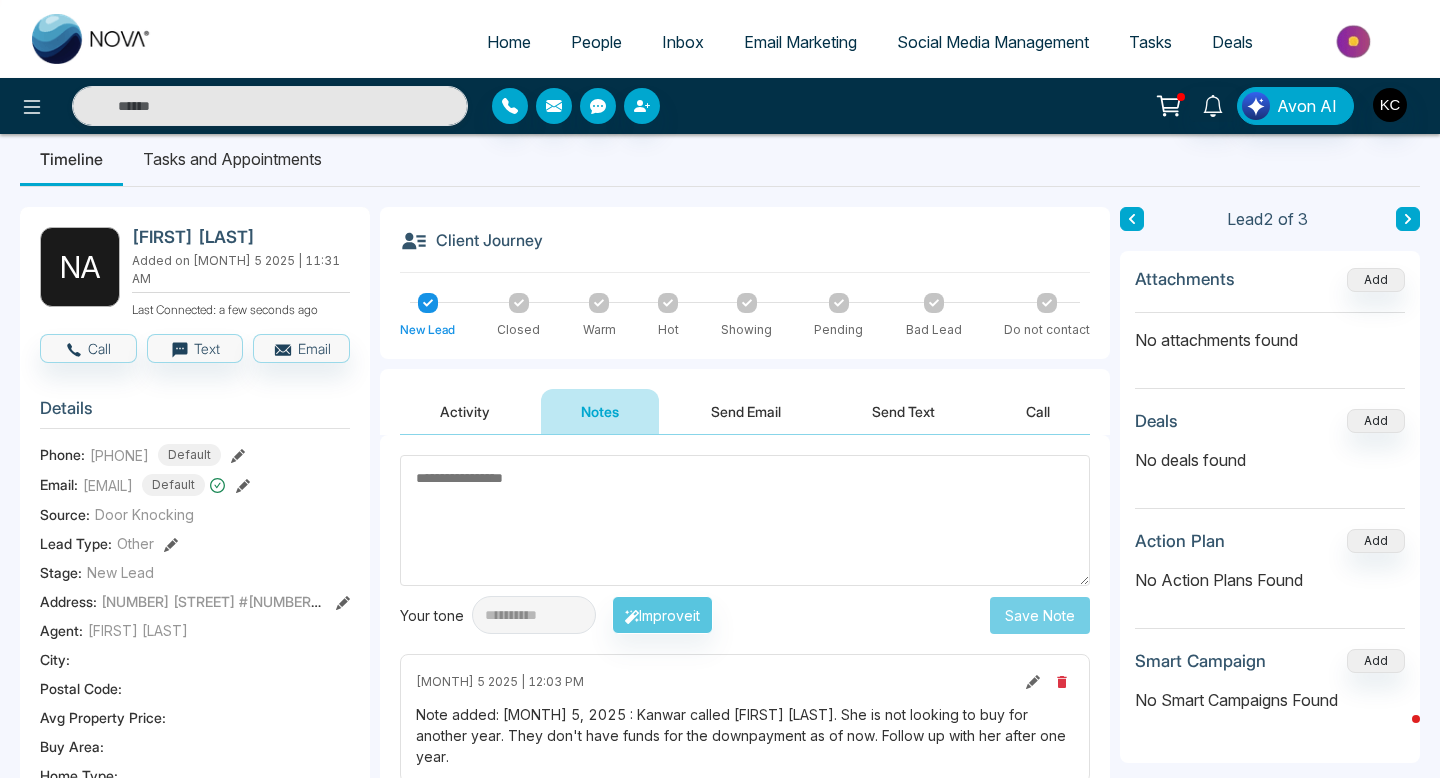 click on "Tasks and Appointments" at bounding box center [232, 159] 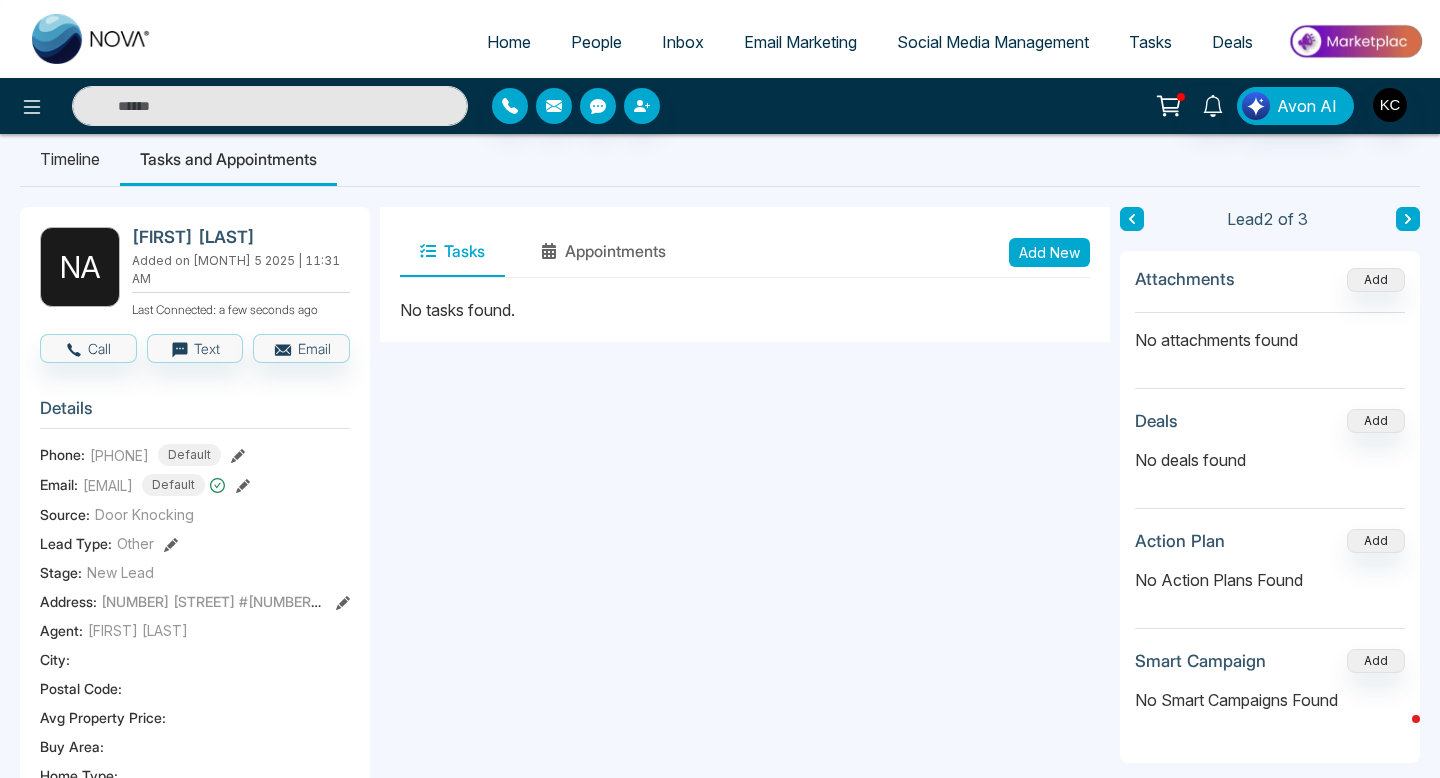 click on "Add New" at bounding box center (1049, 252) 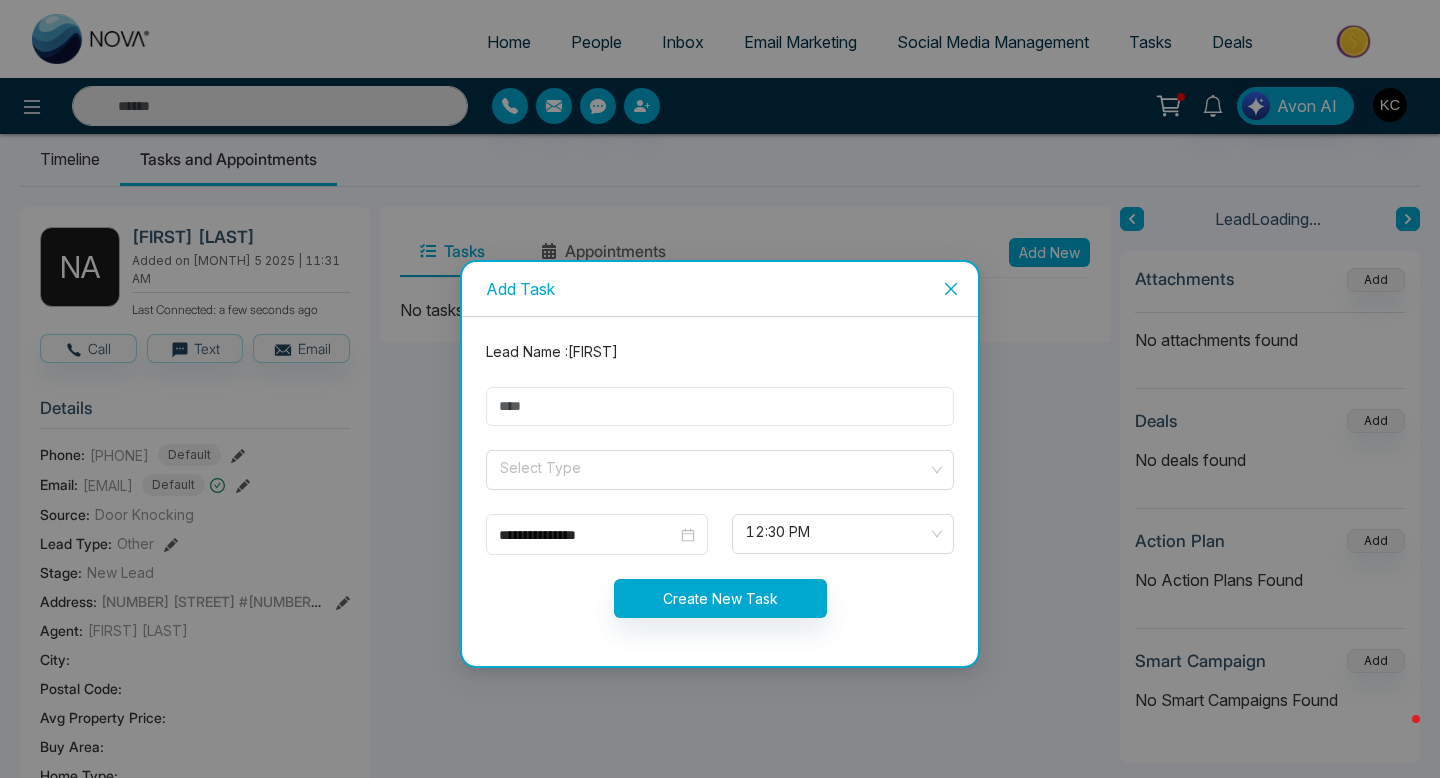 click at bounding box center [720, 406] 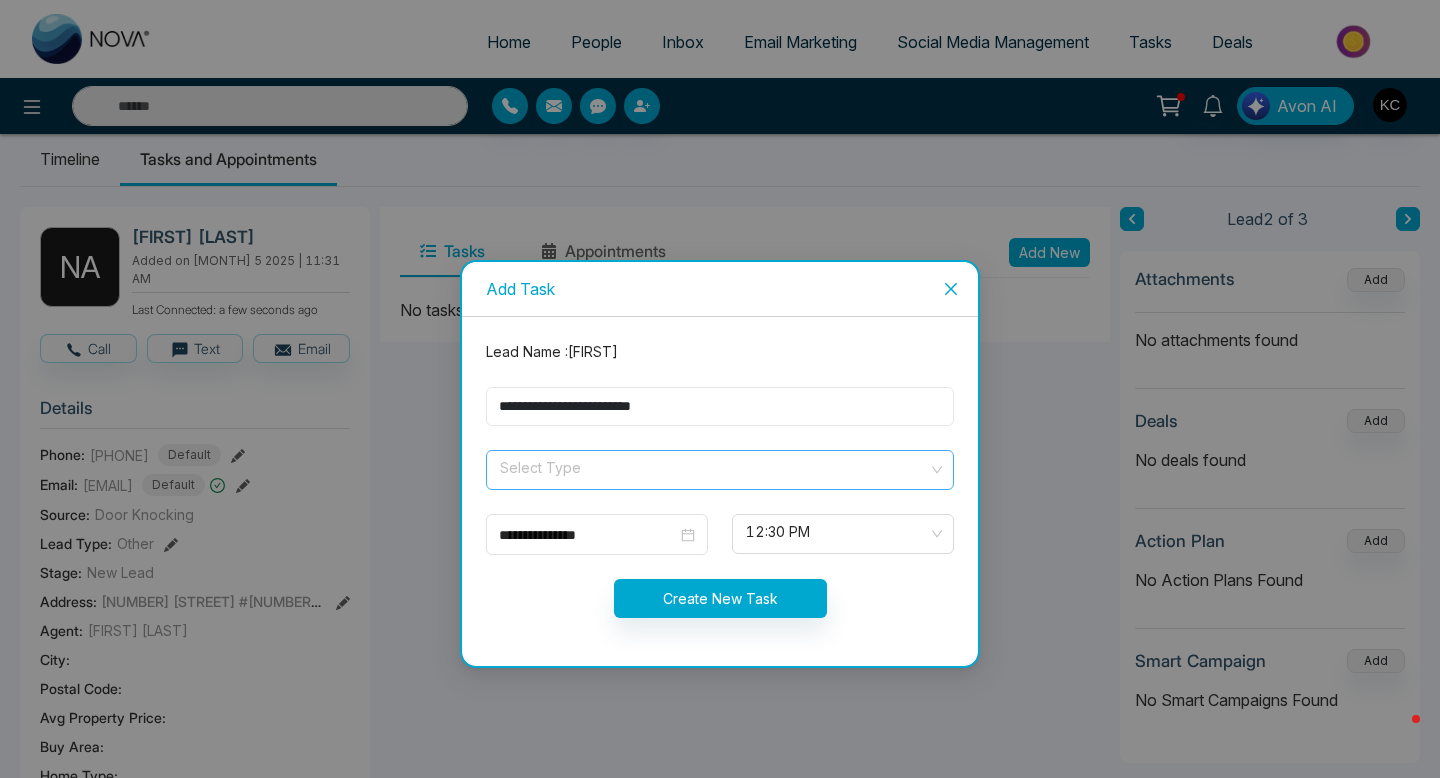 type on "**********" 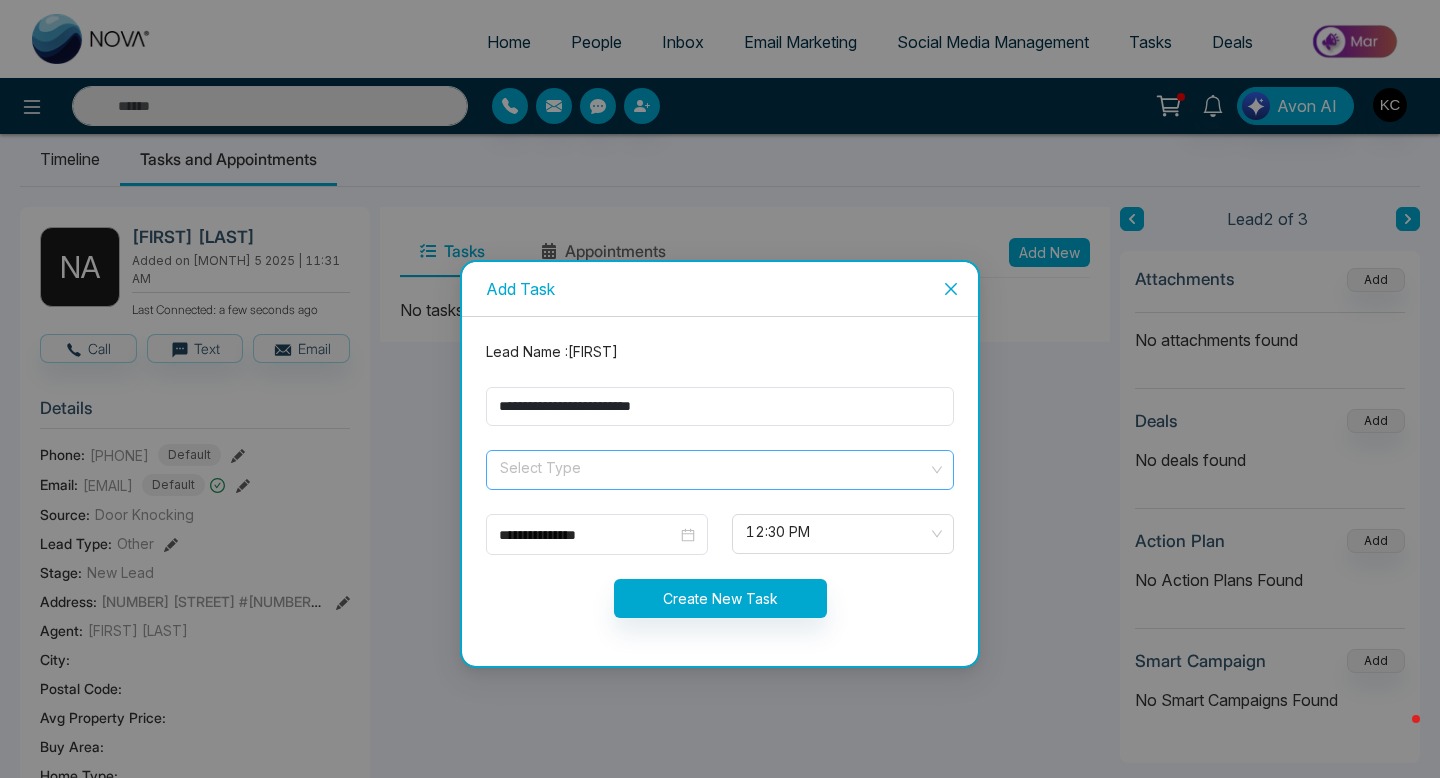 click at bounding box center (713, 466) 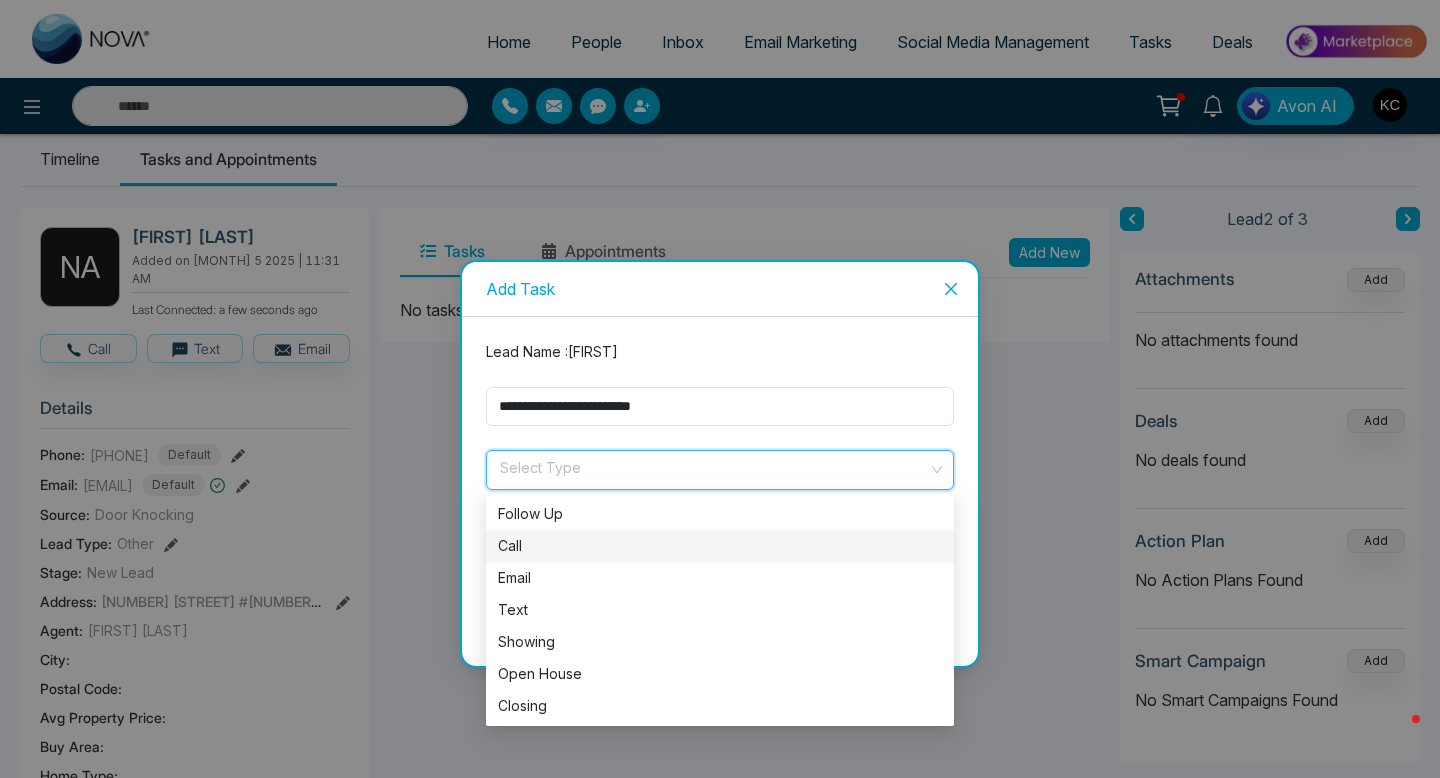 click on "Call" at bounding box center [720, 546] 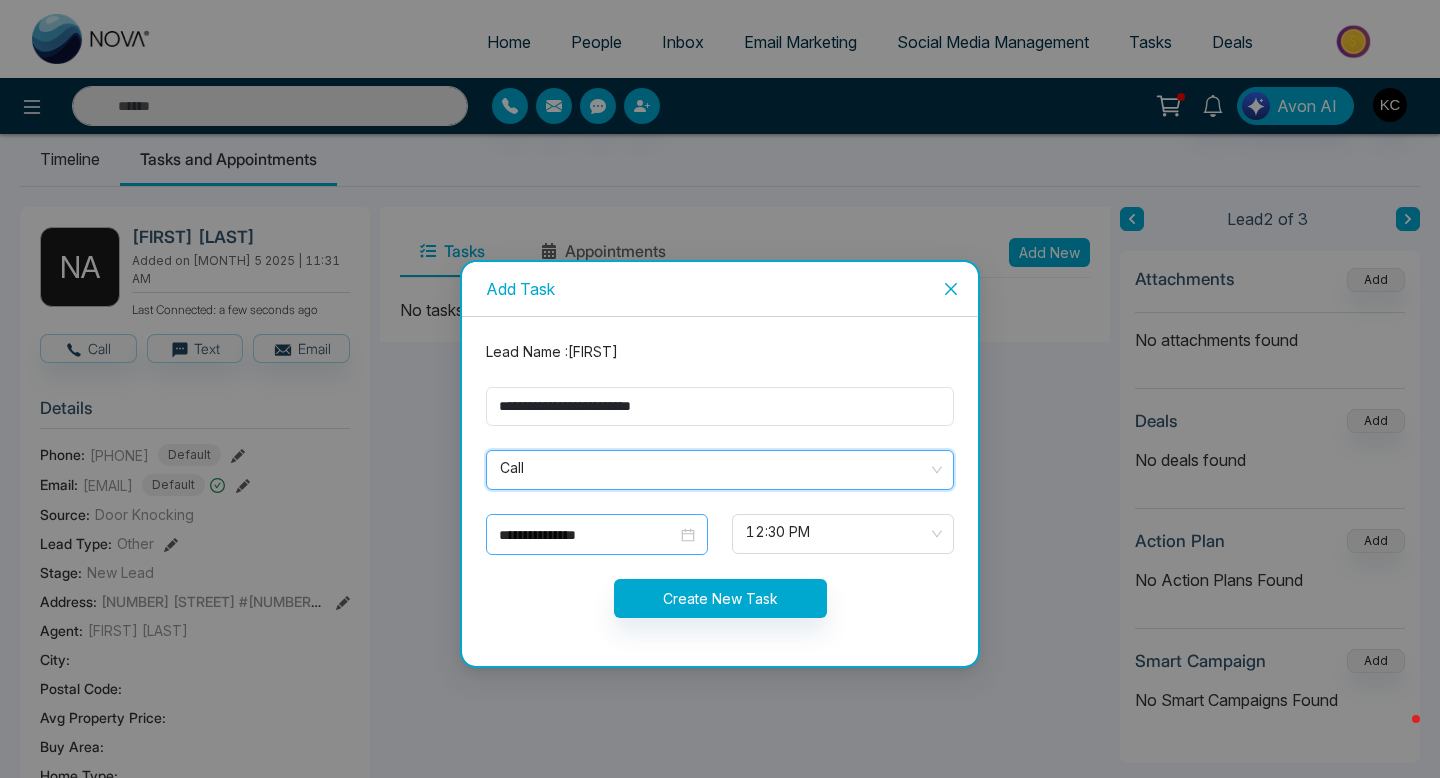 click on "**********" at bounding box center (597, 535) 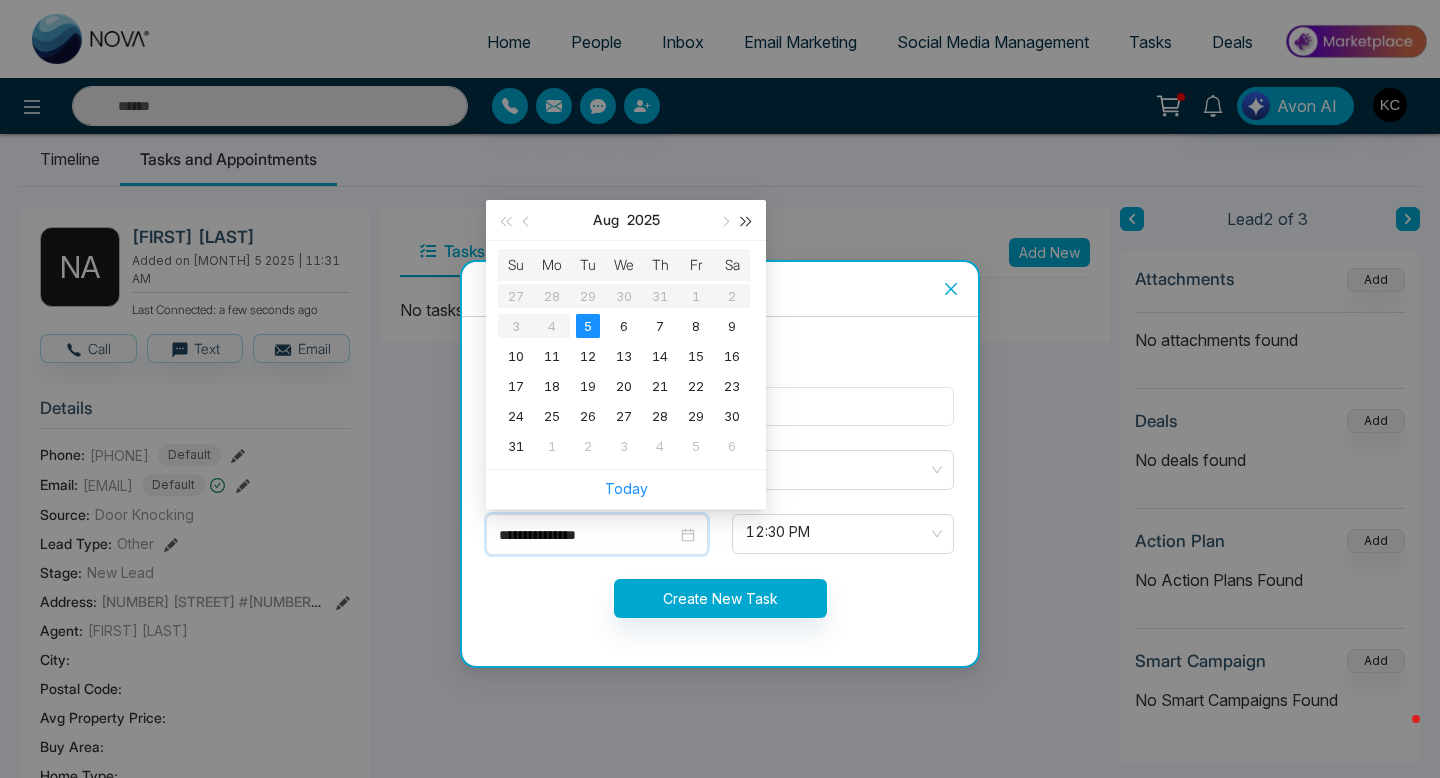 click at bounding box center [747, 222] 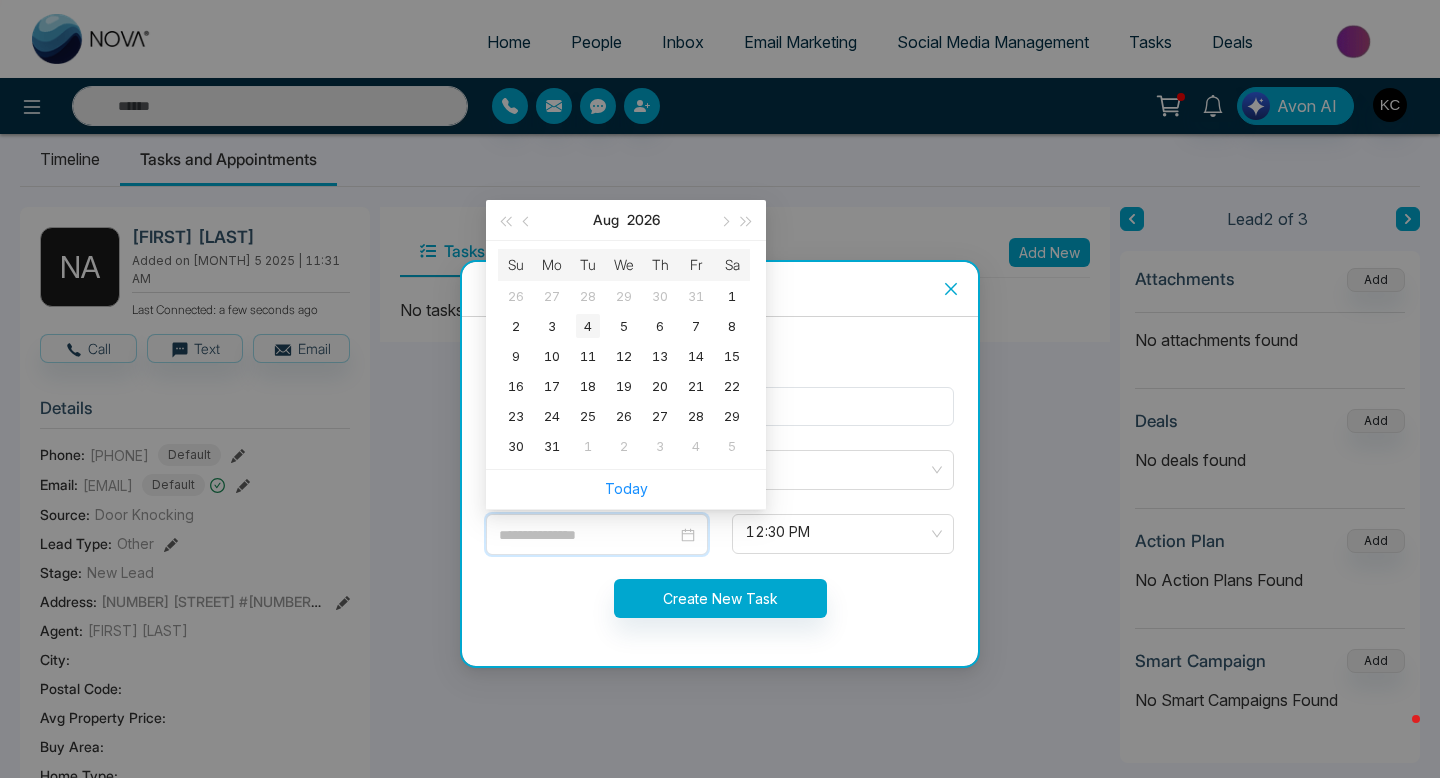click on "4" at bounding box center (588, 326) 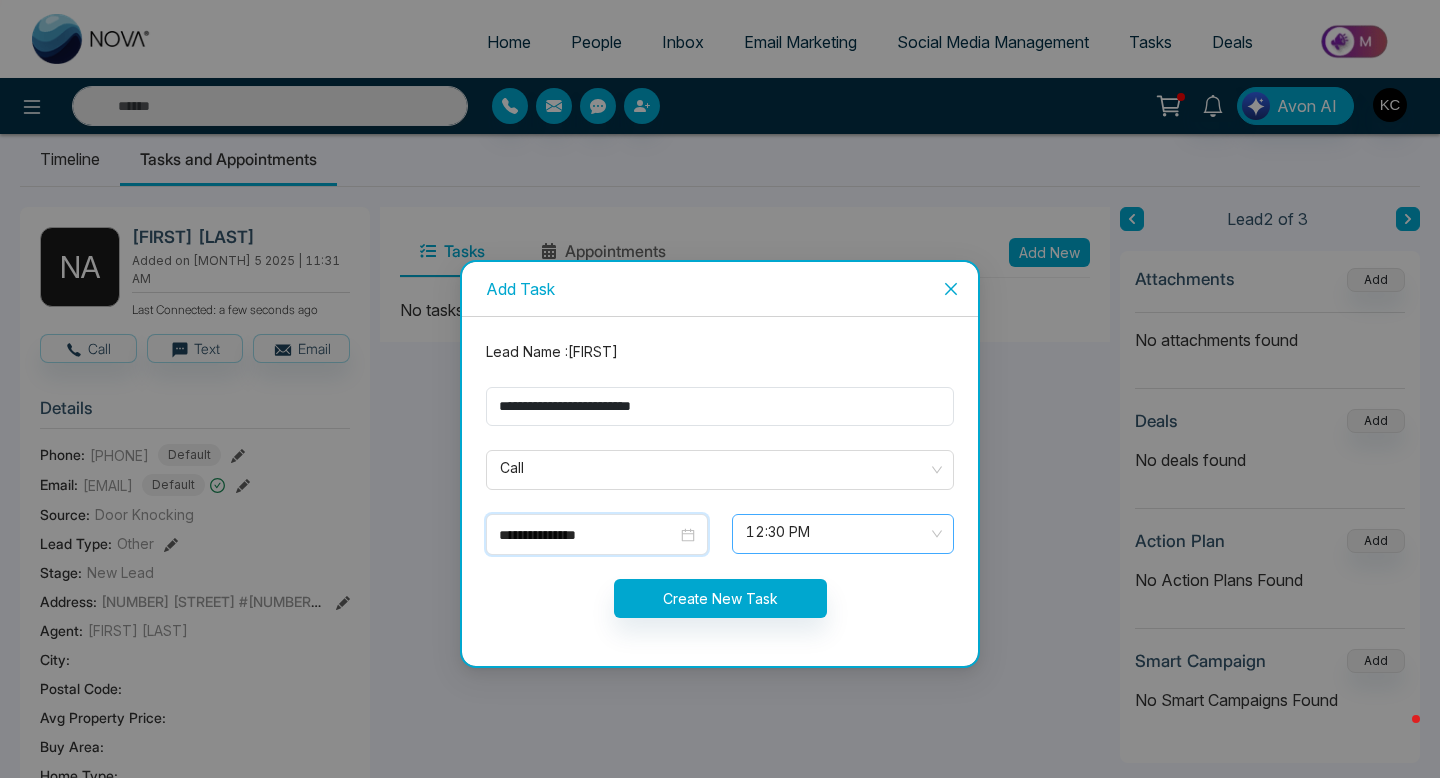 click on "12:30 PM" at bounding box center [843, 534] 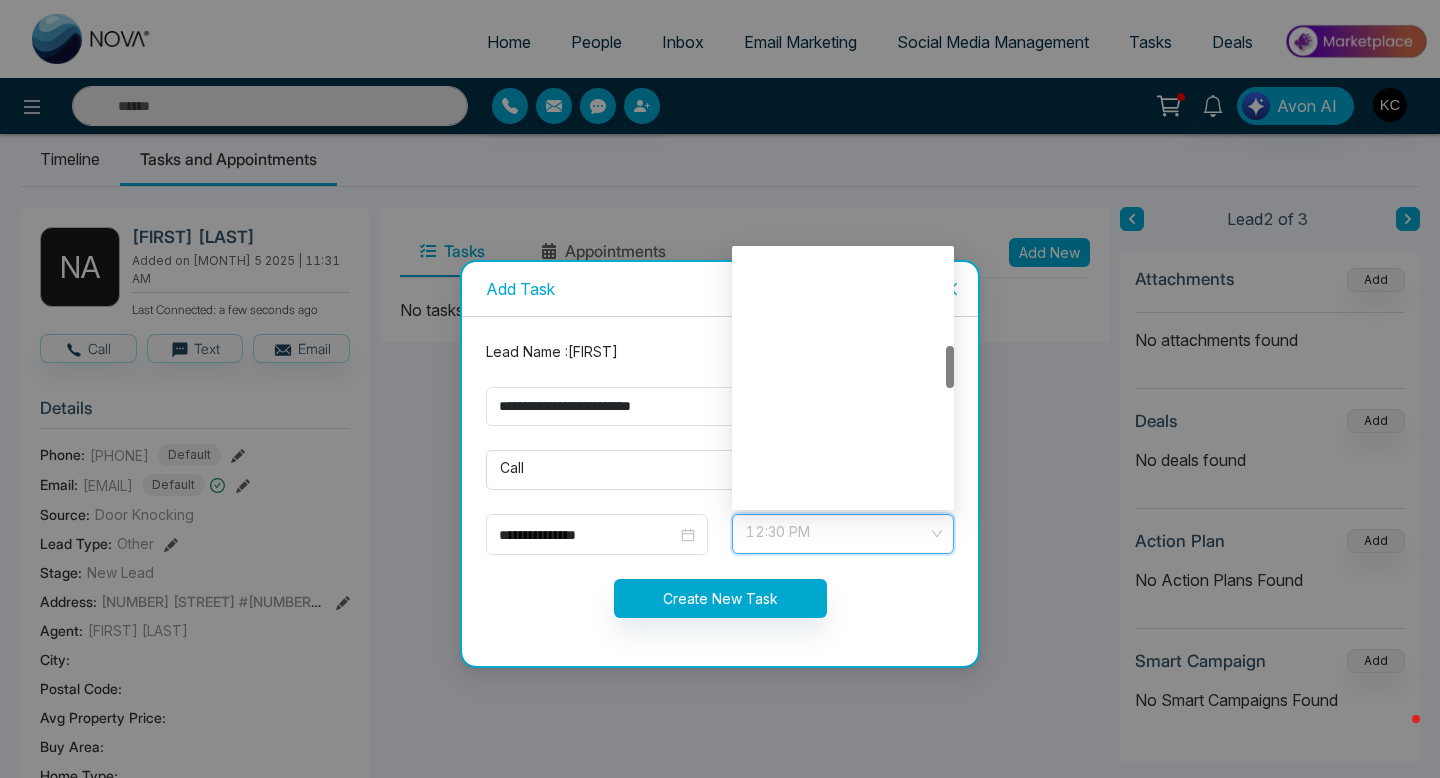 scroll, scrollTop: 576, scrollLeft: 0, axis: vertical 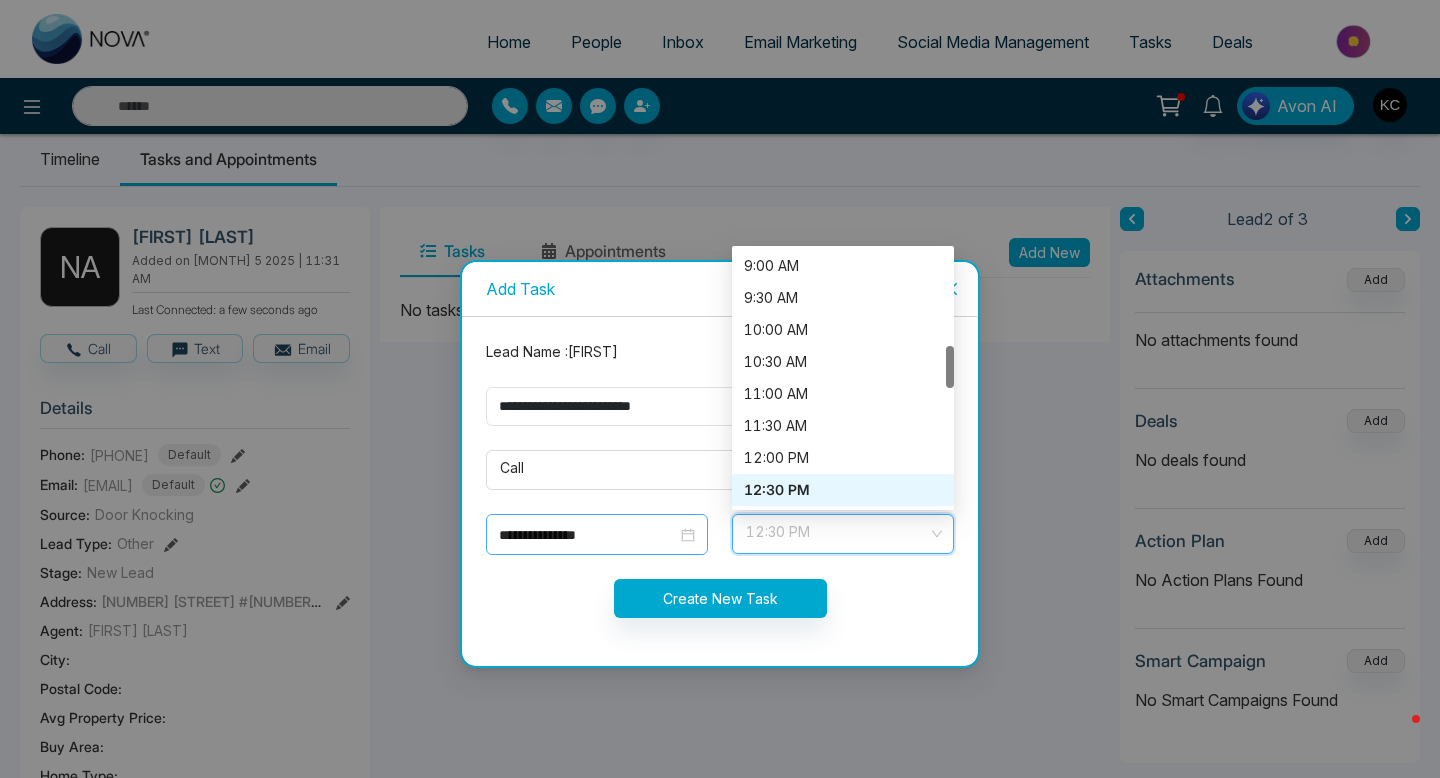 click on "**********" at bounding box center (597, 535) 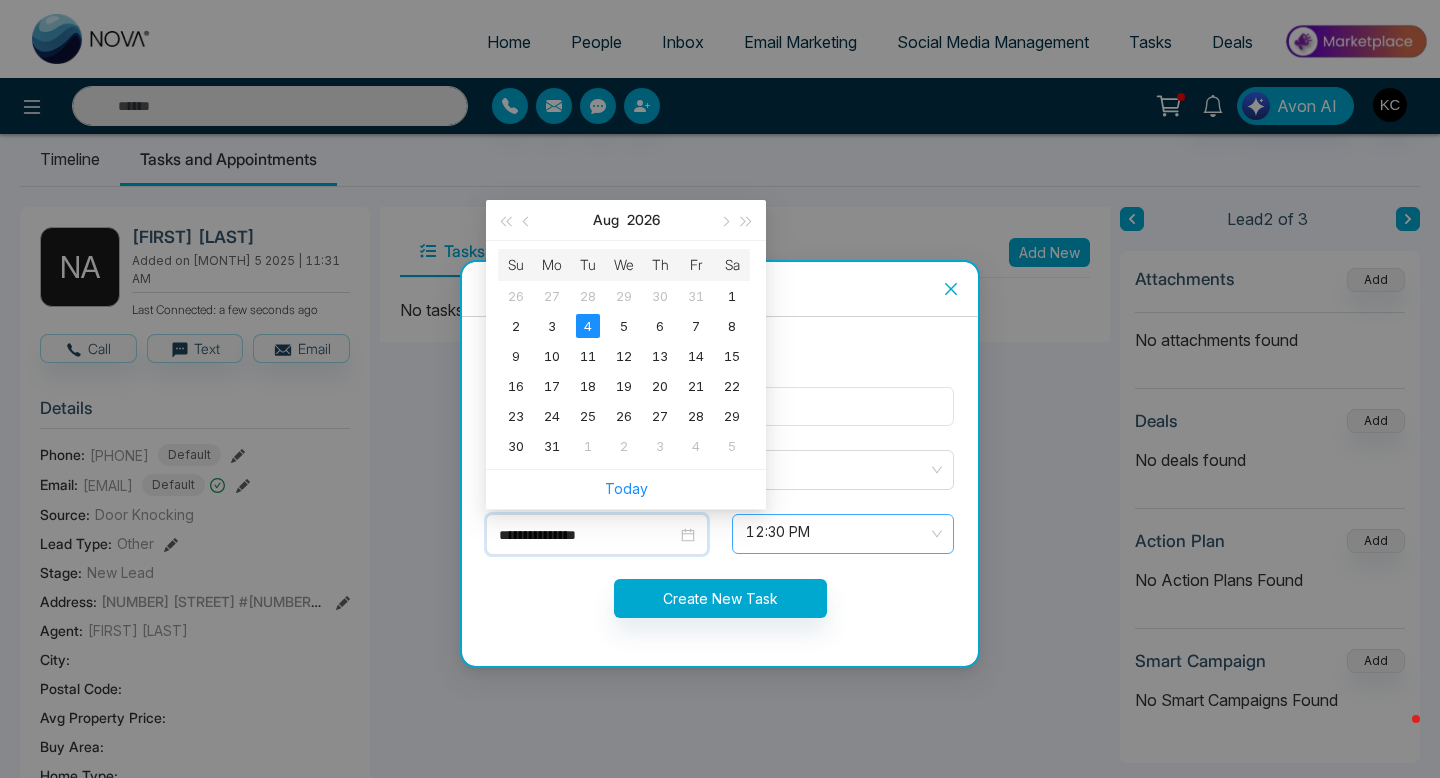 click on "12:30 PM" at bounding box center (843, 534) 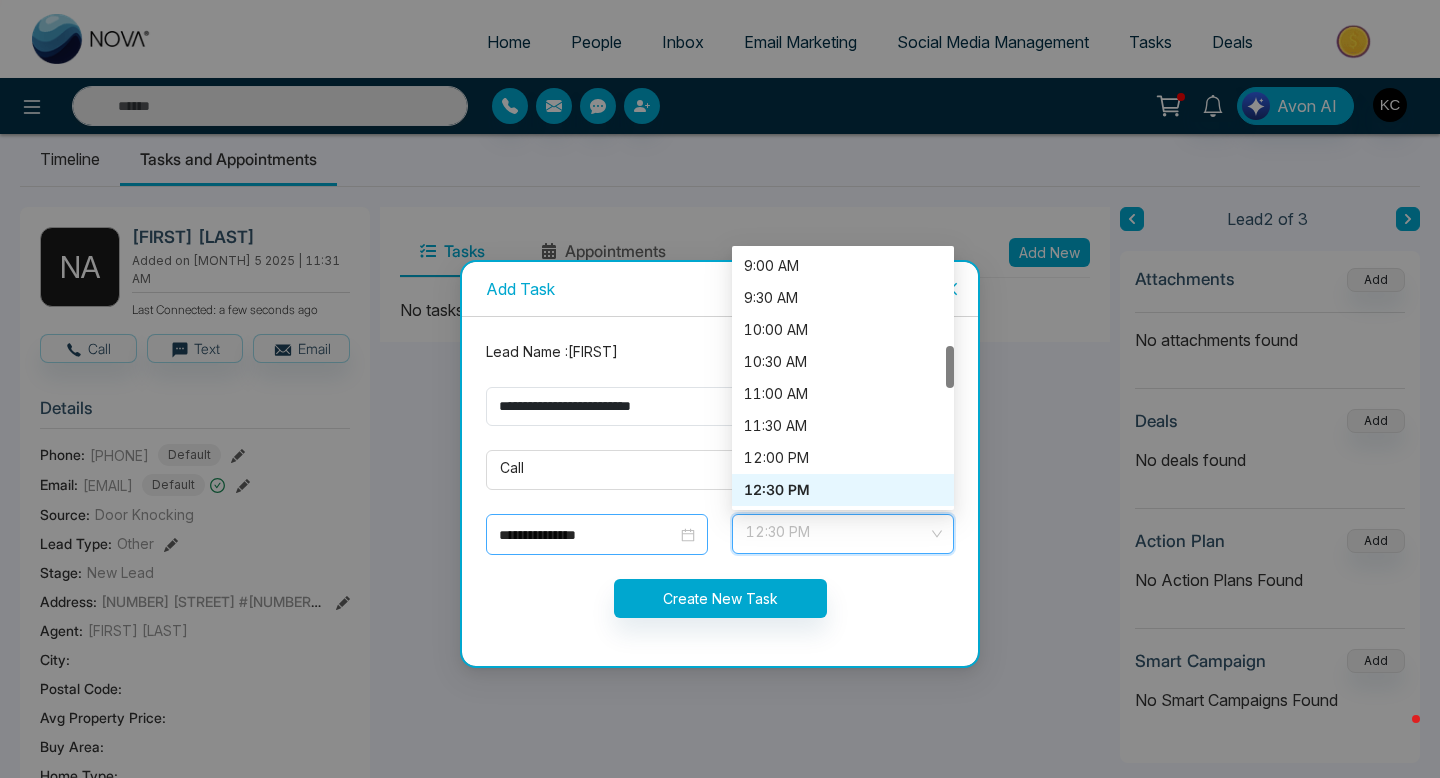 click on "**********" at bounding box center [597, 535] 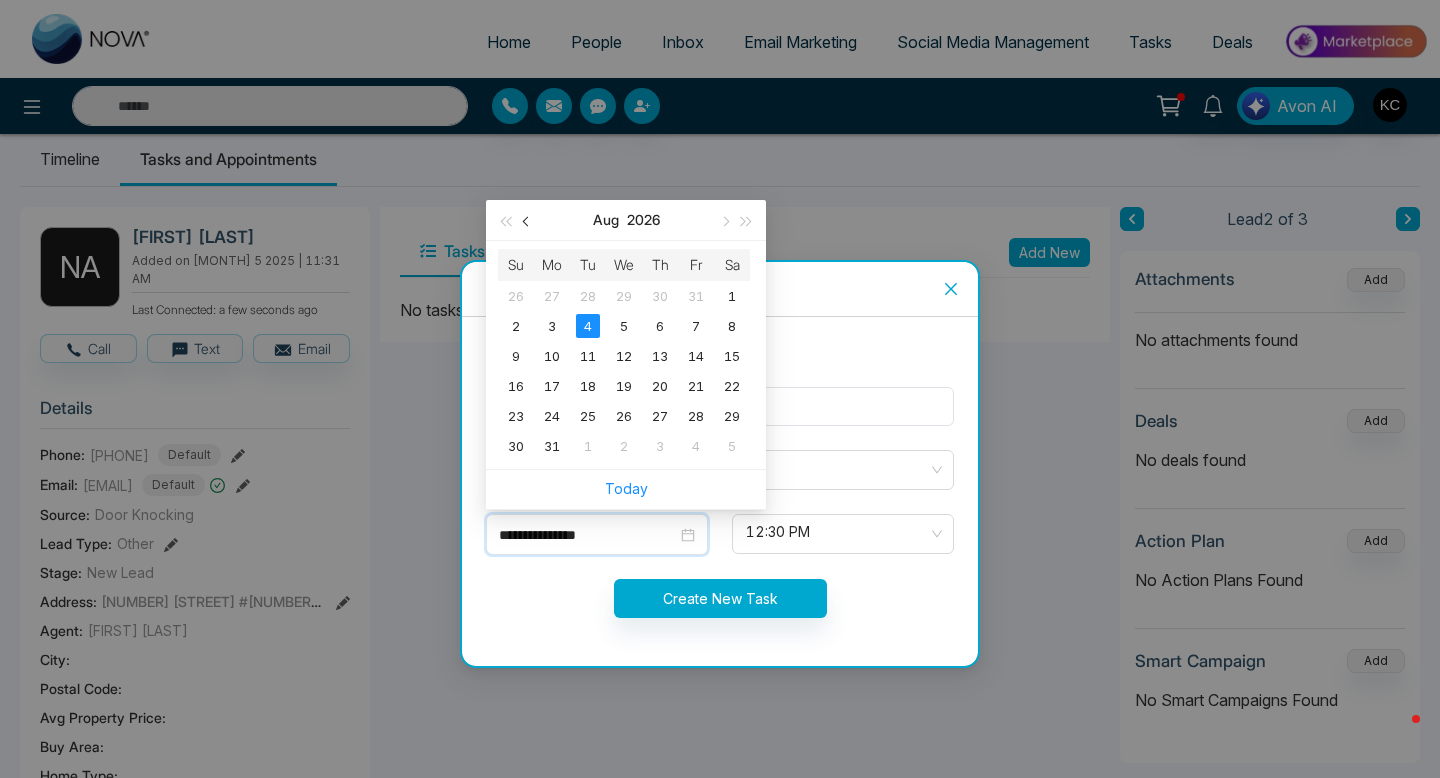 click at bounding box center [528, 222] 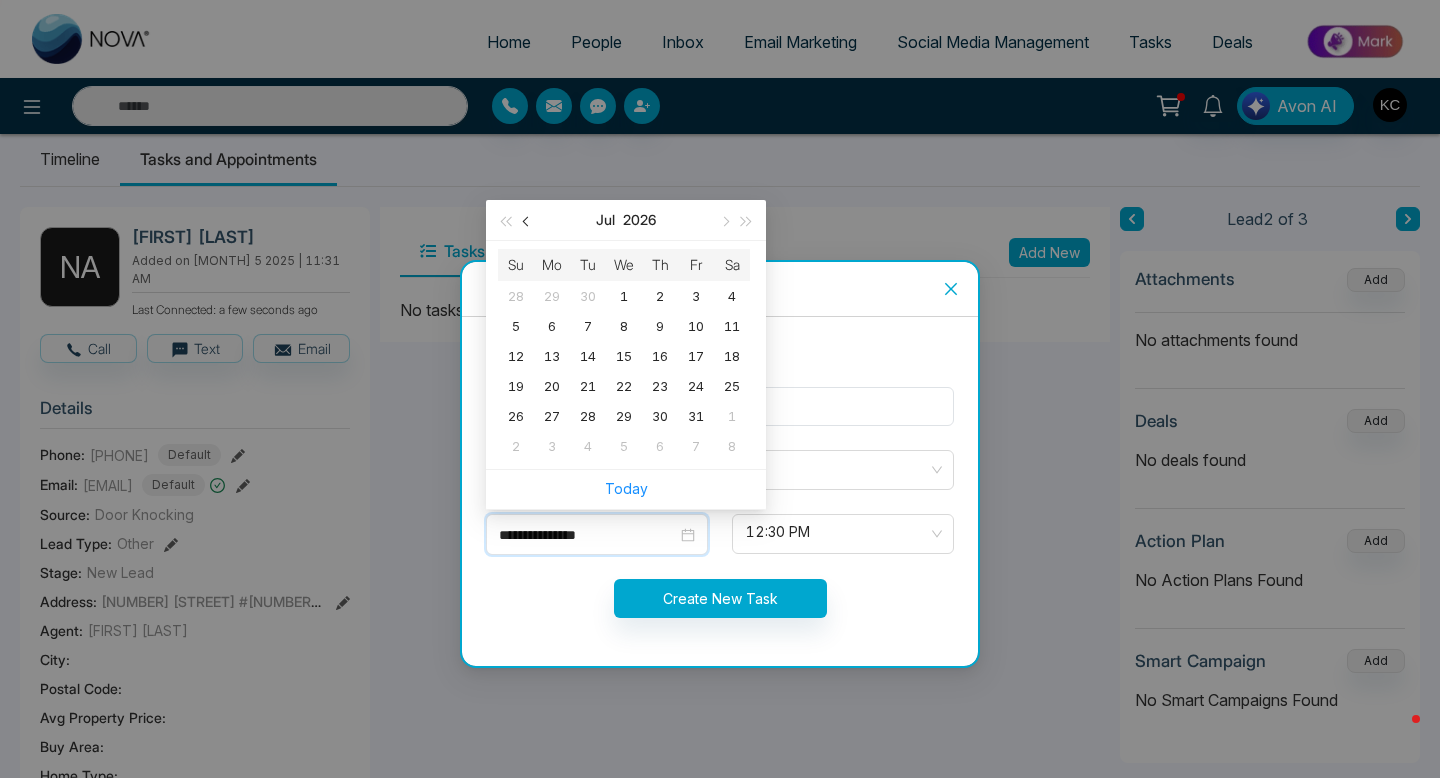 click at bounding box center [528, 222] 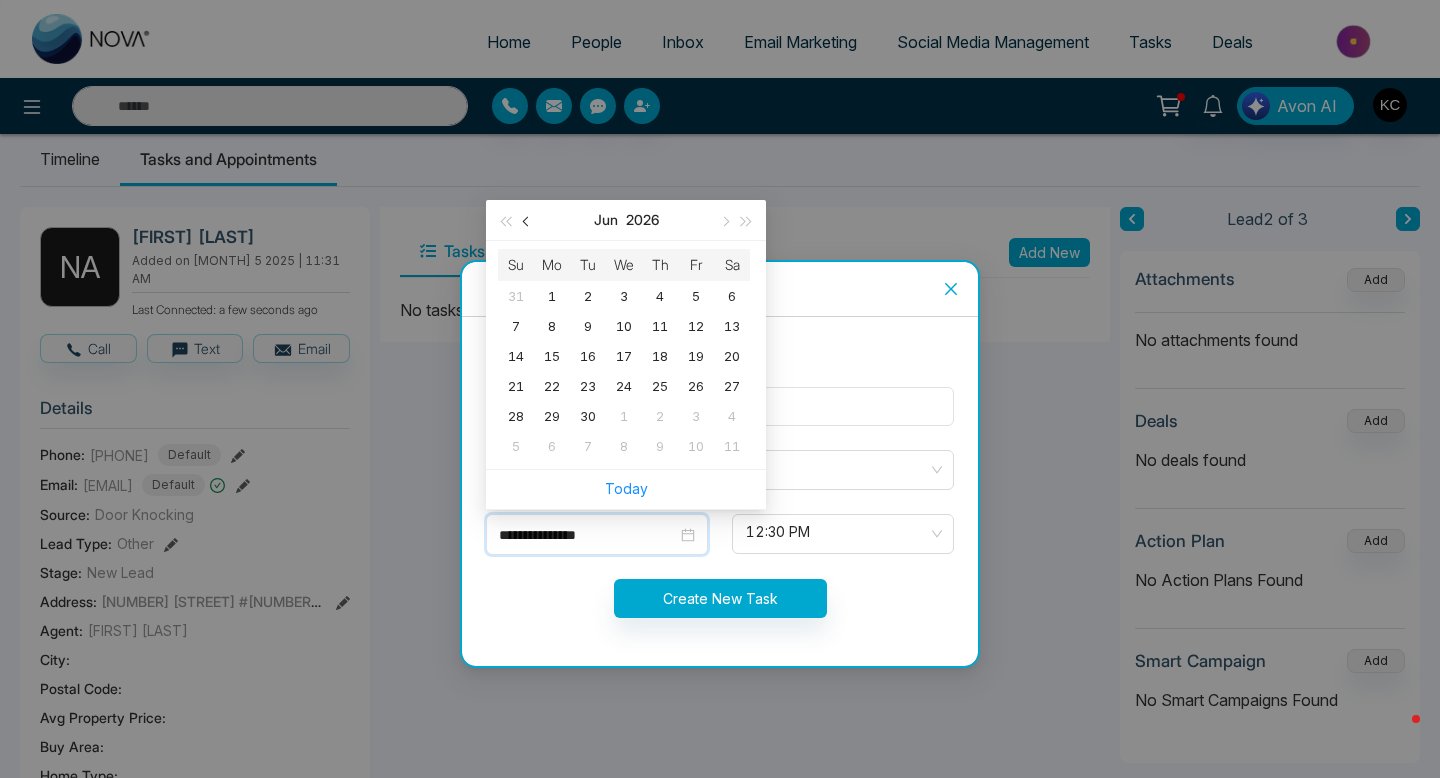click at bounding box center [528, 222] 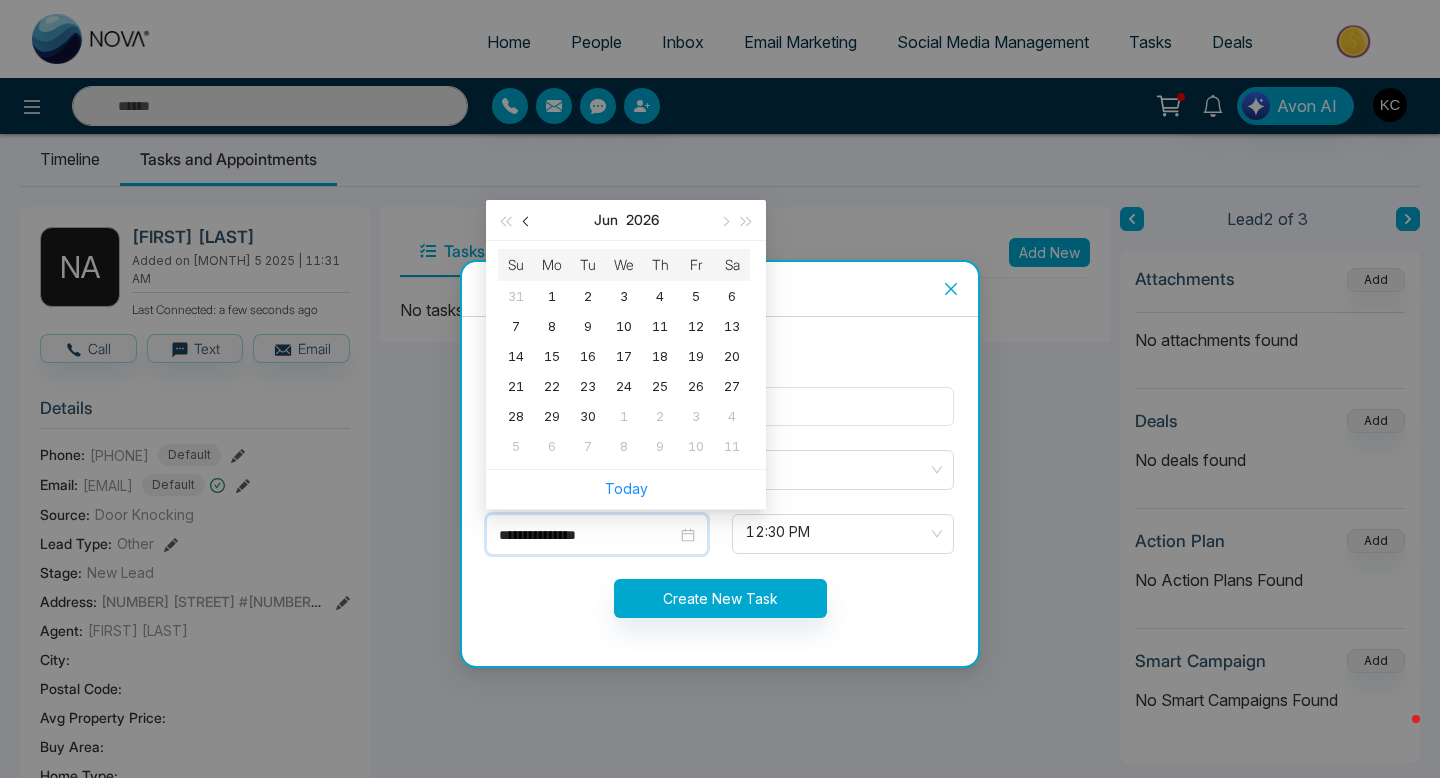 click at bounding box center (528, 222) 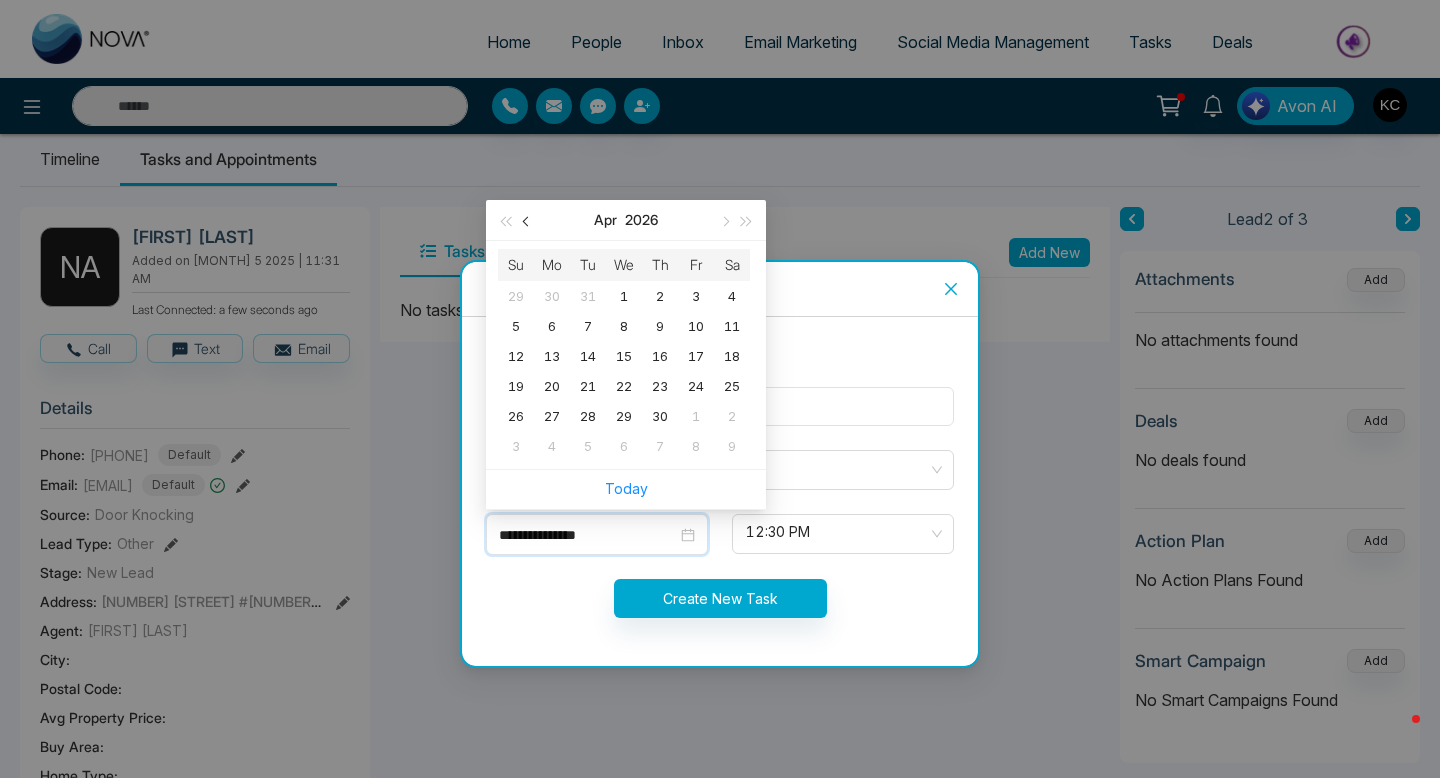 click at bounding box center (528, 222) 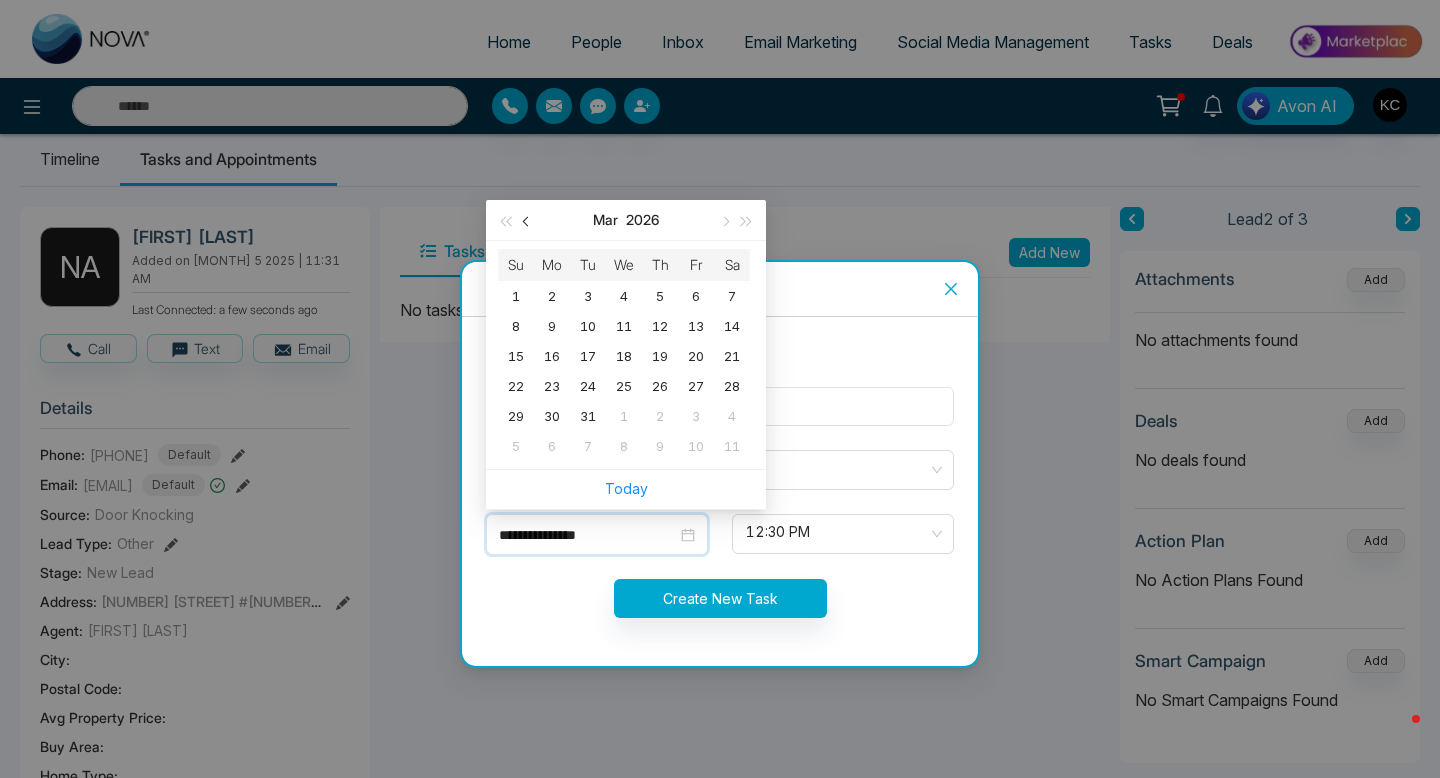 click at bounding box center (528, 222) 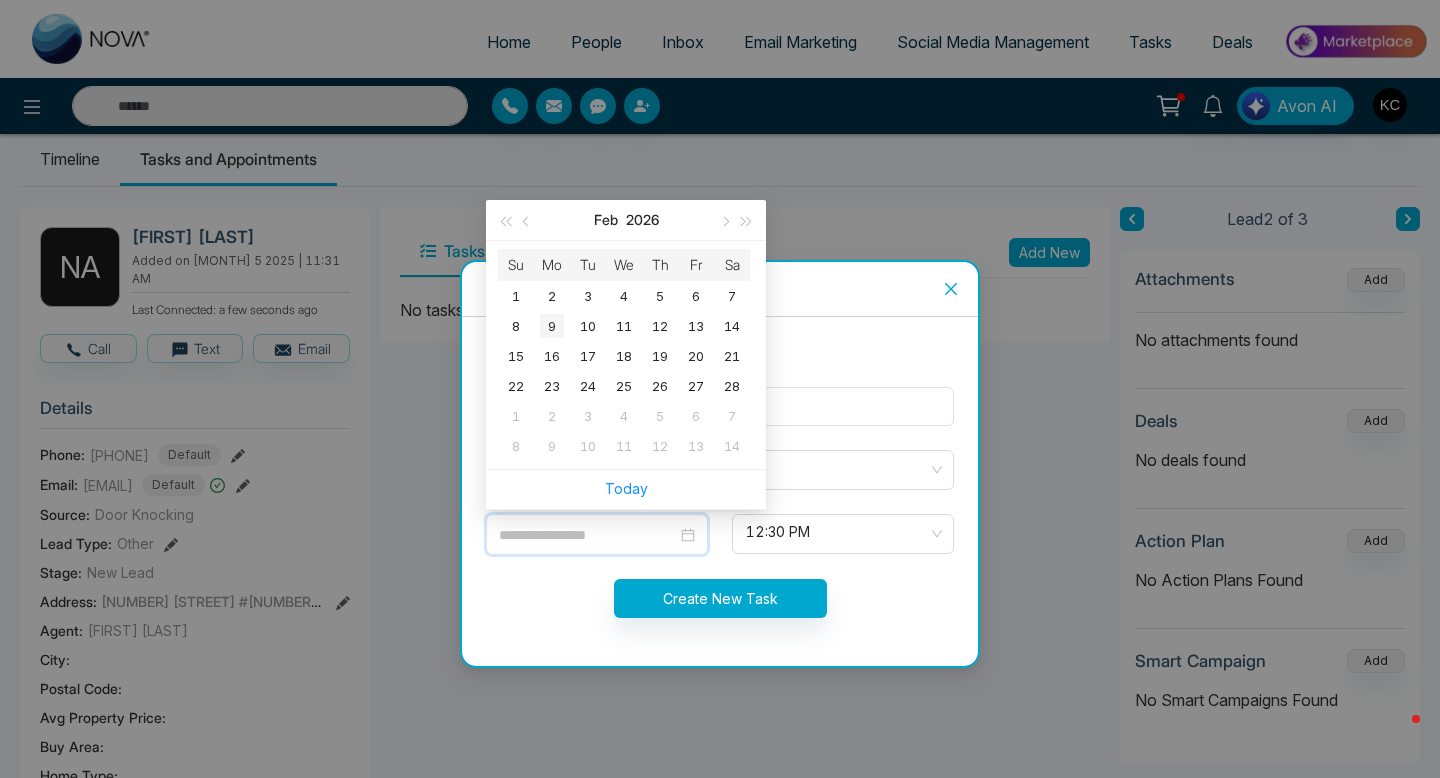 type on "**********" 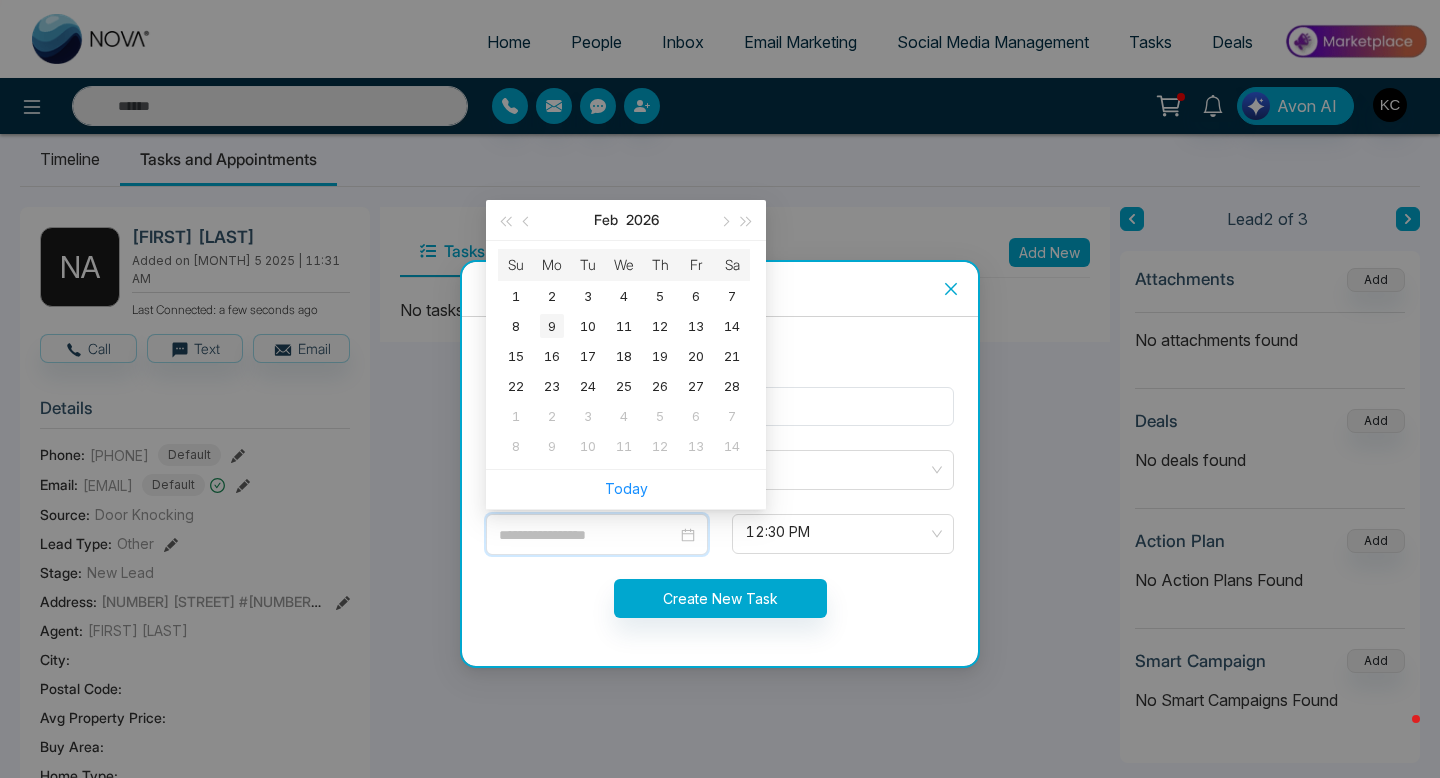 click on "9" at bounding box center [552, 326] 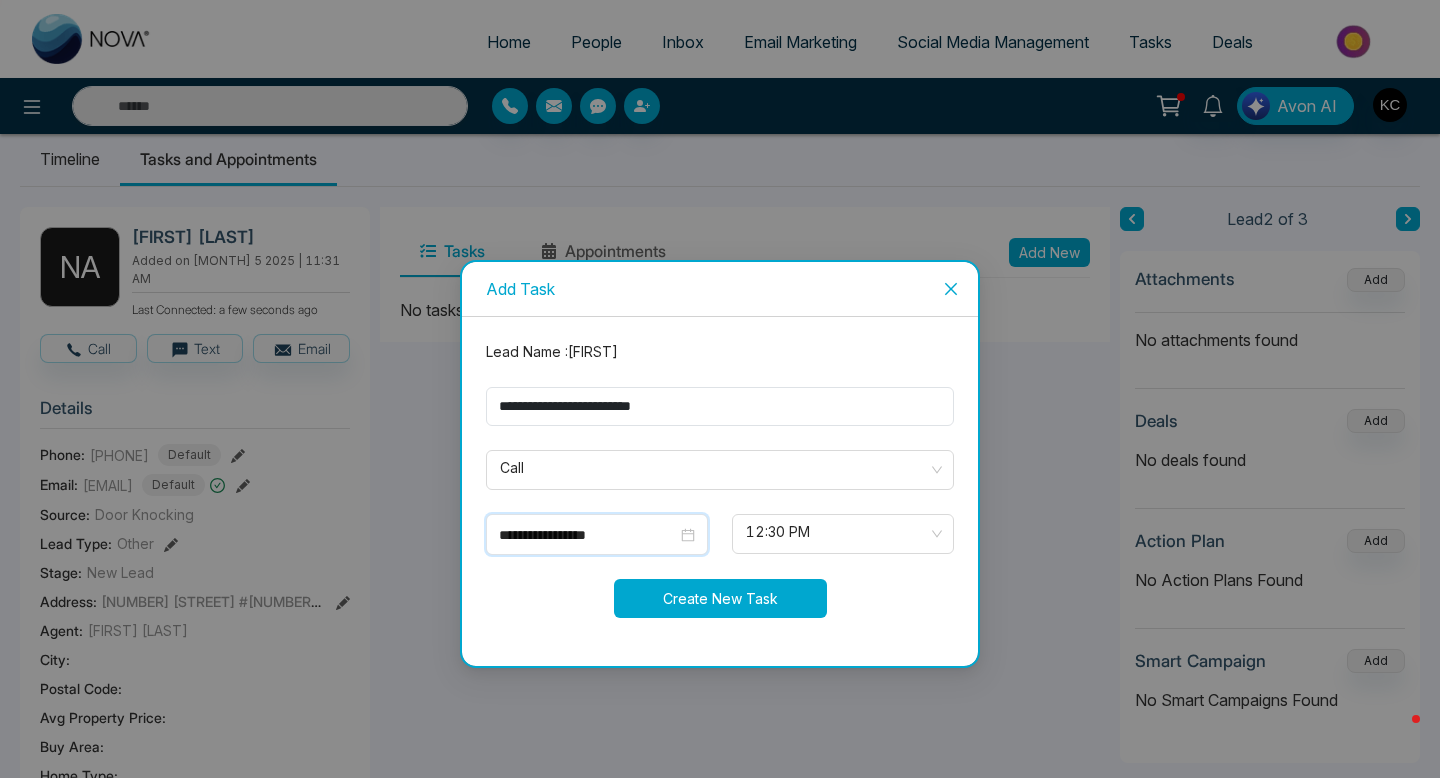click on "Create New Task" at bounding box center [720, 598] 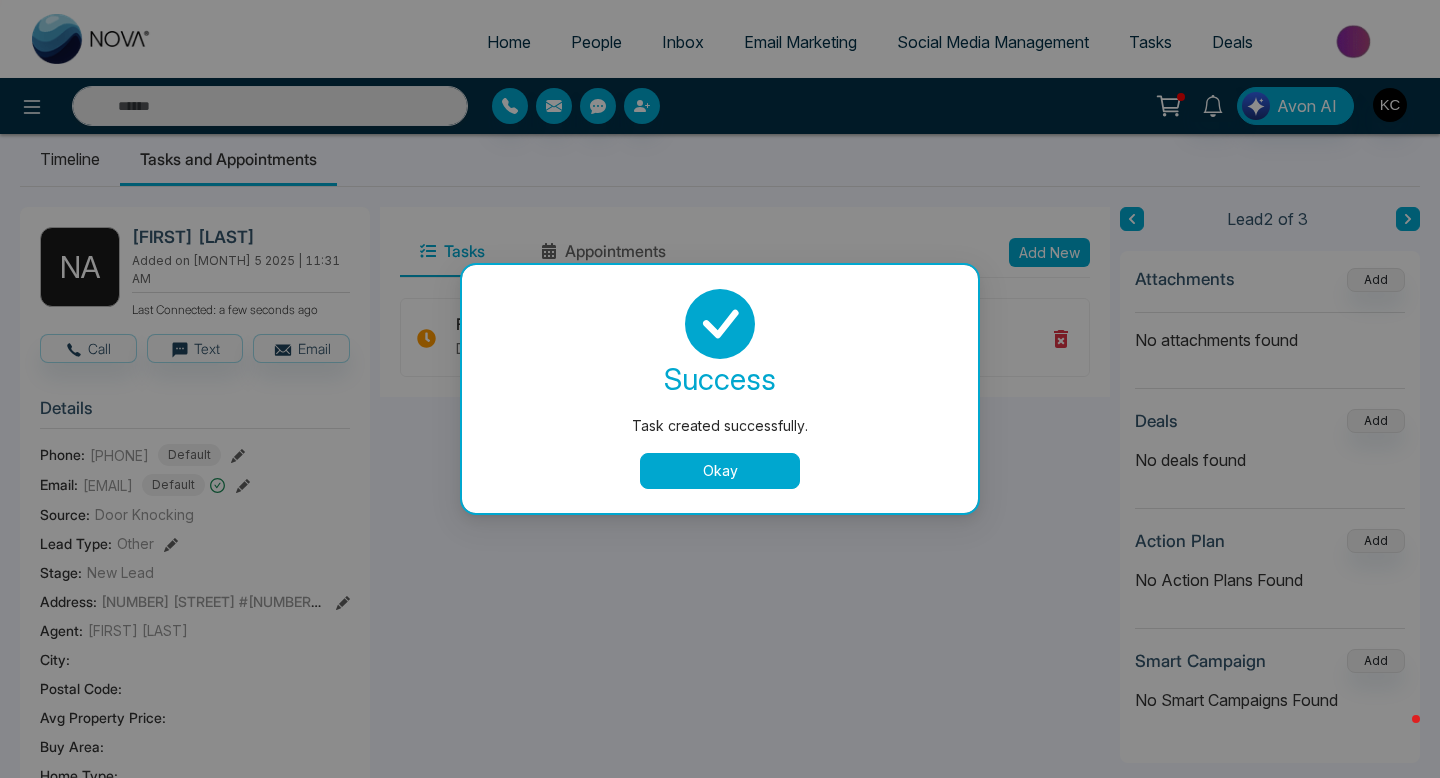 click on "Okay" at bounding box center (720, 471) 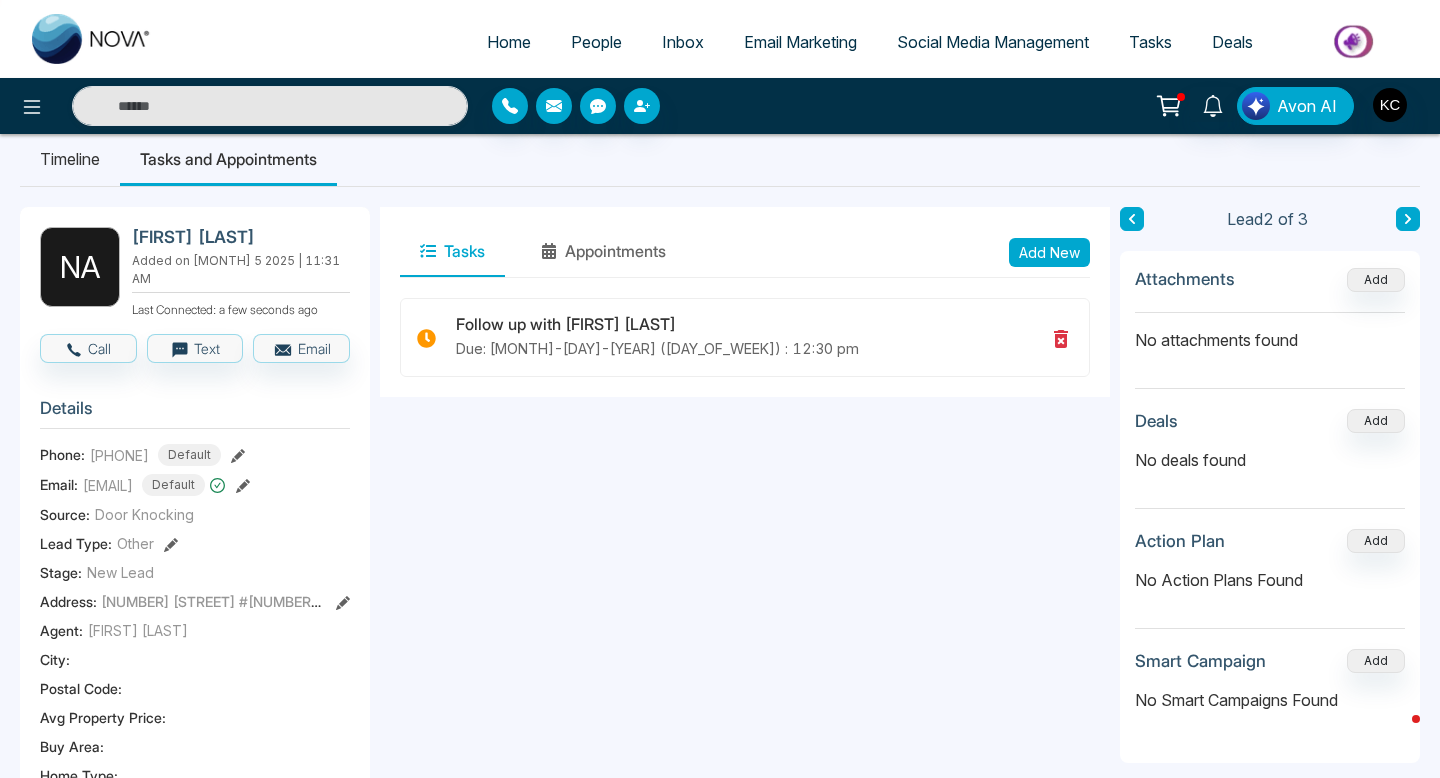 click on "Timeline" at bounding box center [70, 159] 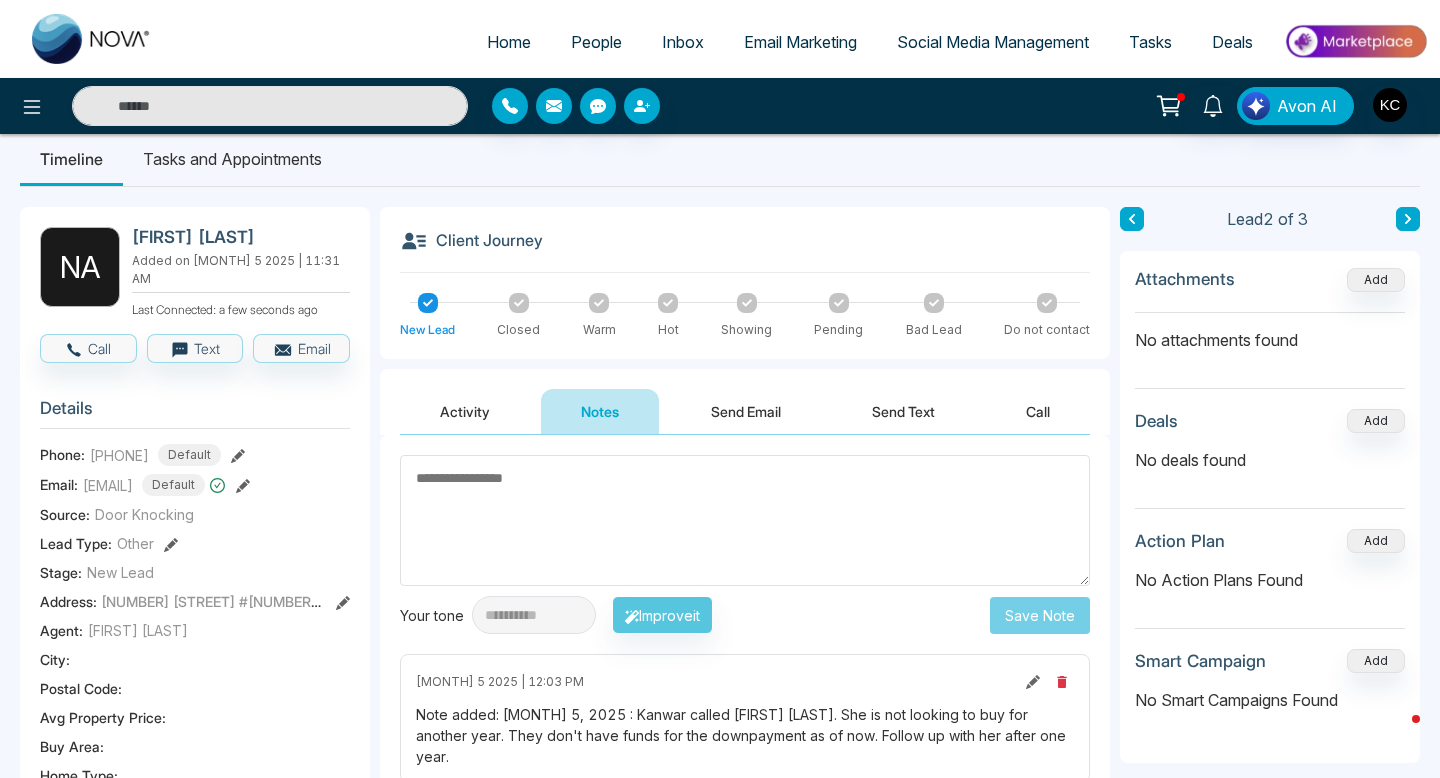 click 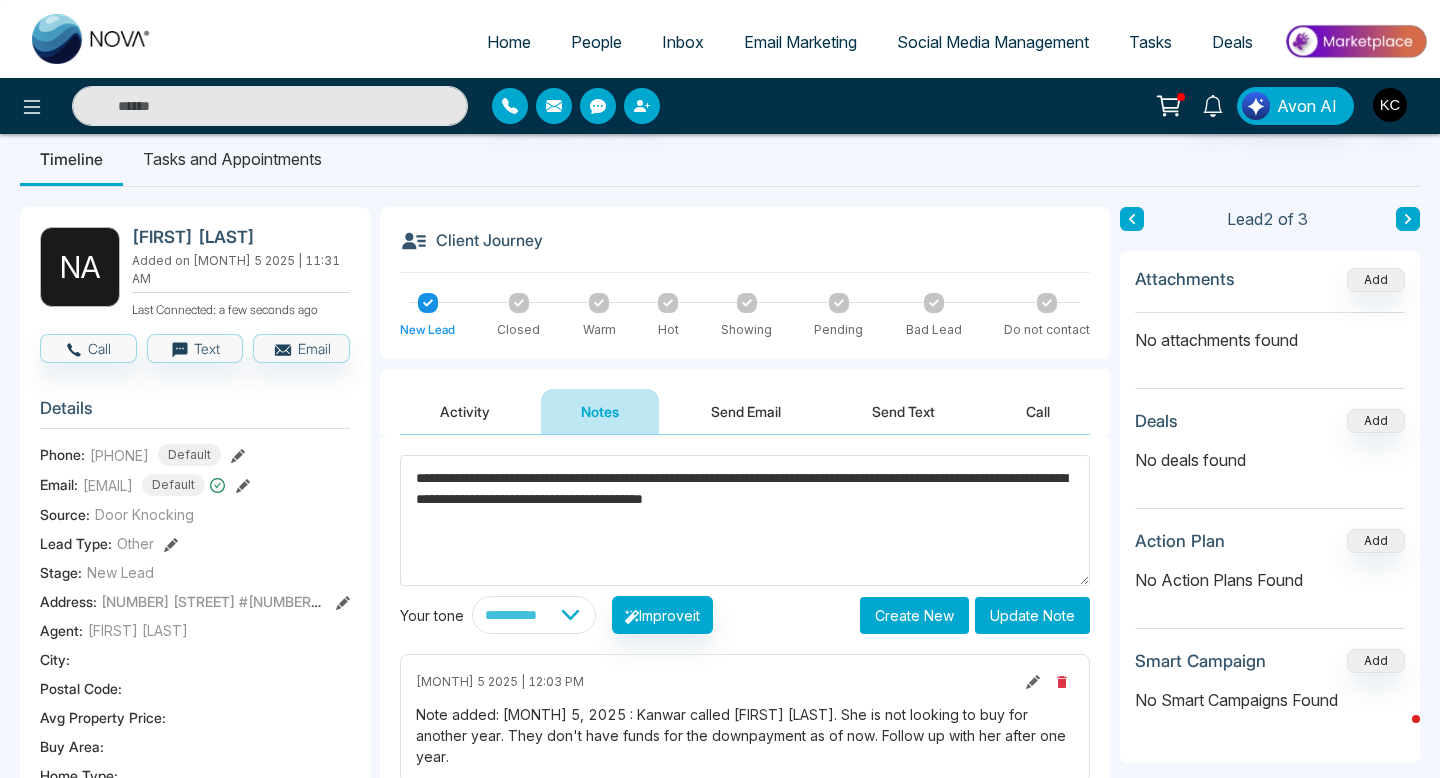 scroll, scrollTop: 0, scrollLeft: 0, axis: both 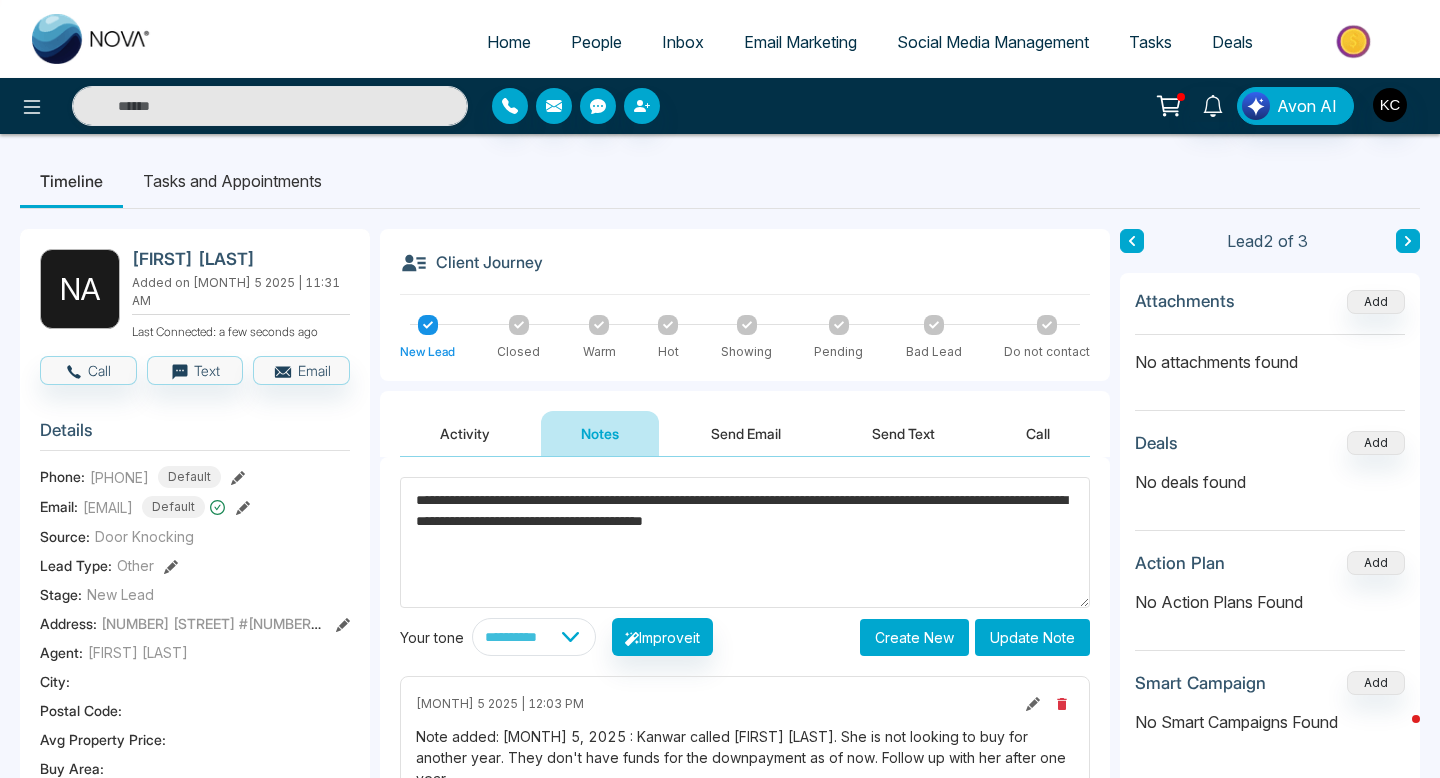 click 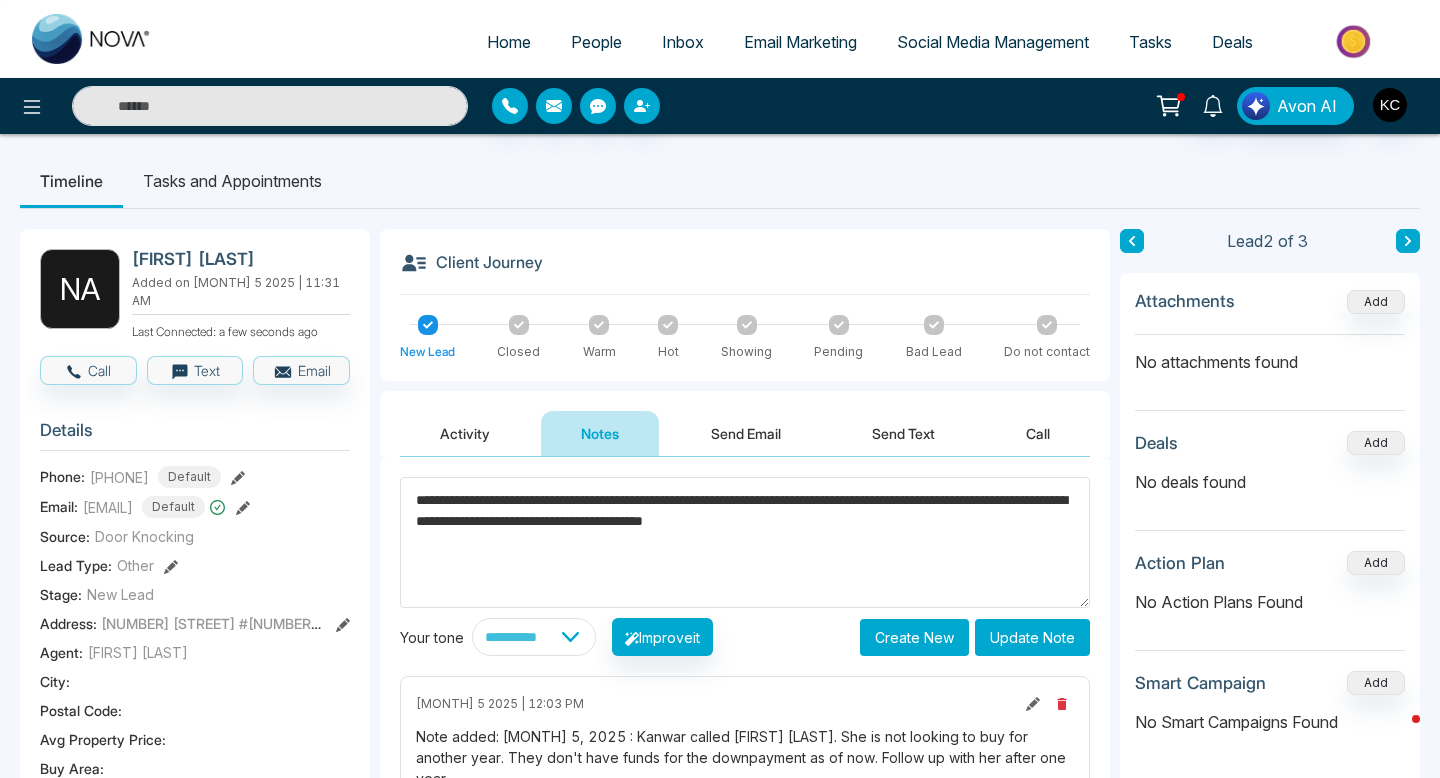 click on "**********" at bounding box center (745, 542) 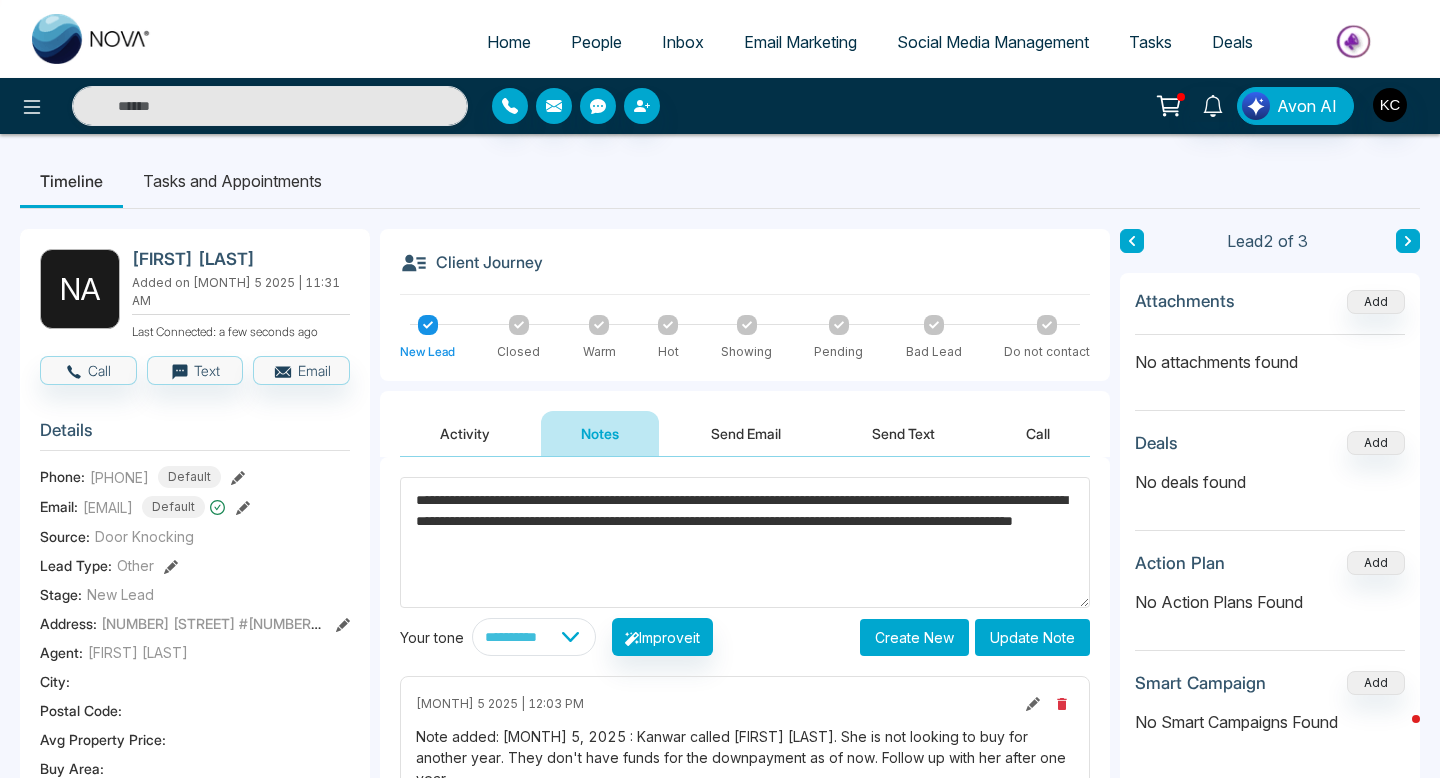type on "**********" 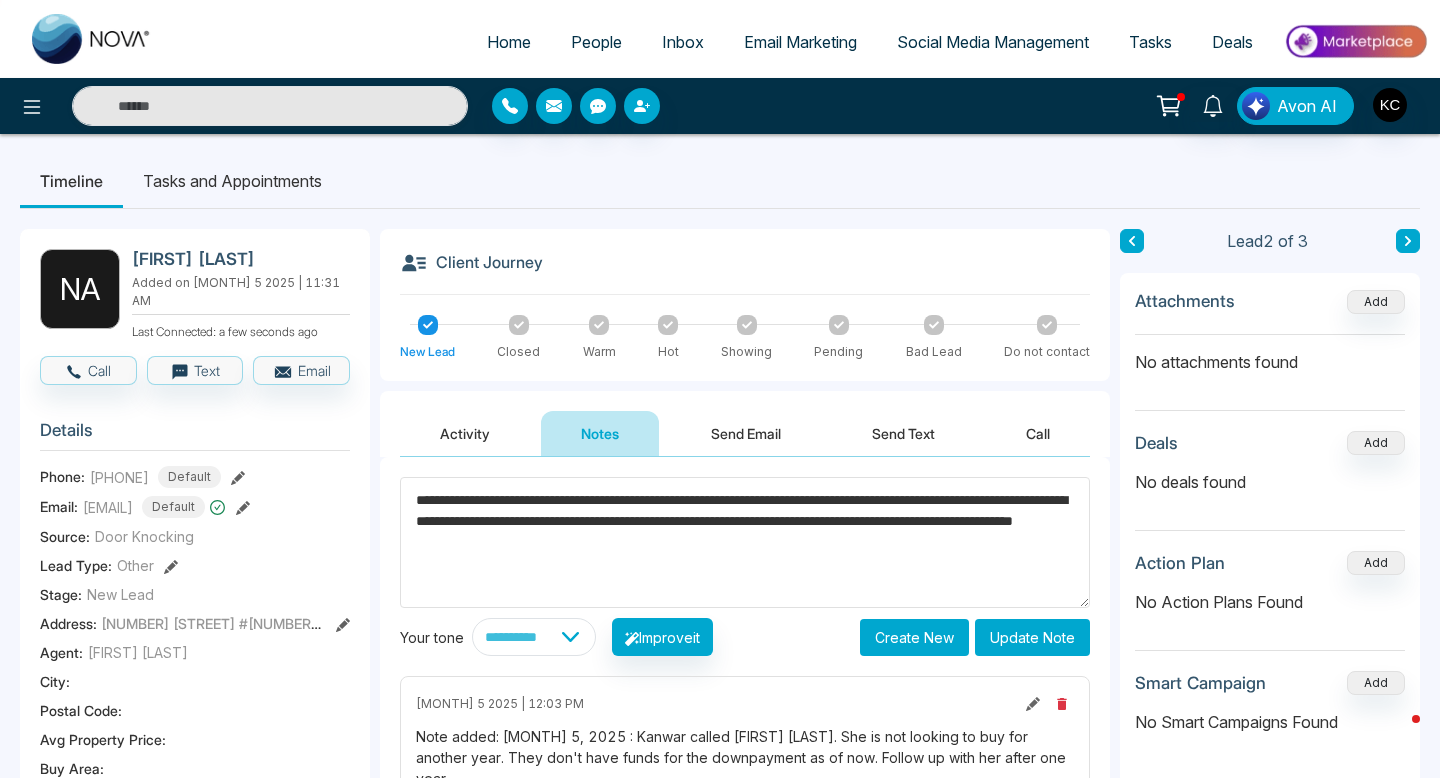 click on "Update Note" at bounding box center (1032, 637) 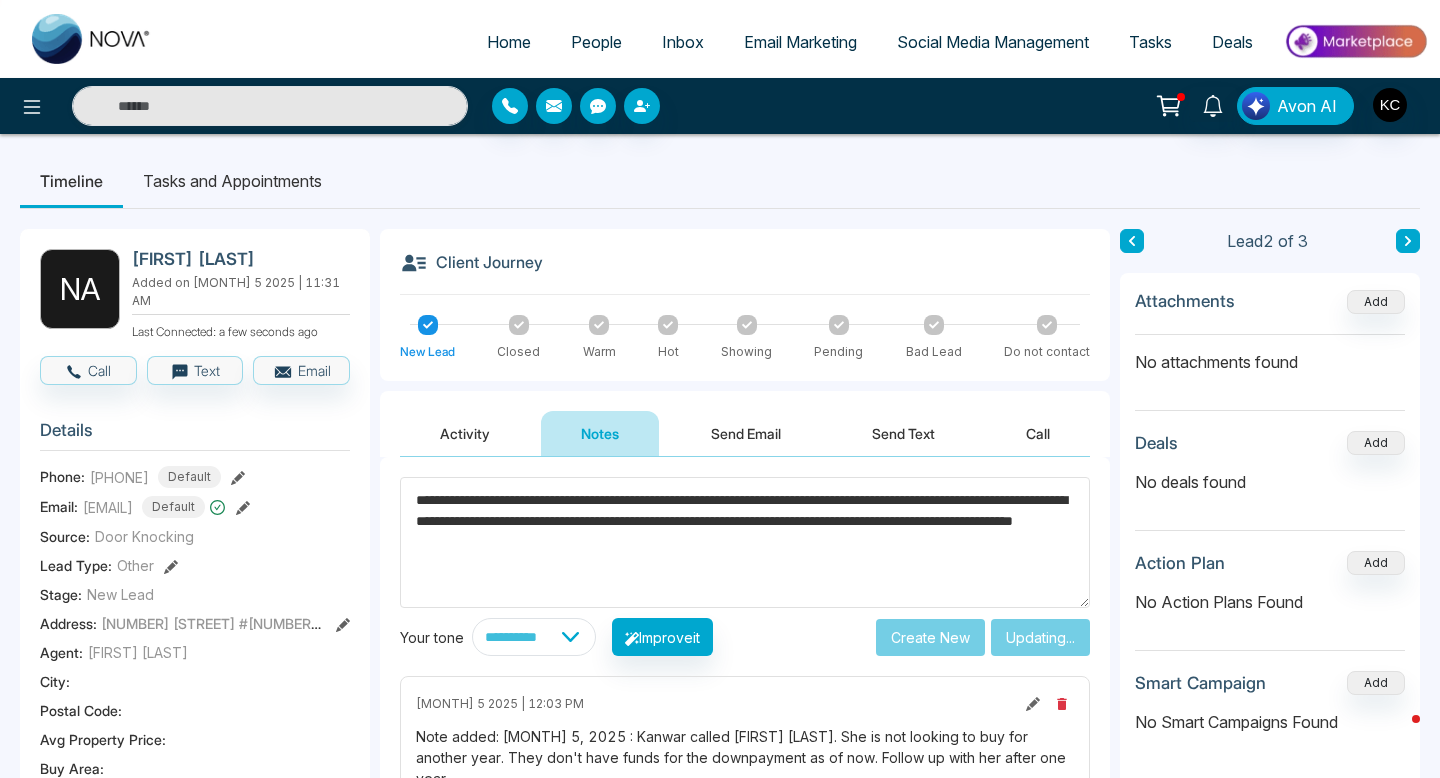 type 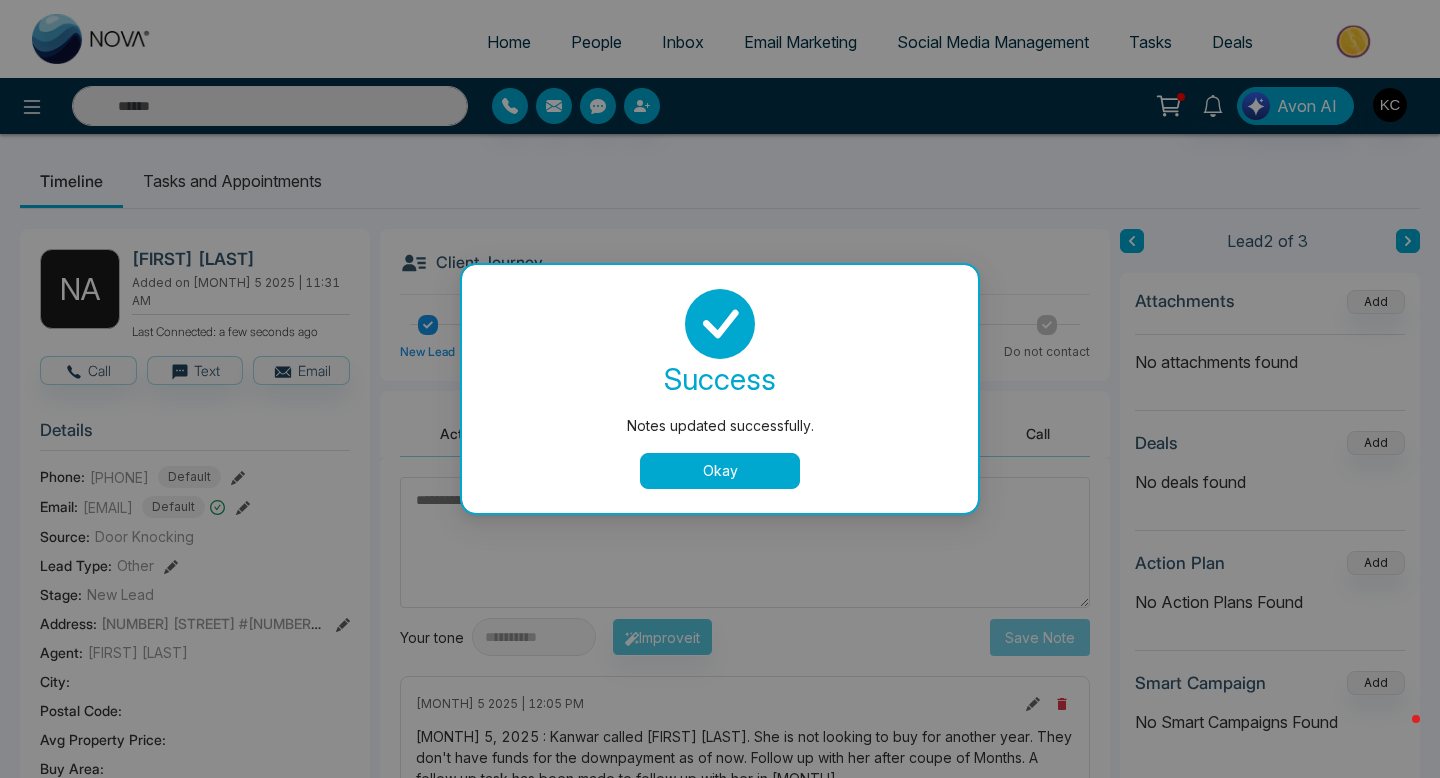 click on "Okay" at bounding box center [720, 471] 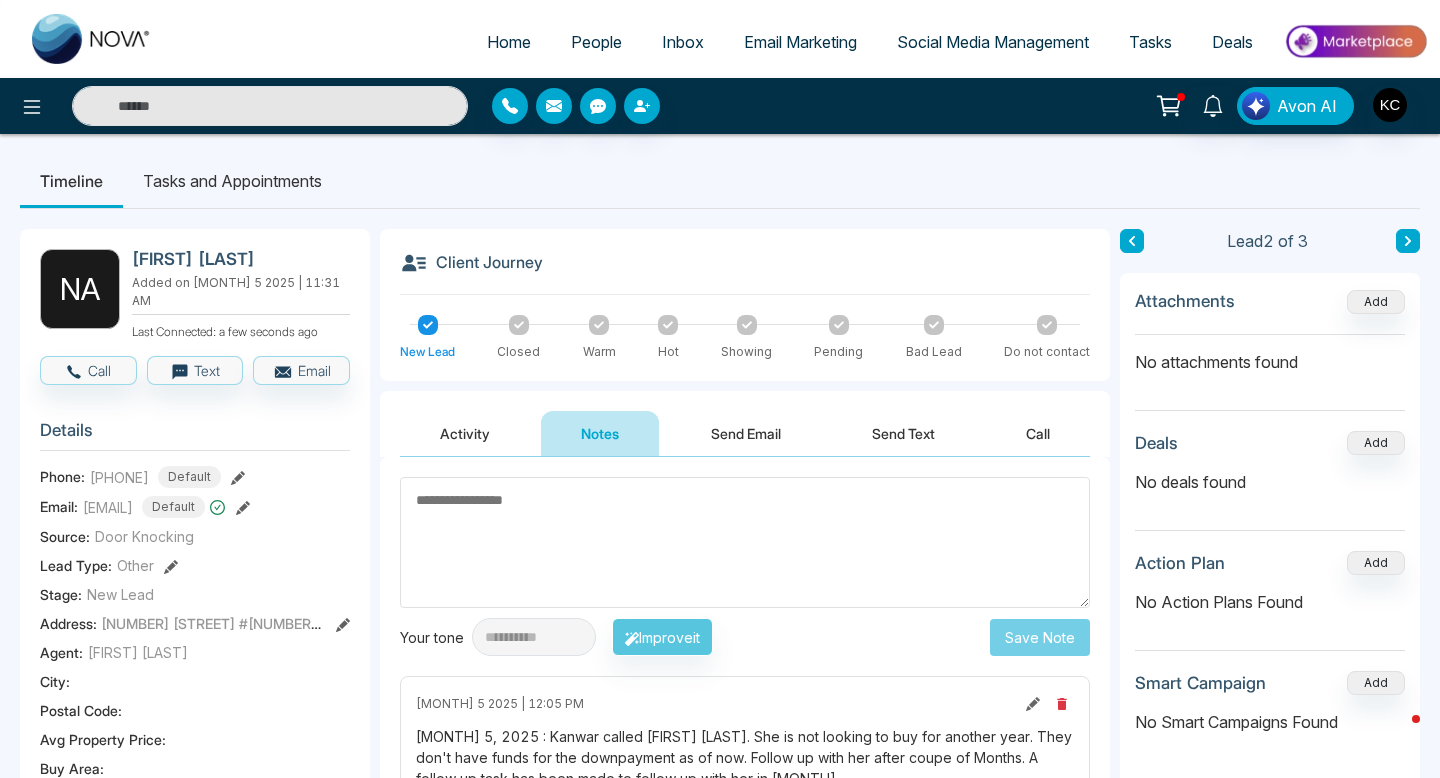 click at bounding box center (92, 39) 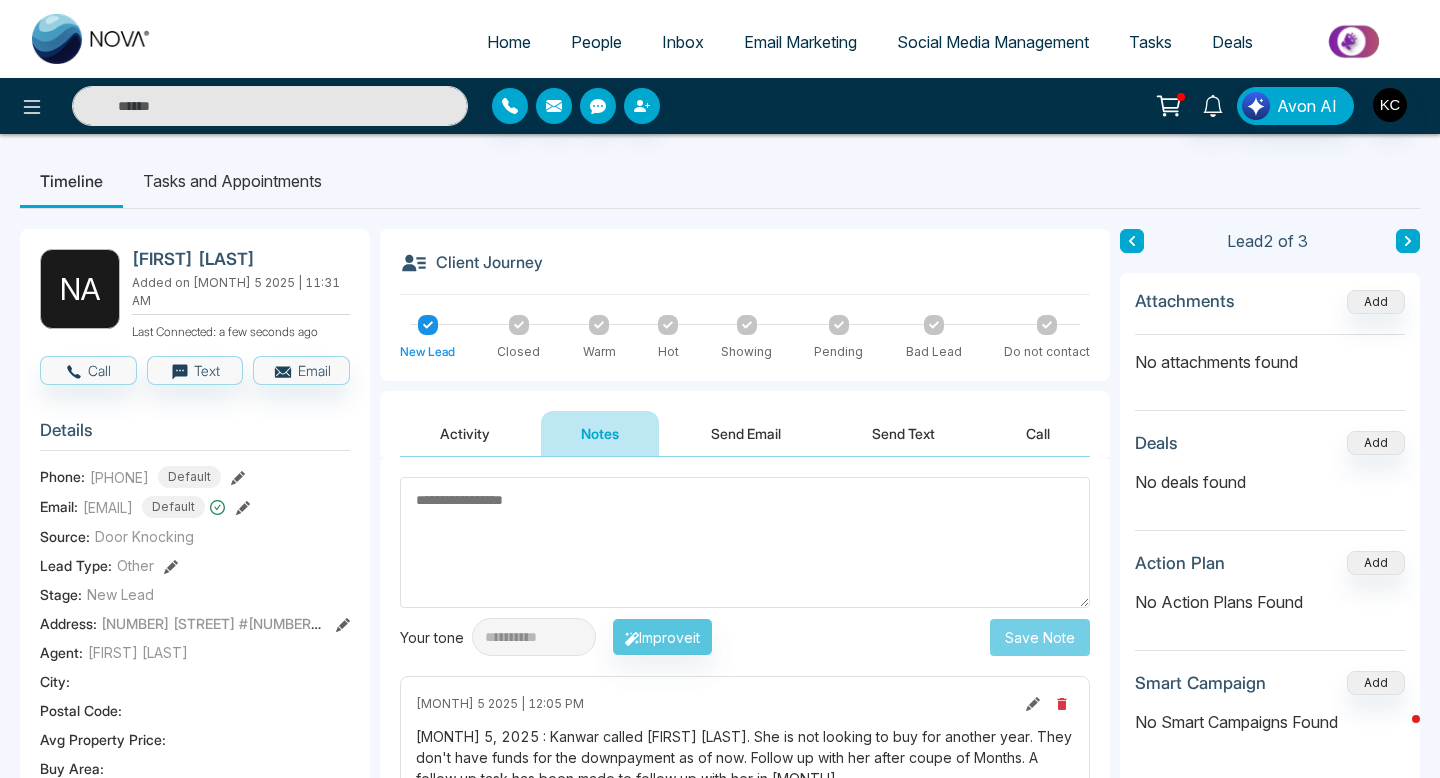 select on "*" 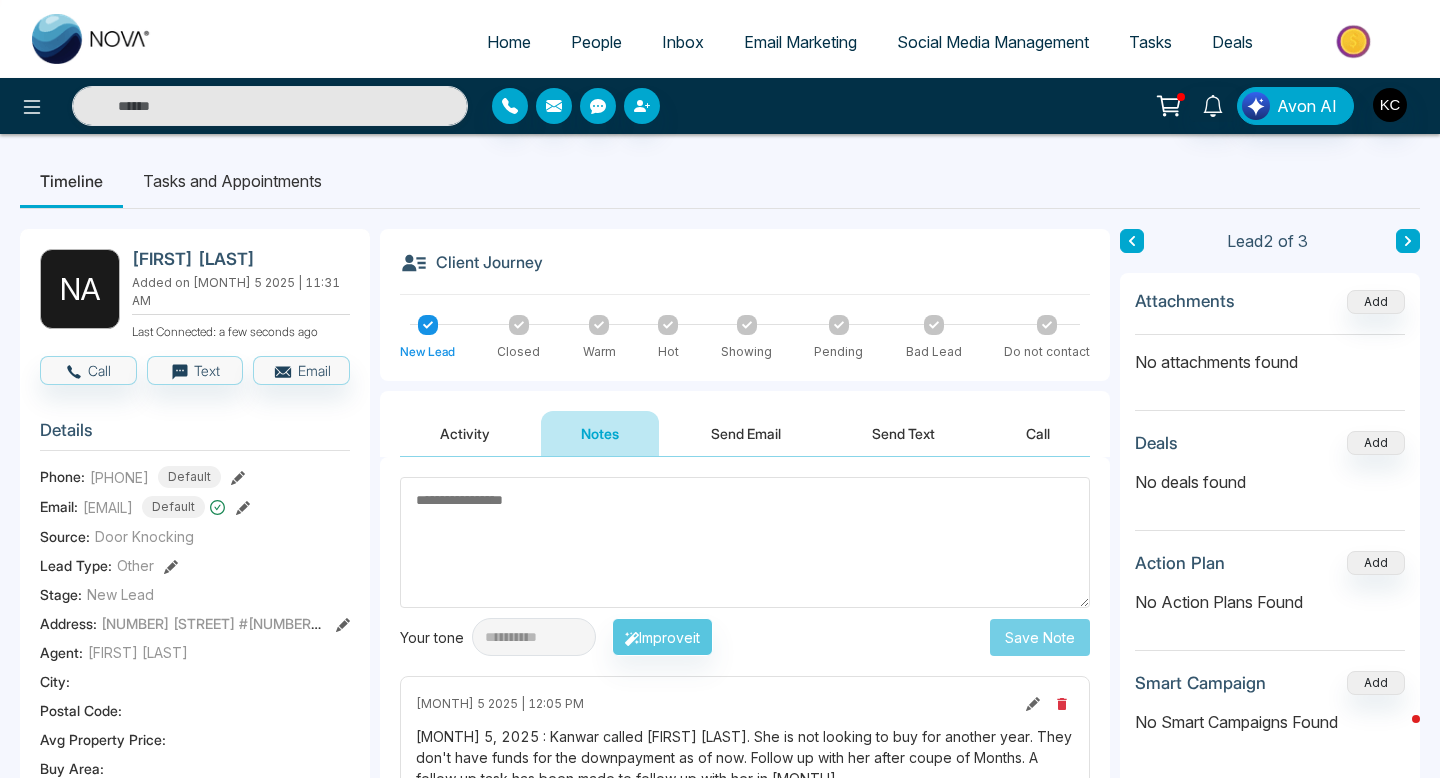 select on "*" 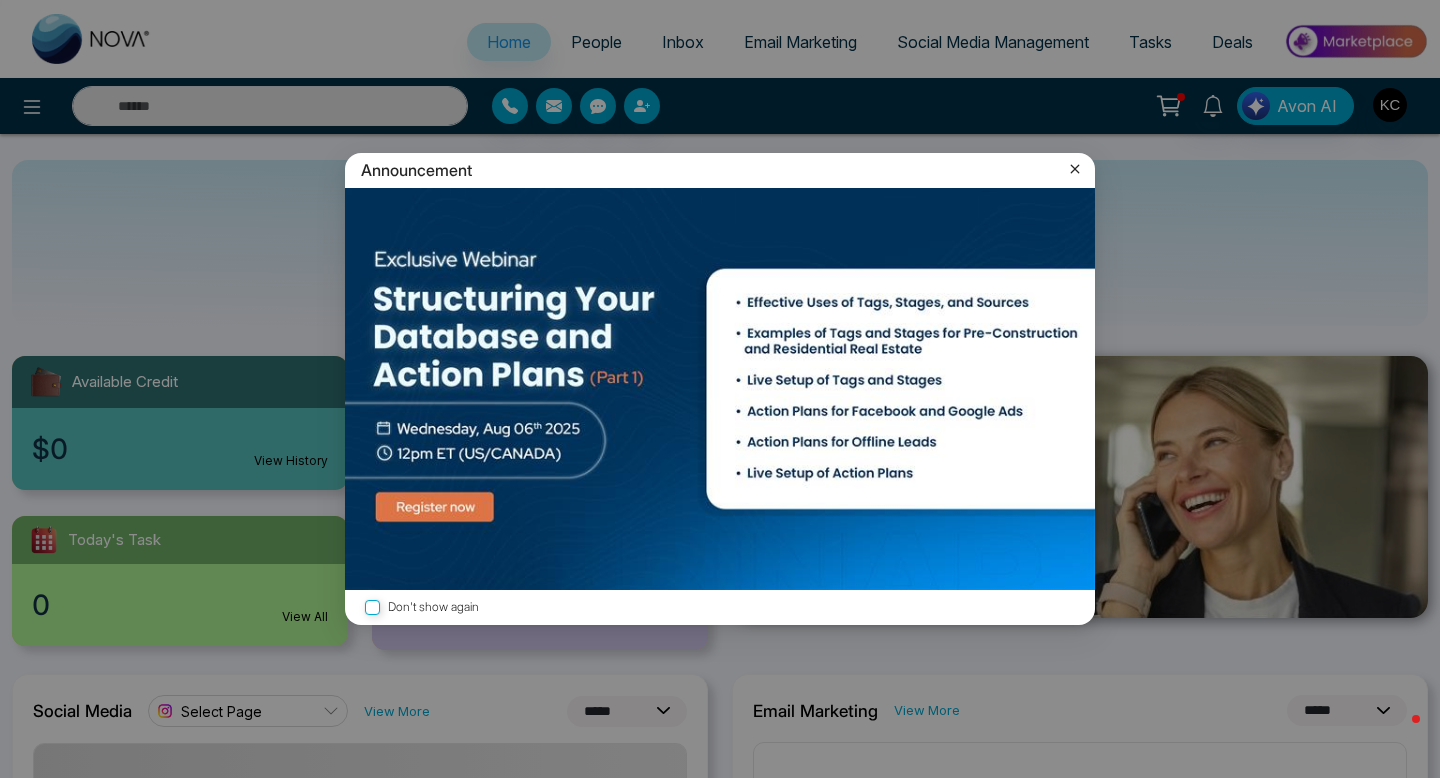 click 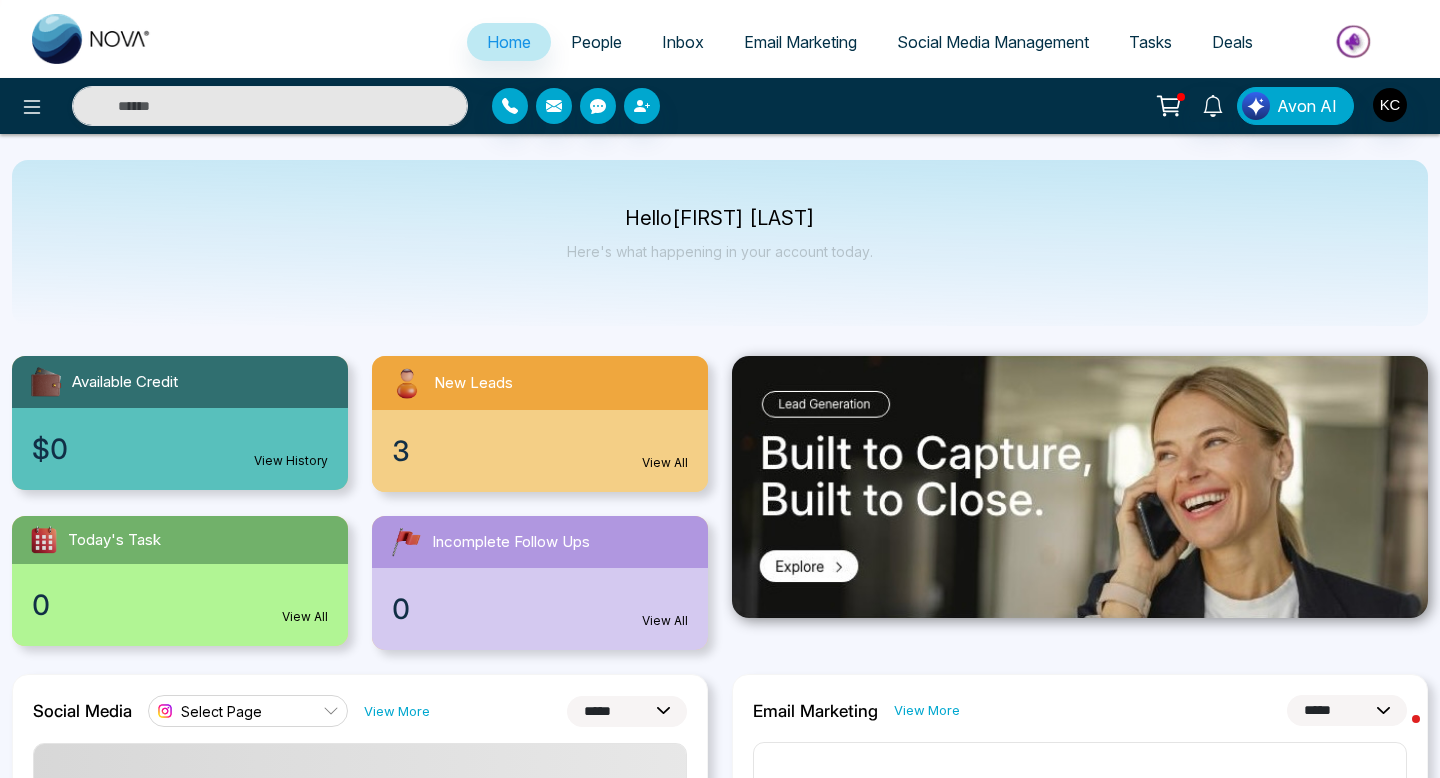 click on "View All" at bounding box center (665, 463) 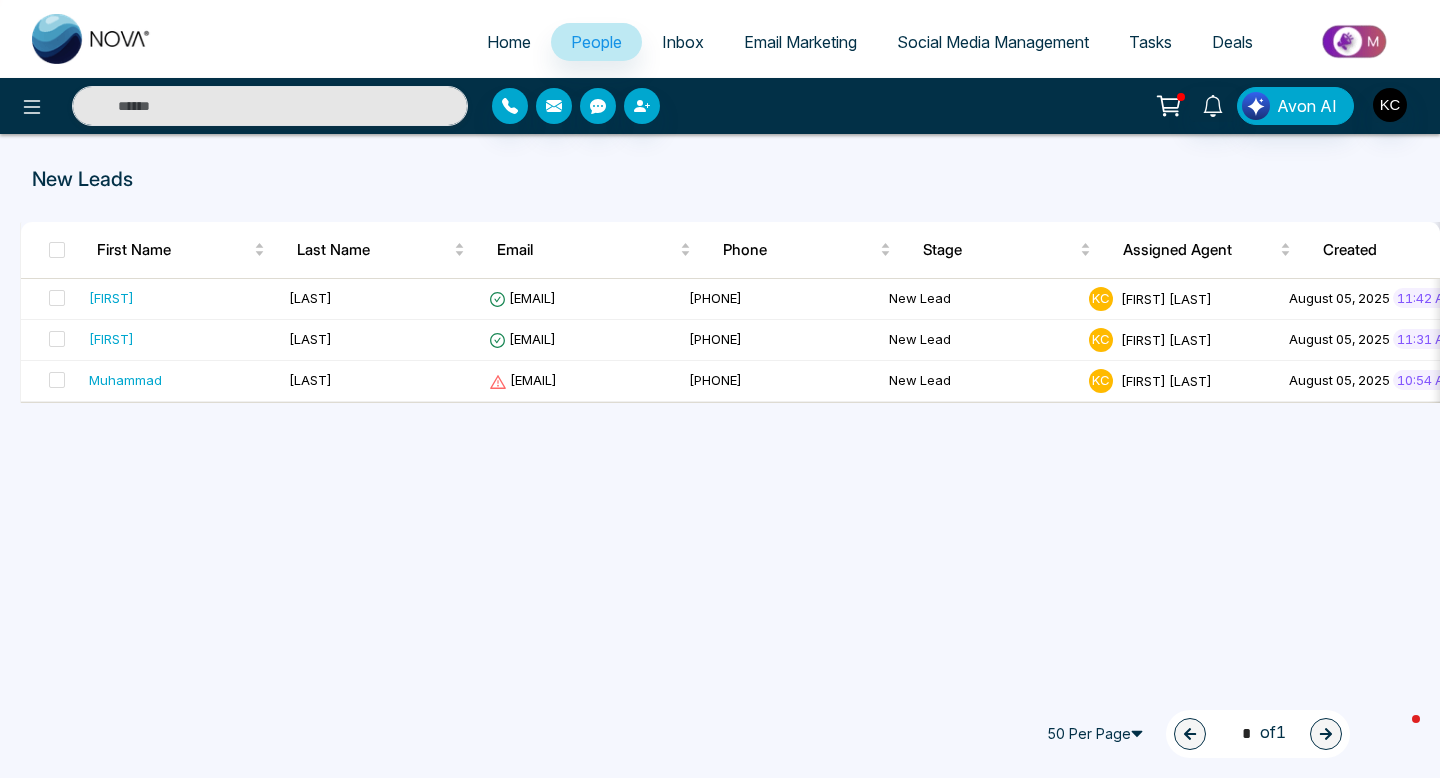 click at bounding box center [92, 39] 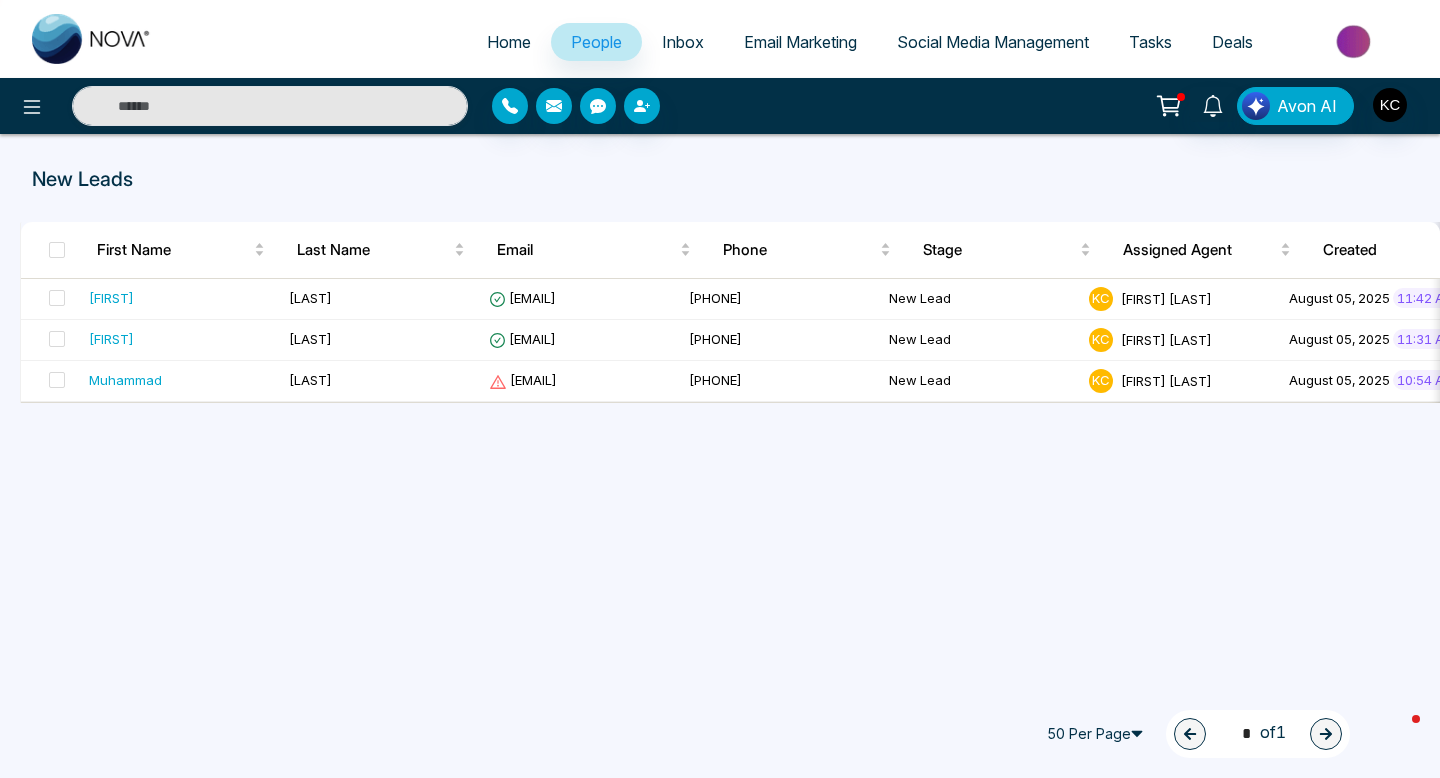 select on "*" 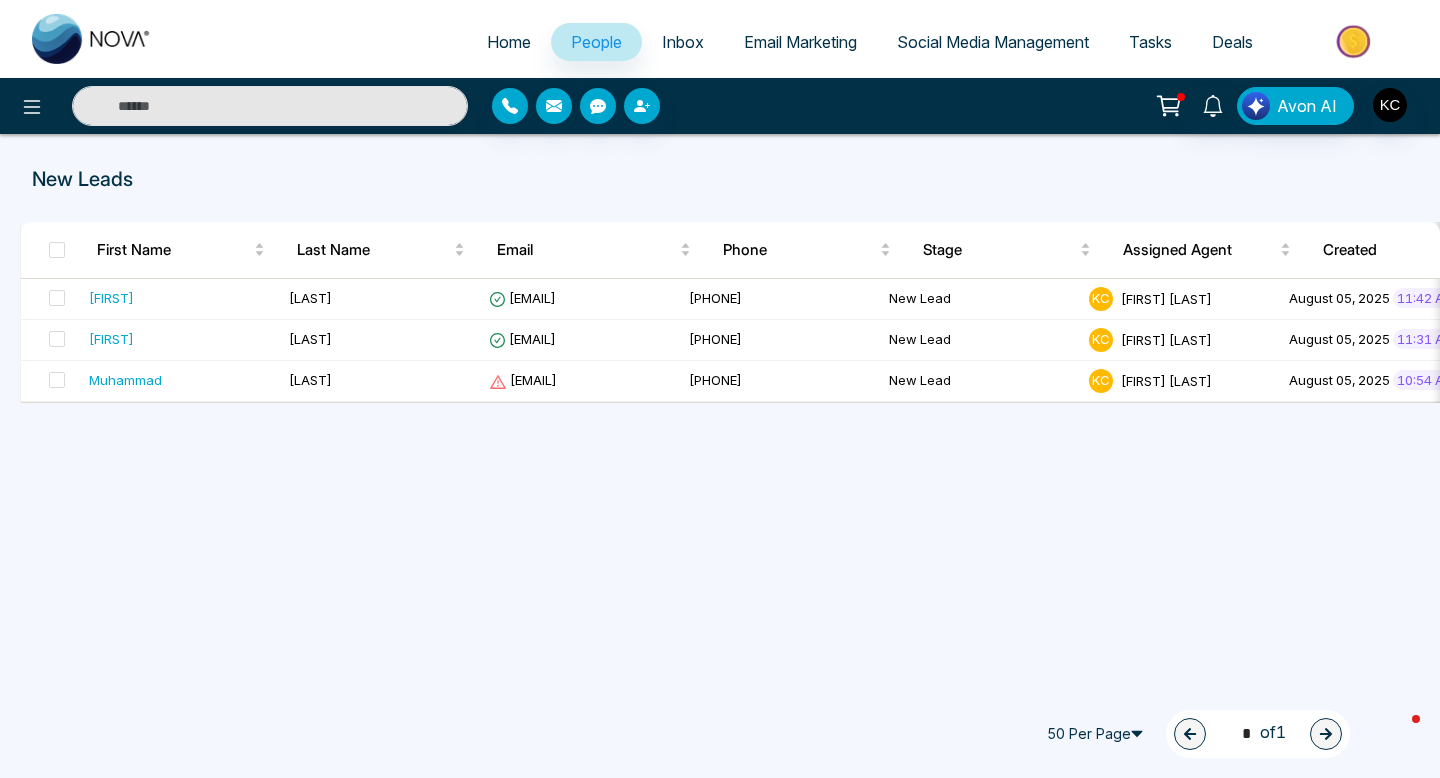 select on "*" 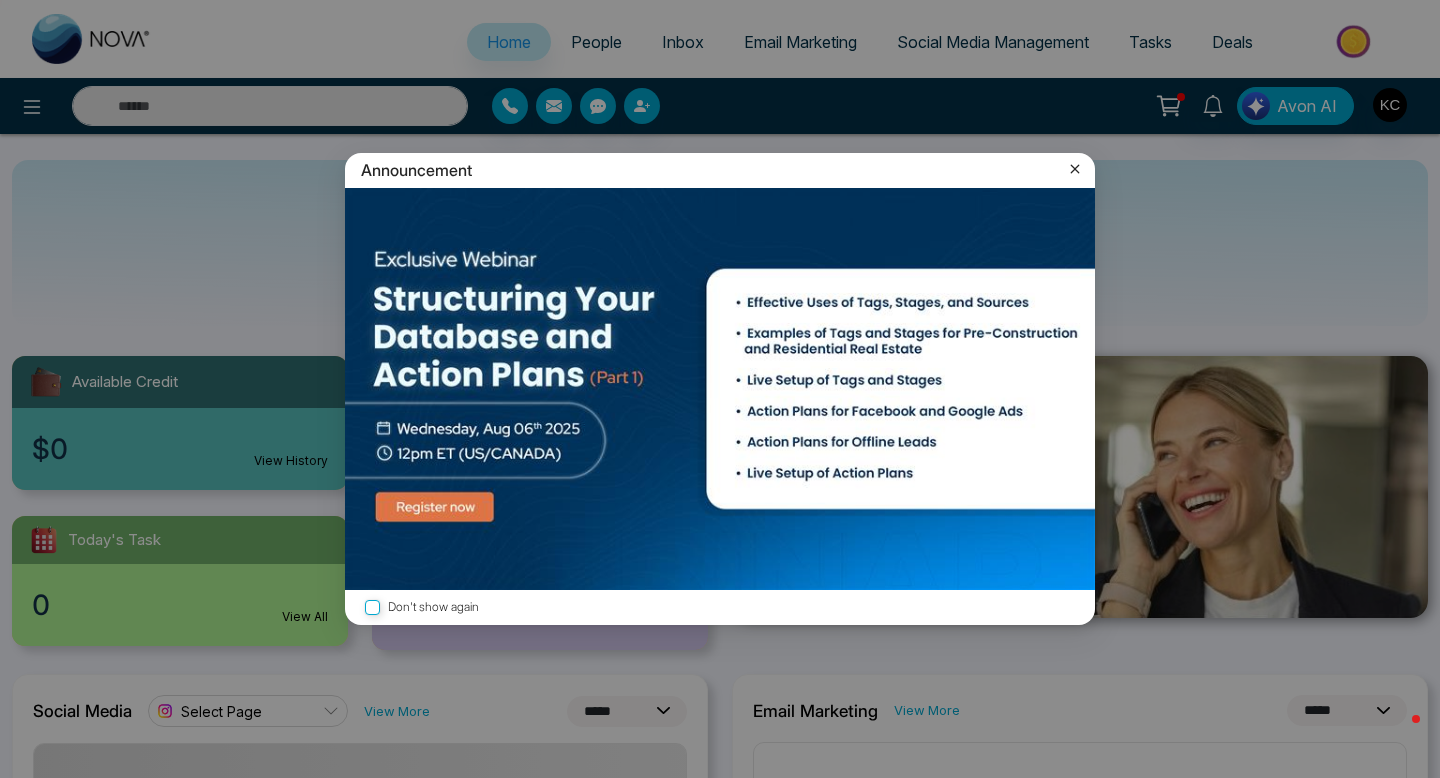 click 